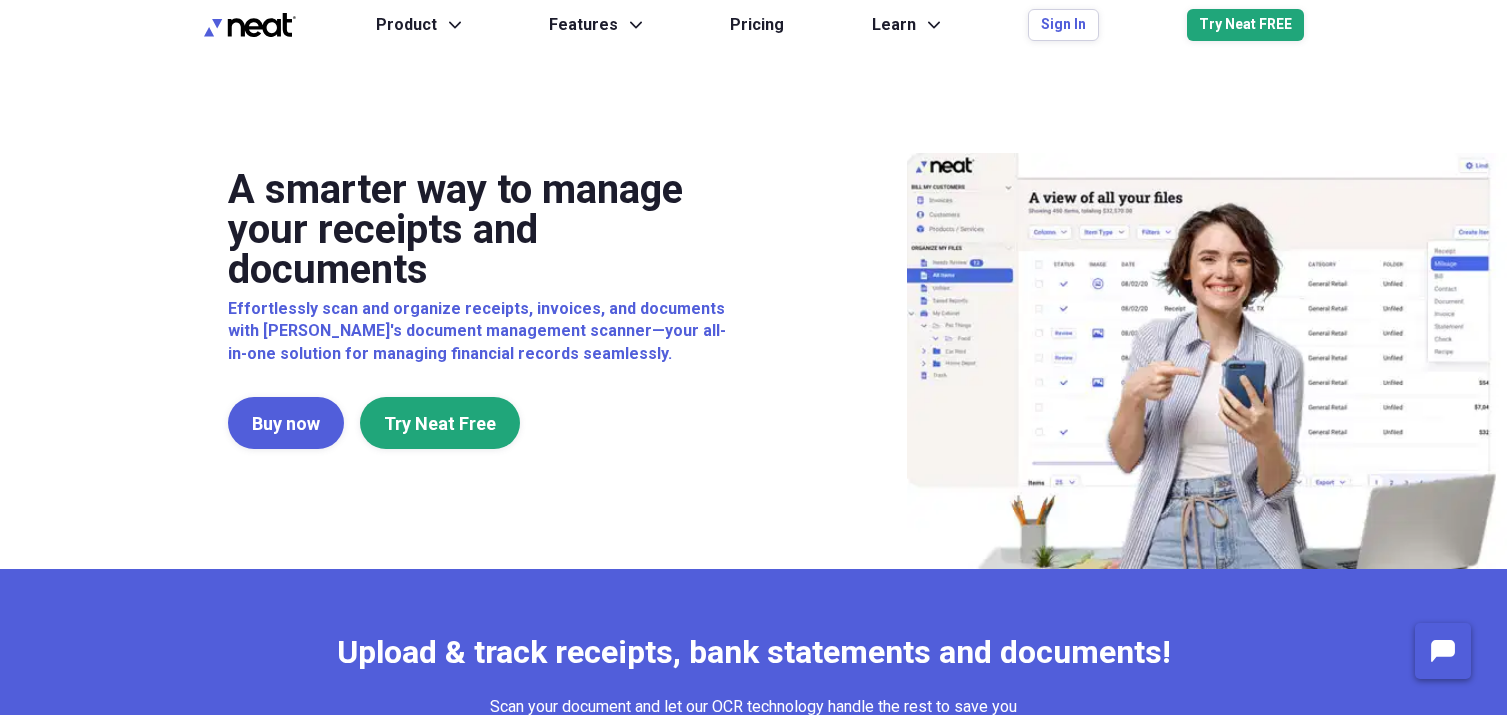 scroll, scrollTop: 0, scrollLeft: 0, axis: both 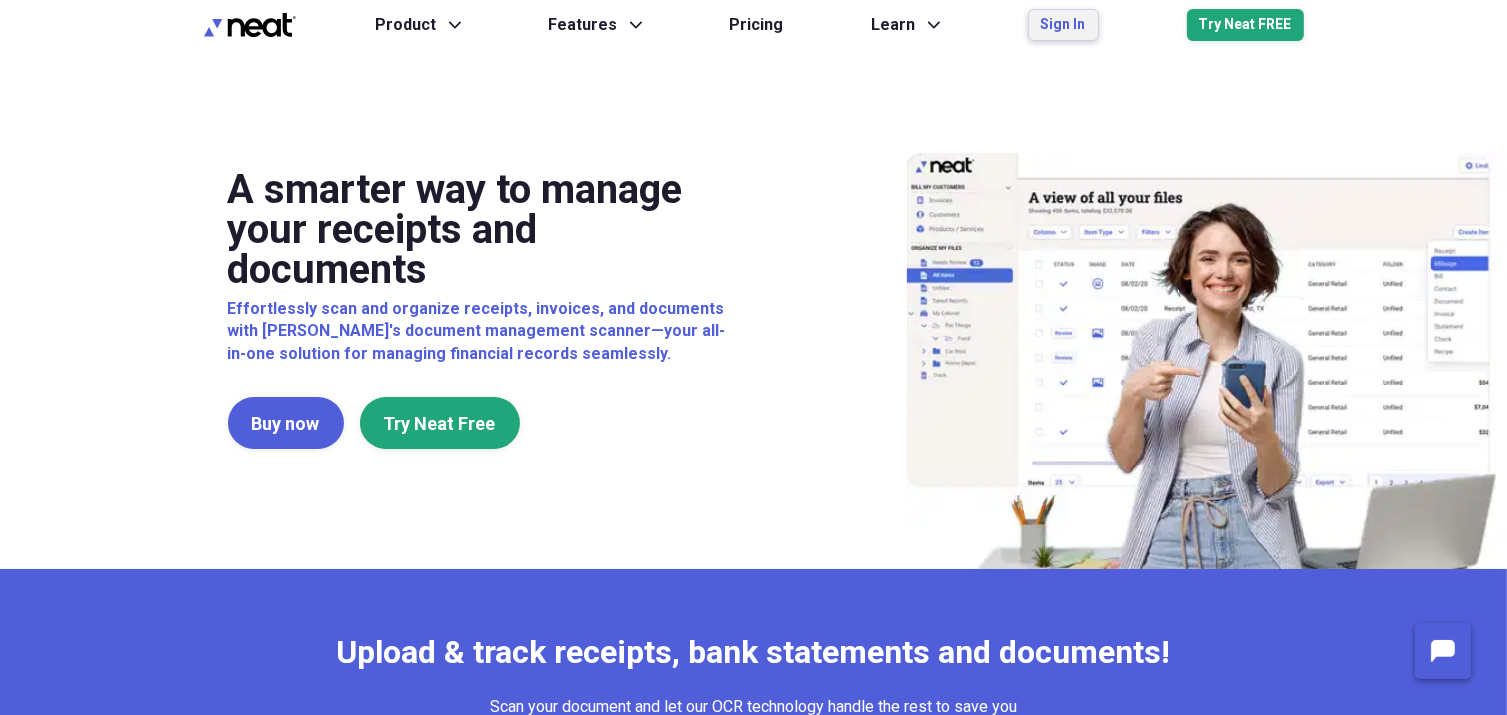 click on "Sign In" at bounding box center (1063, 25) 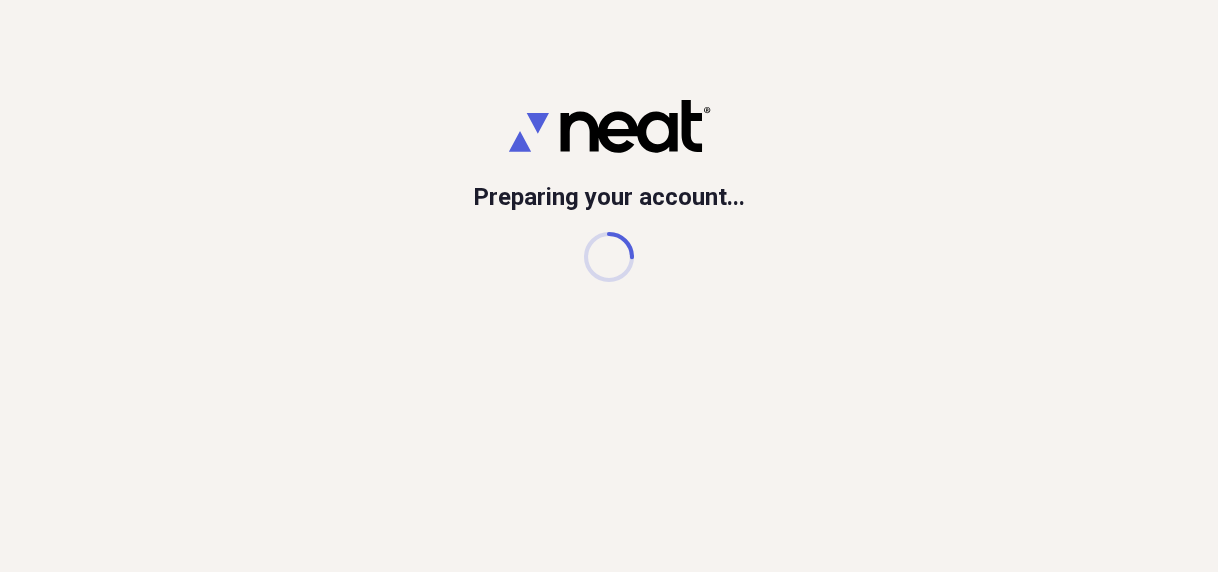 scroll, scrollTop: 0, scrollLeft: 0, axis: both 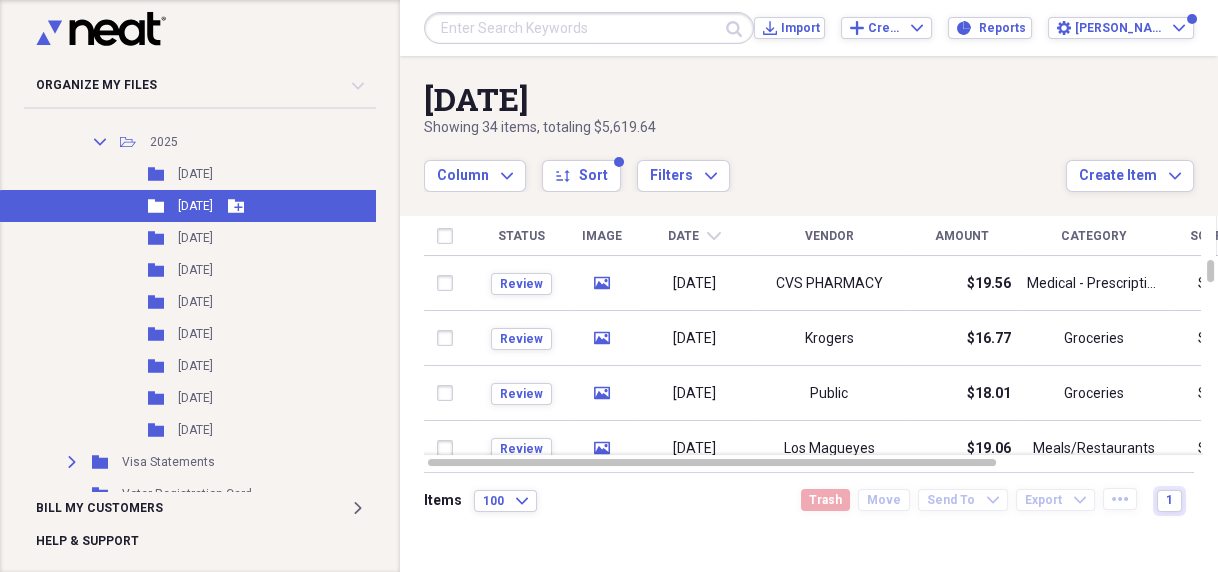 click on "[DATE]" at bounding box center (195, 206) 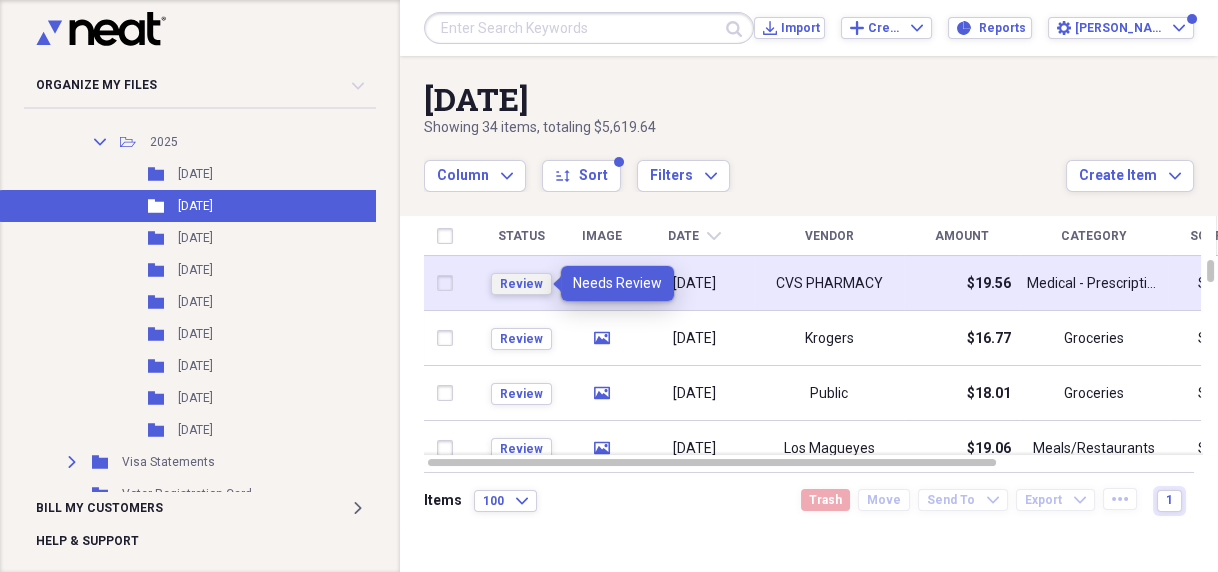 click on "Review" at bounding box center (521, 284) 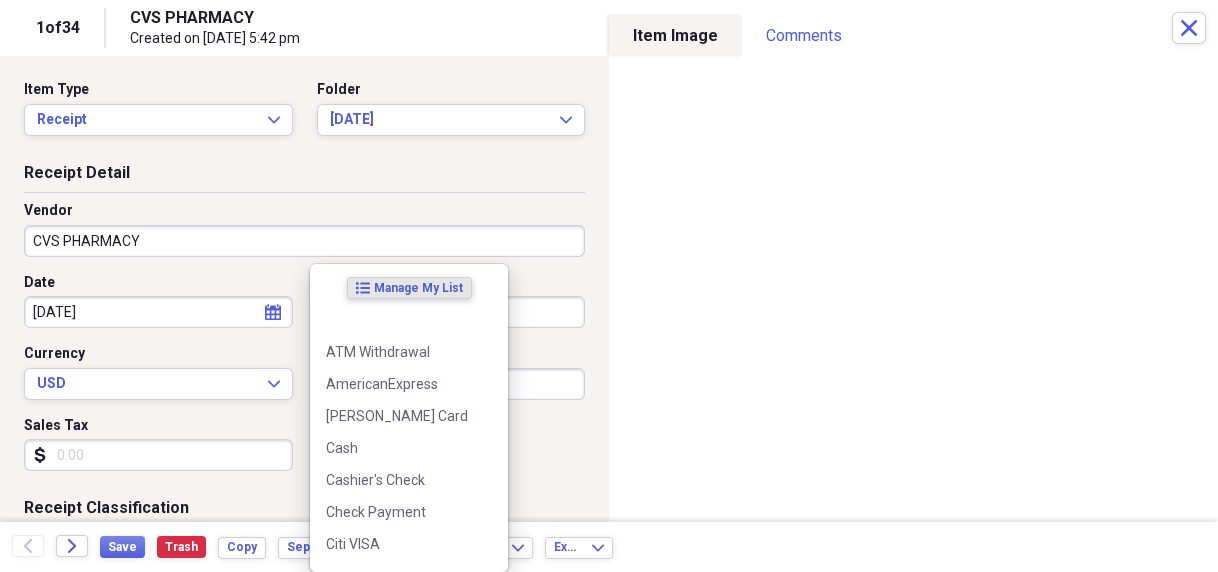 click on "Organize My Files 13 Collapse Unfiled Needs Review 13 Unfiled All Files Unfiled Unfiled Unfiled Saved Reports Collapse My Cabinet [PERSON_NAME]'s Cabinet Add Folder Folder [STREET_ADDRESS] House Info Add Folder Expand Folder Auto Information Add Folder Collapse Open Folder Budget Items Add Folder Expand Folder 2014 Add Folder Expand Folder 2015 Add Folder Expand Folder 2016 Add Folder Expand Folder 2017 Add Folder Expand Folder 2018 Add Folder Expand Folder 2019 Add Folder Expand Folder 2020 Add Folder Expand Folder 2021 Add Folder Expand Folder 2022 Add Folder Expand Folder 2023 Add Folder Expand Folder 2024 Add Folder Collapse Open Folder 2025 Add Folder Collapse Open Folder Medical Add Folder Folder Doctor Add Folder Folder General Add Folder Folder Prescription Add Folder Folder Miscellaneous Add Folder Folder Utilities Add Folder Collapse Open Folder Cash Add Folder Expand Folder 2013 Add Folder Expand Folder 2014 Add Folder Expand Folder 2015 Add Folder Expand Folder 2016 Add Folder Expand Folder 2017 Add Folder 1" at bounding box center [609, 286] 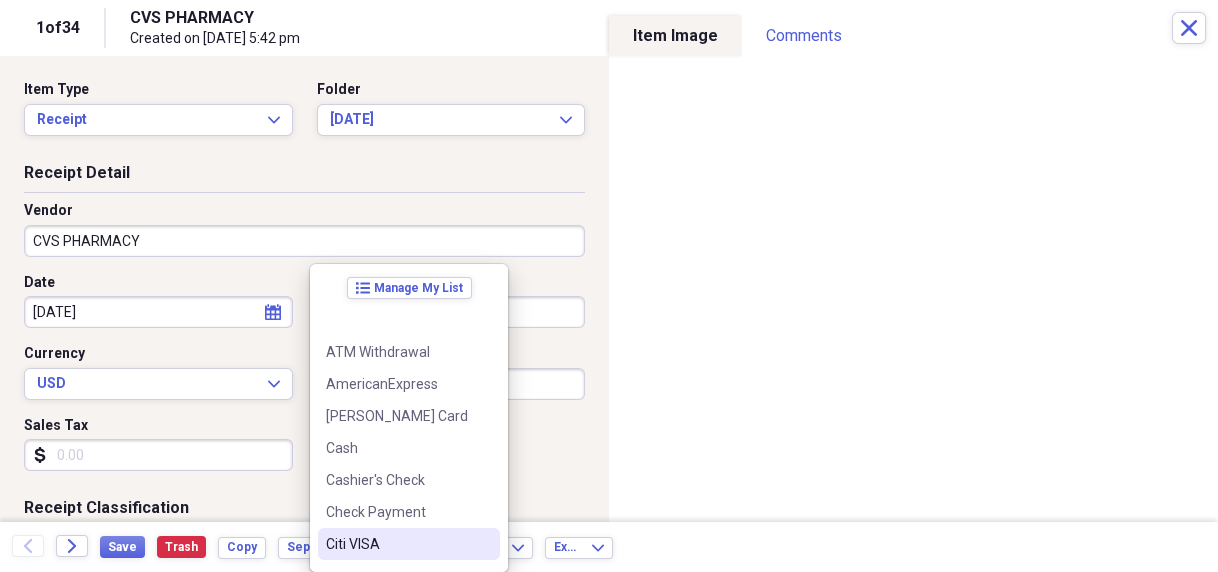 click on "Citi VISA" at bounding box center (397, 544) 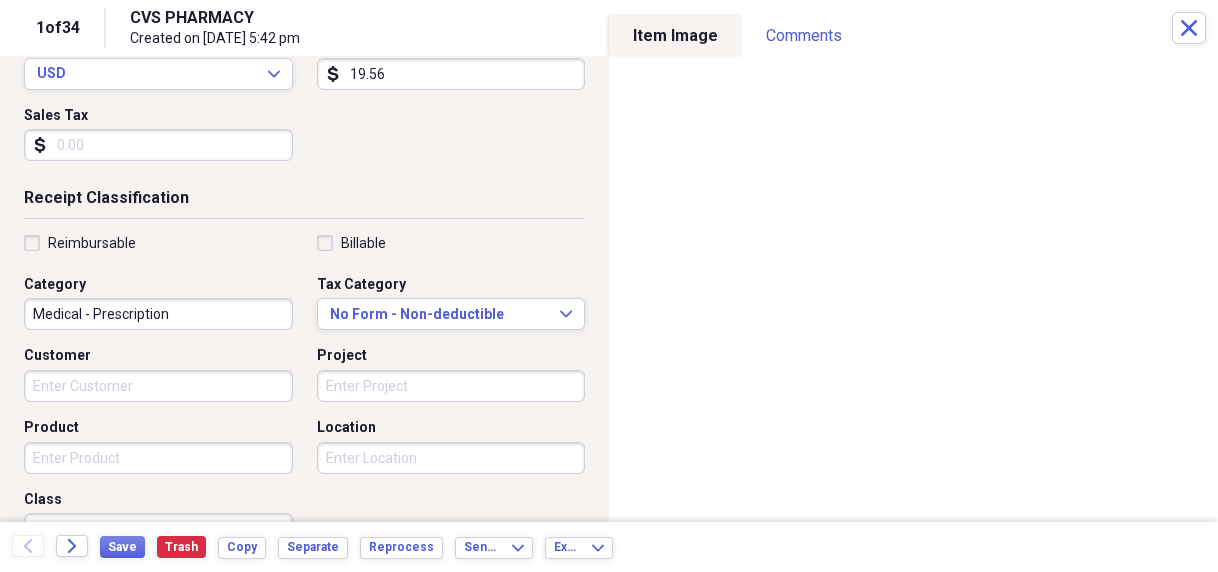 scroll, scrollTop: 320, scrollLeft: 0, axis: vertical 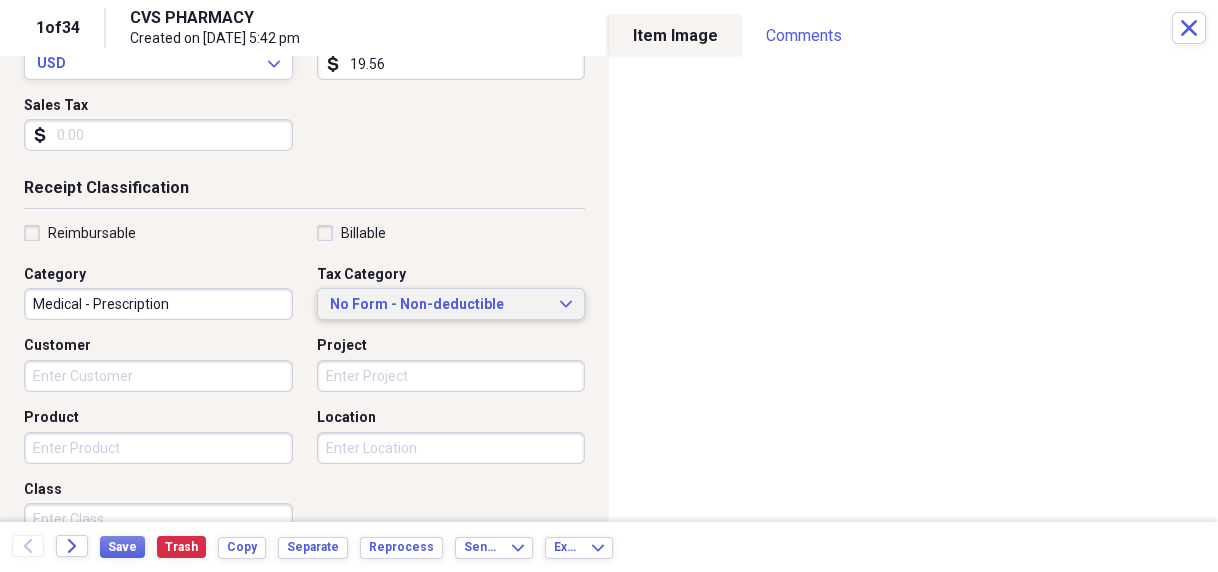 click on "No Form - Non-deductible" at bounding box center [439, 305] 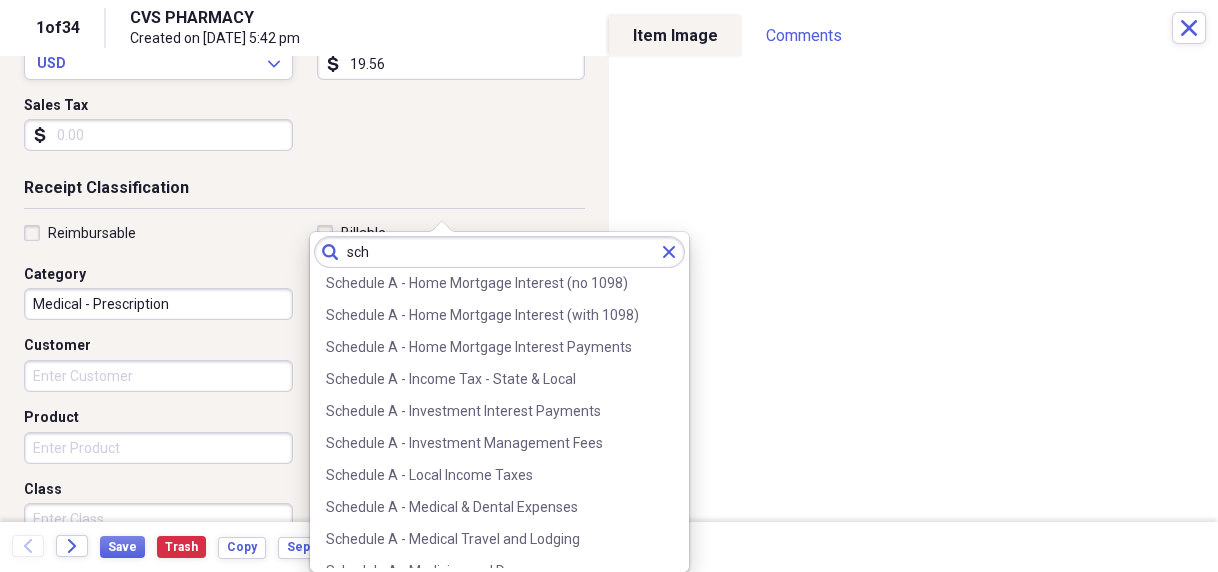 scroll, scrollTop: 320, scrollLeft: 0, axis: vertical 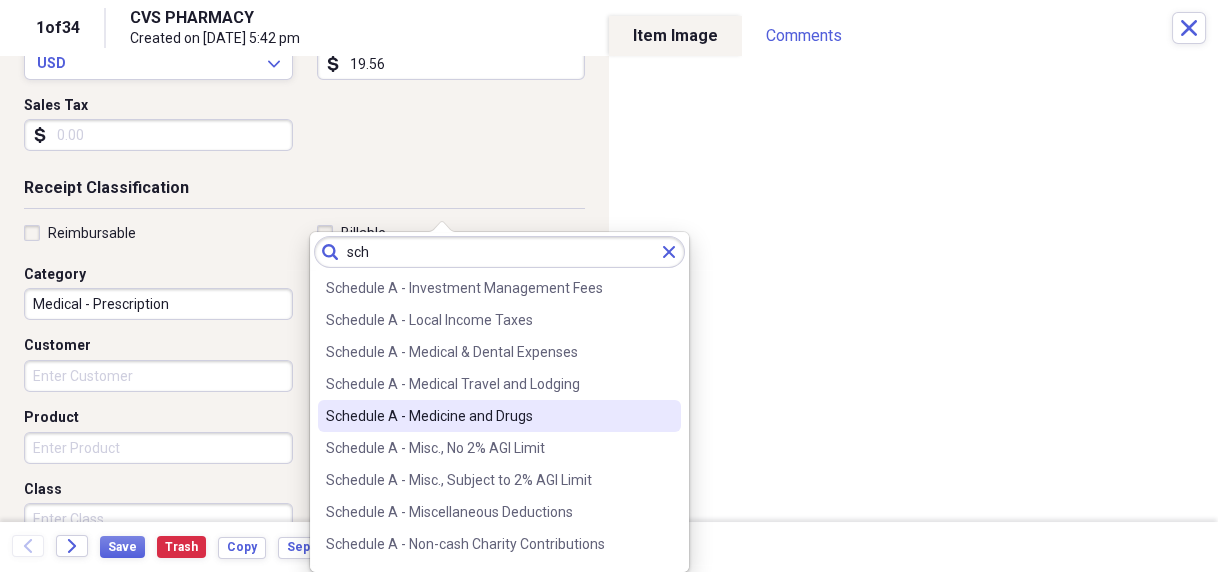 type on "sch" 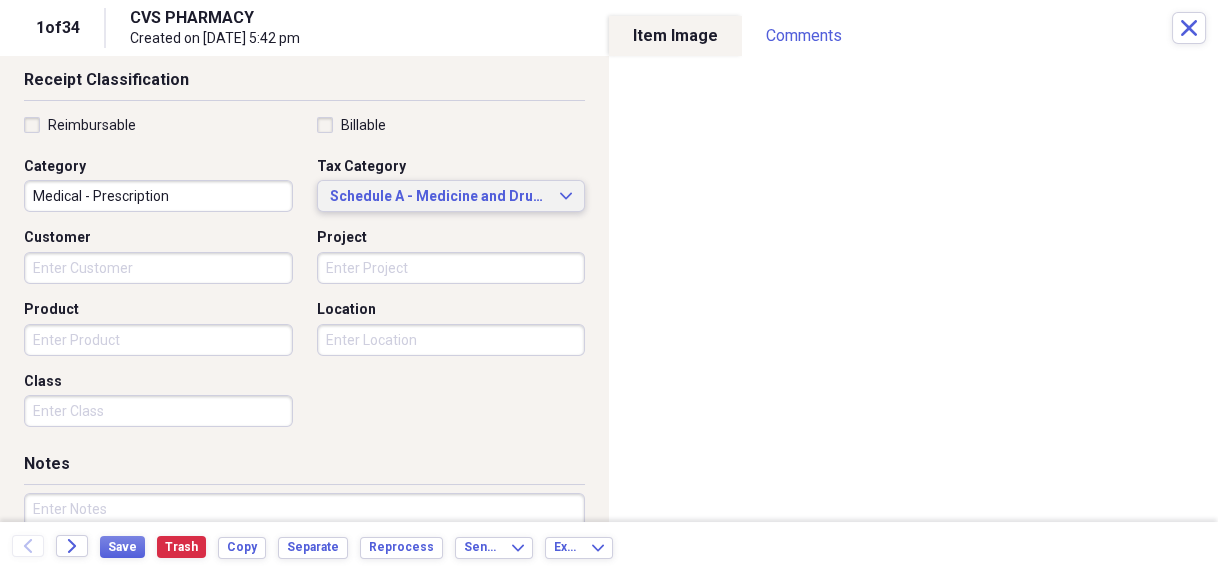 scroll, scrollTop: 480, scrollLeft: 0, axis: vertical 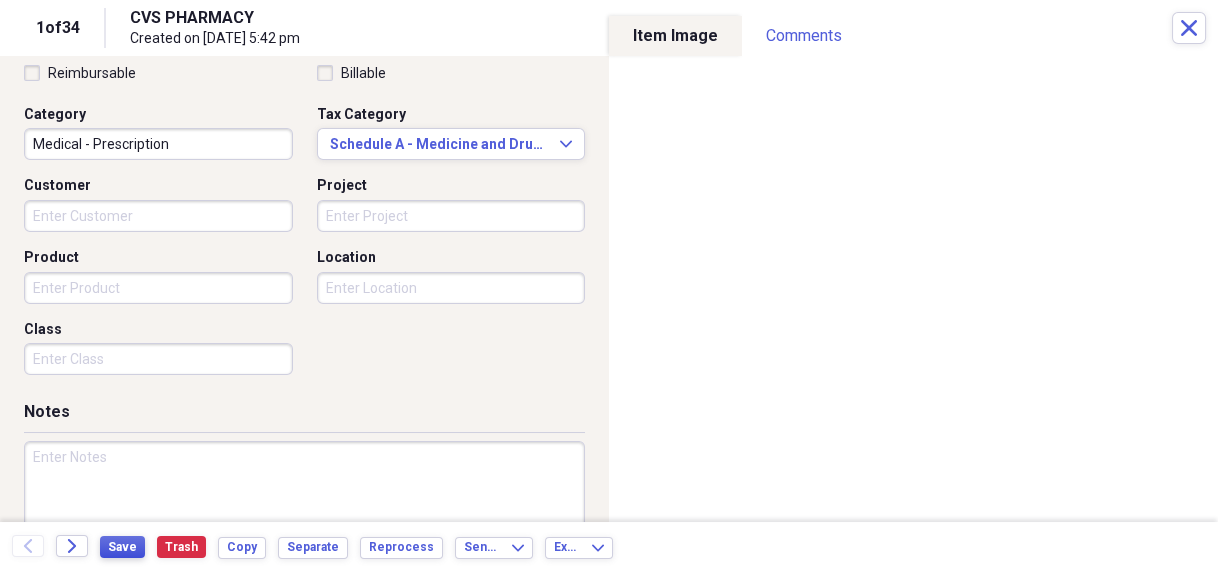 click on "Save" at bounding box center [122, 547] 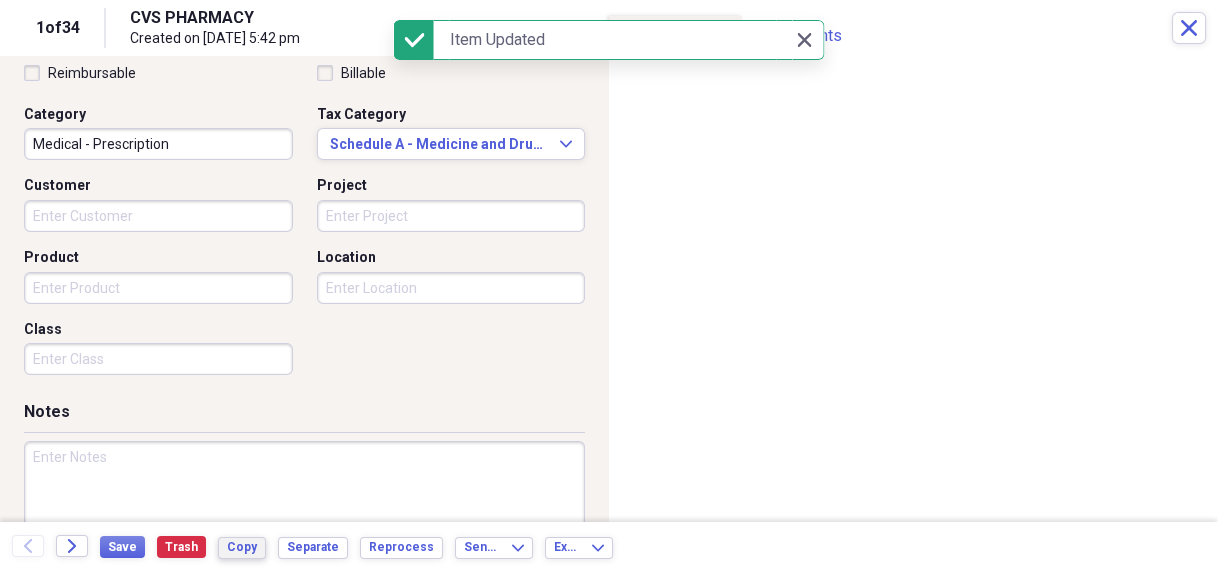 click on "Copy" at bounding box center [242, 547] 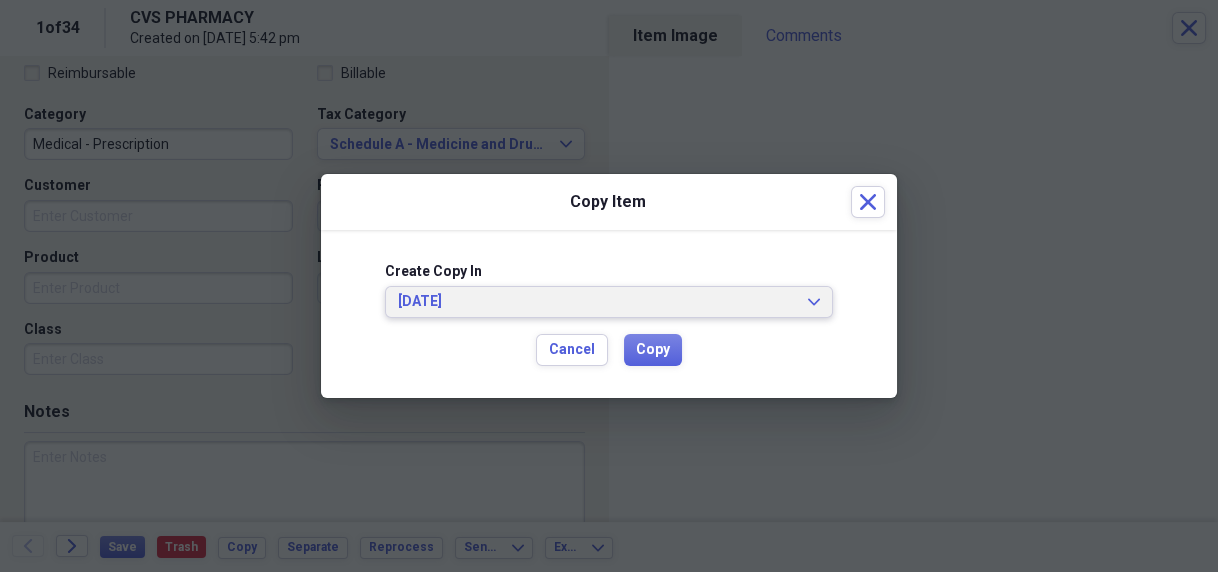 click on "Expand" 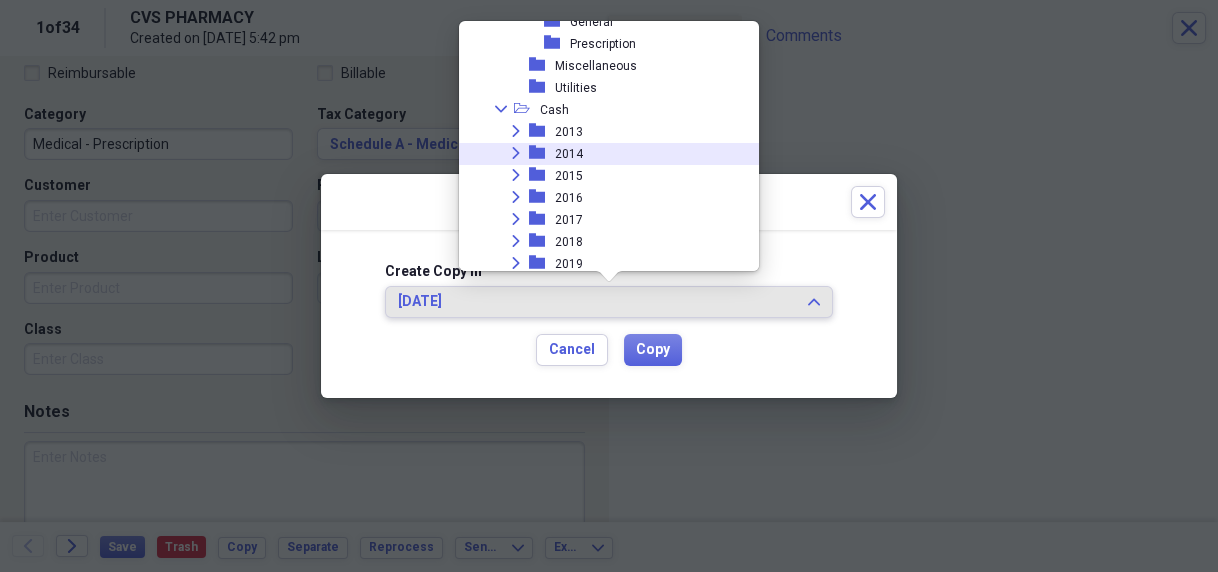 scroll, scrollTop: 415, scrollLeft: 0, axis: vertical 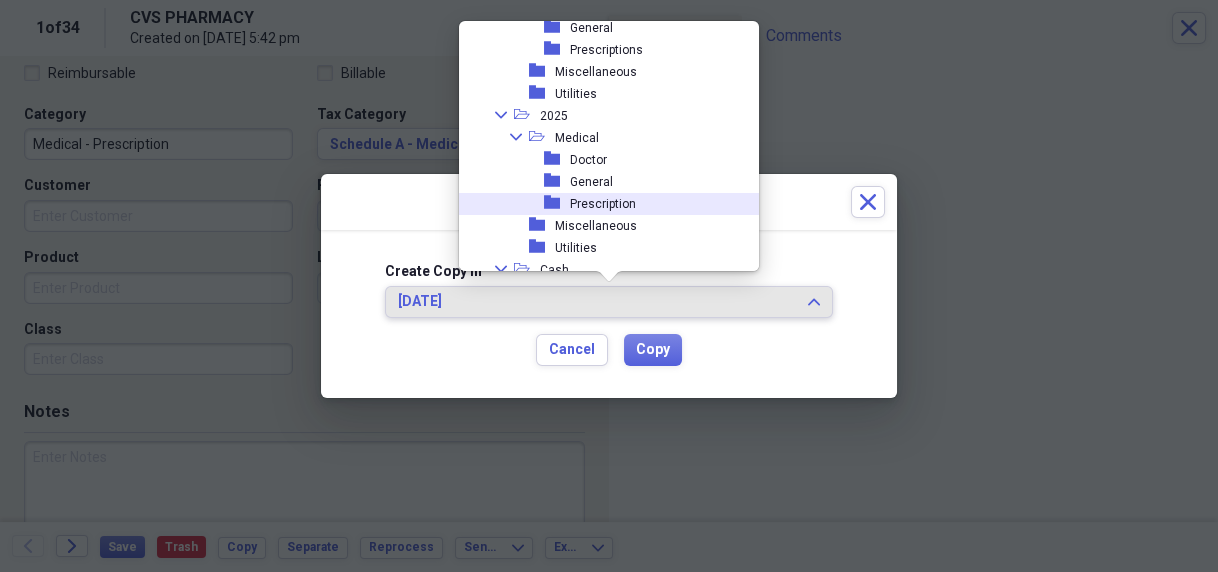 click on "Prescription" at bounding box center (603, 204) 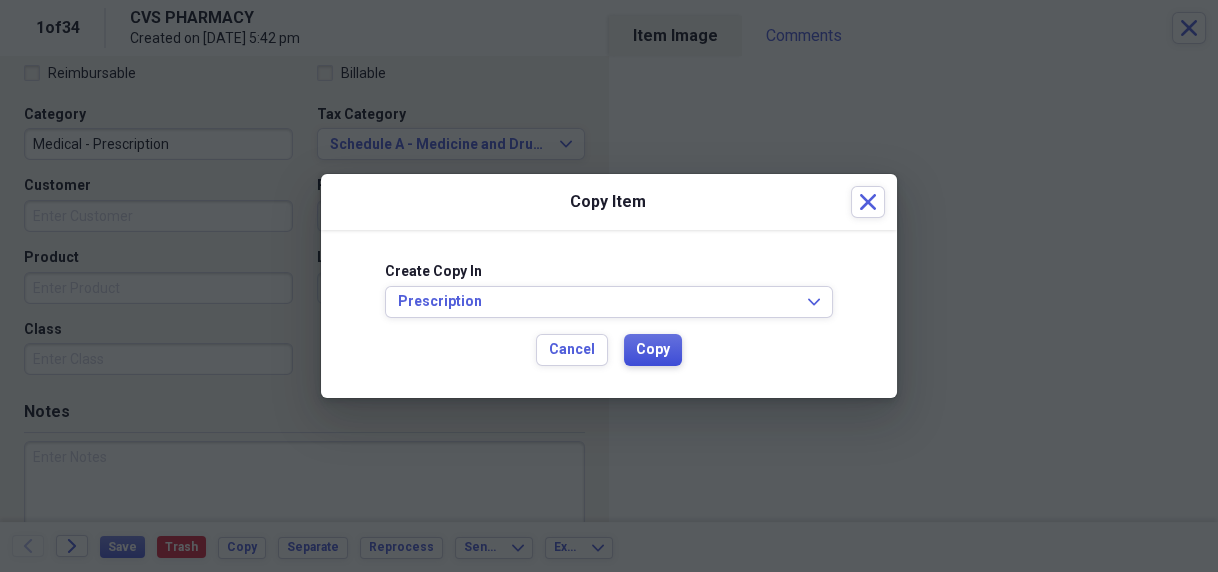 click on "Copy" at bounding box center [653, 350] 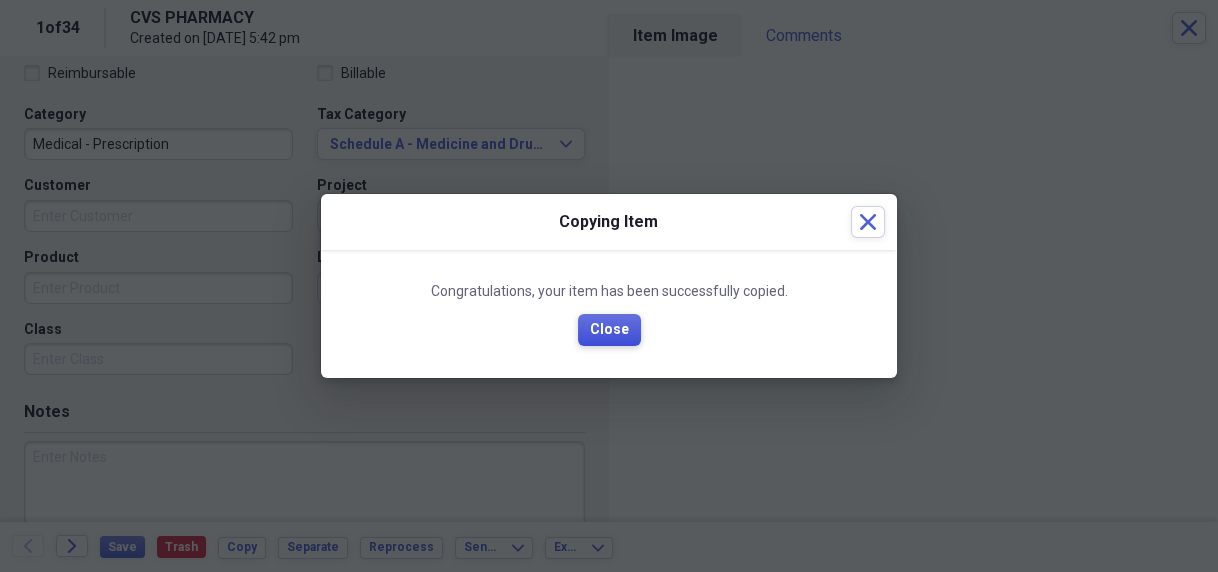 click on "Close" at bounding box center [609, 330] 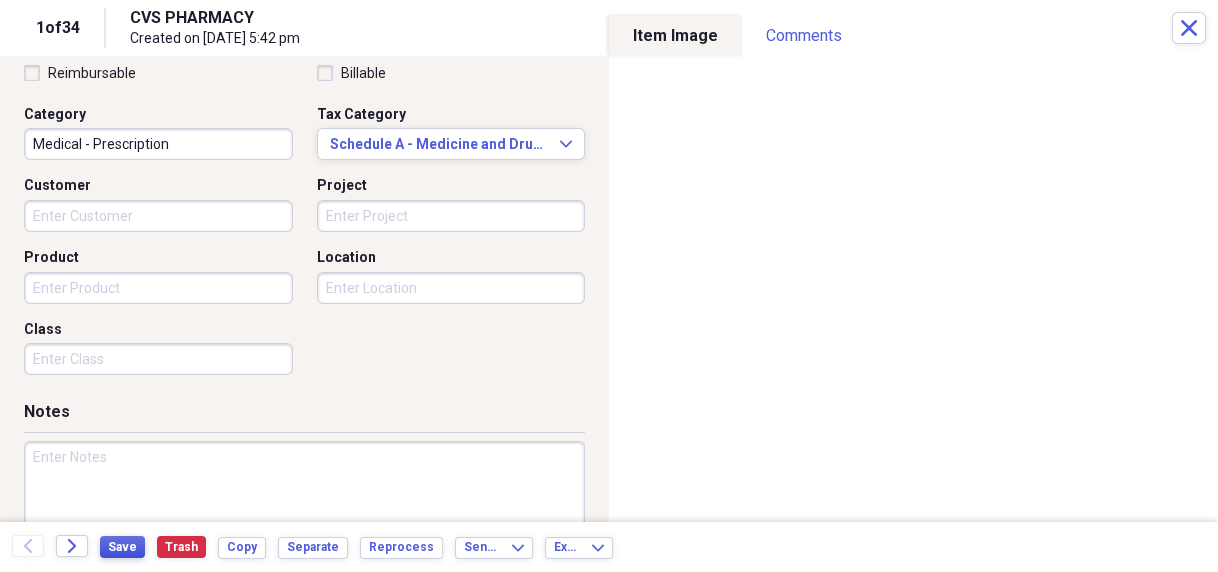 click on "Save" at bounding box center [122, 547] 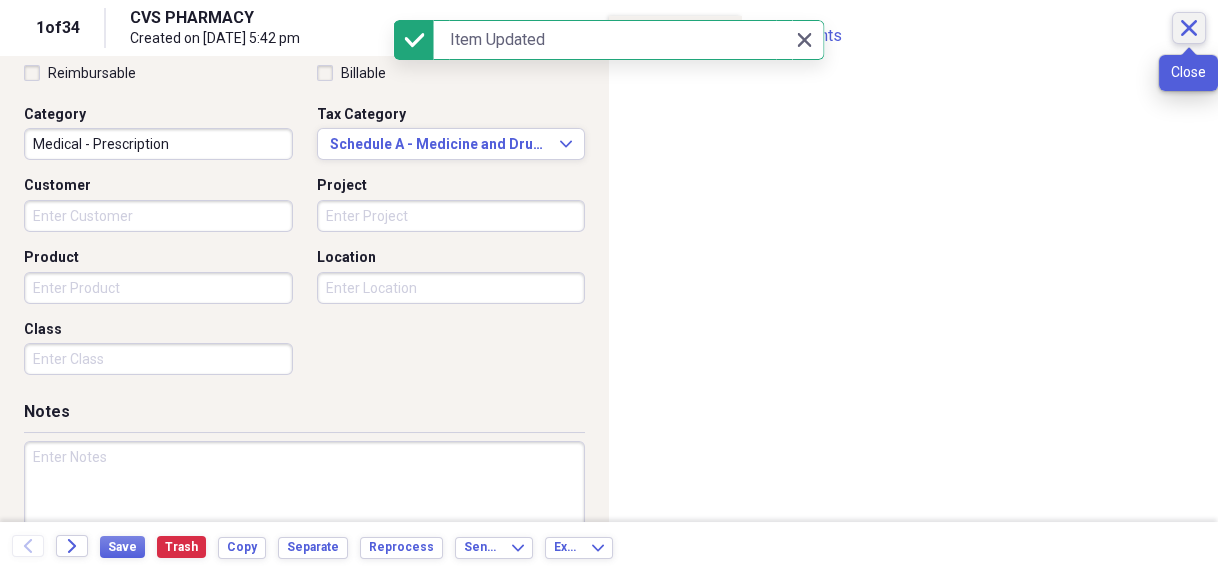 click 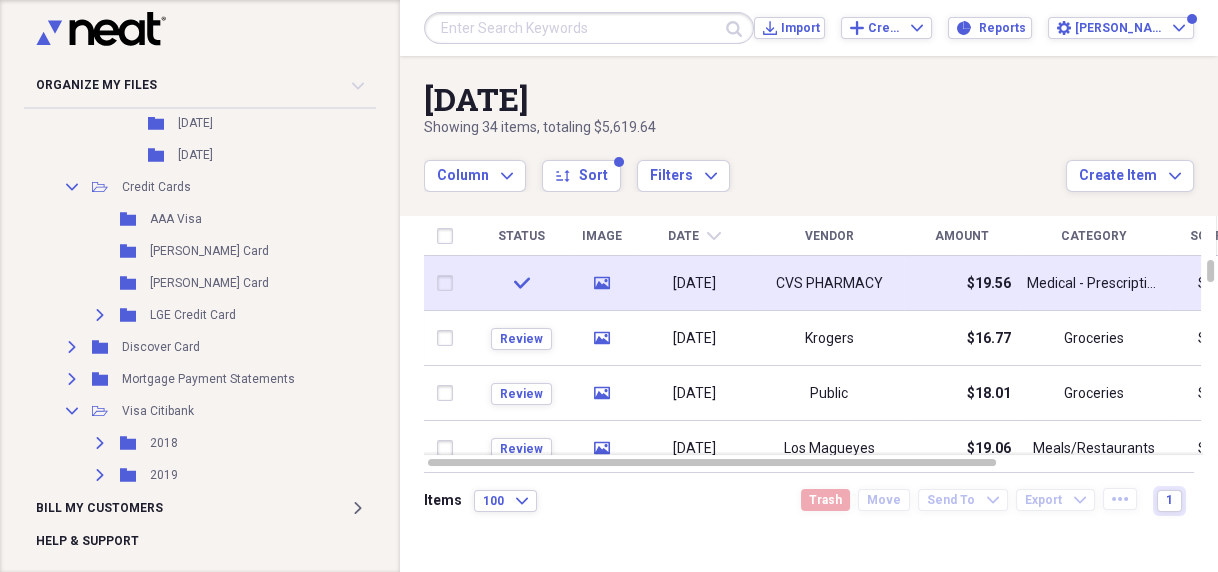 scroll, scrollTop: 1009, scrollLeft: 0, axis: vertical 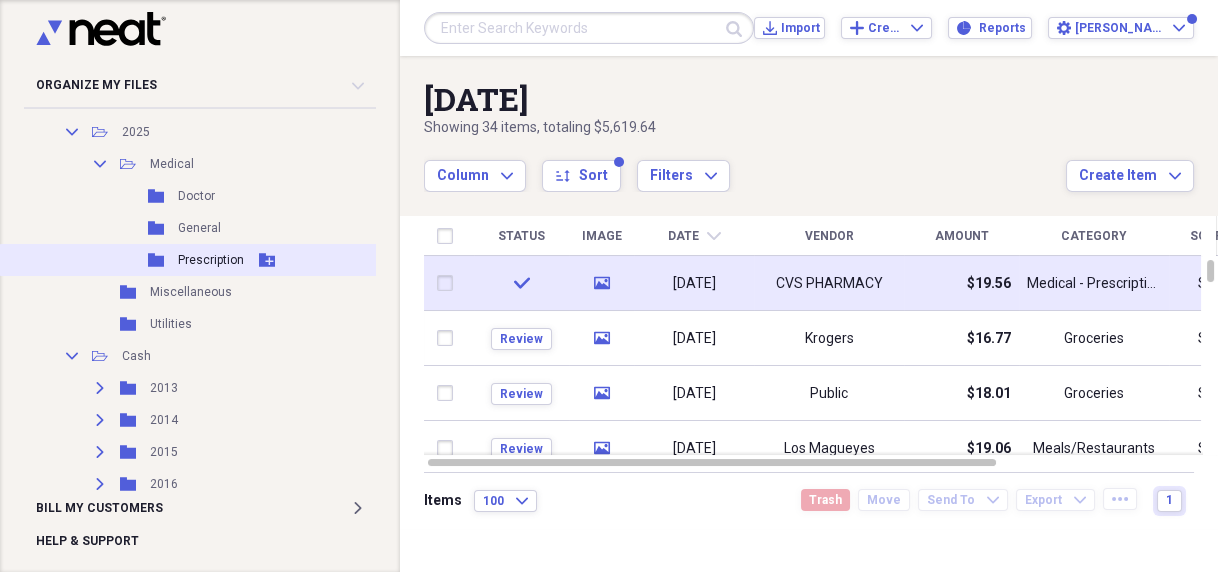 click on "Prescription" at bounding box center [211, 260] 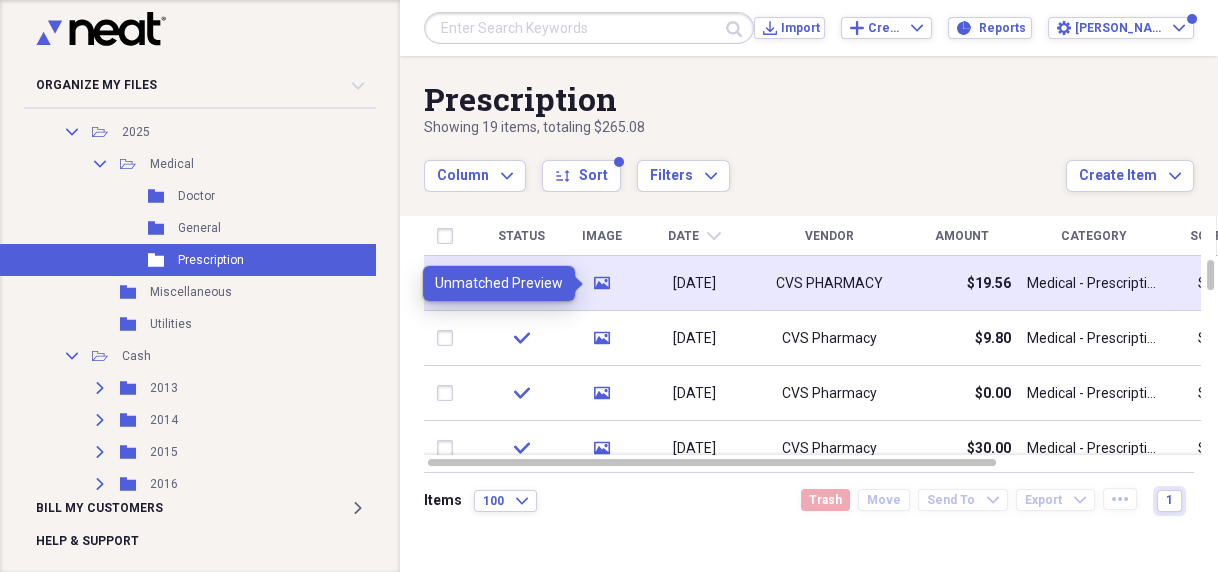 click 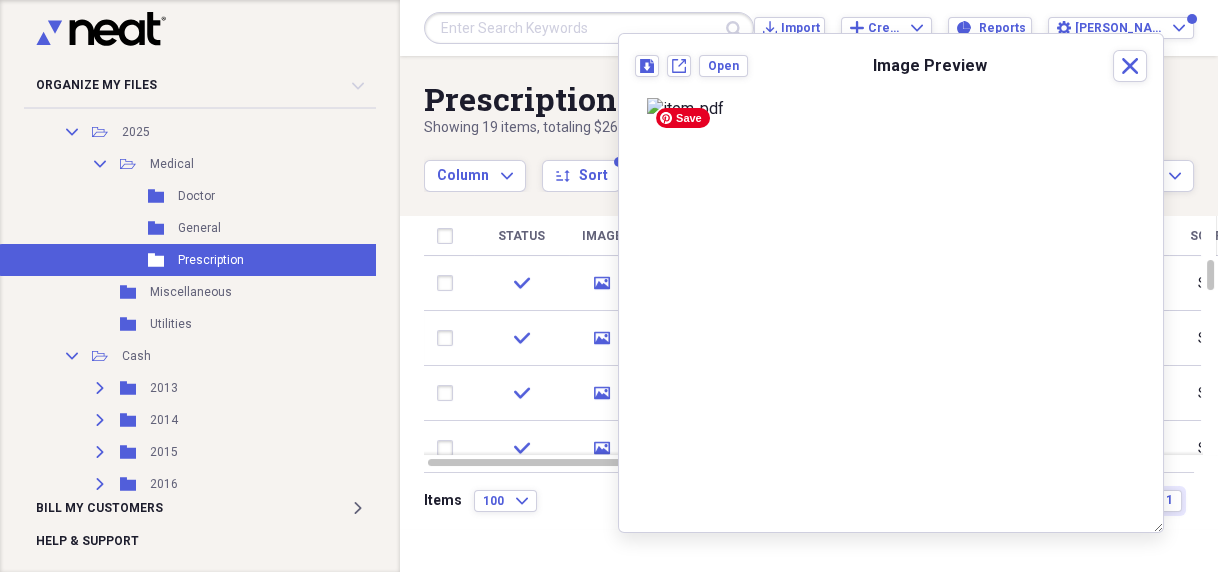 scroll, scrollTop: 752, scrollLeft: 0, axis: vertical 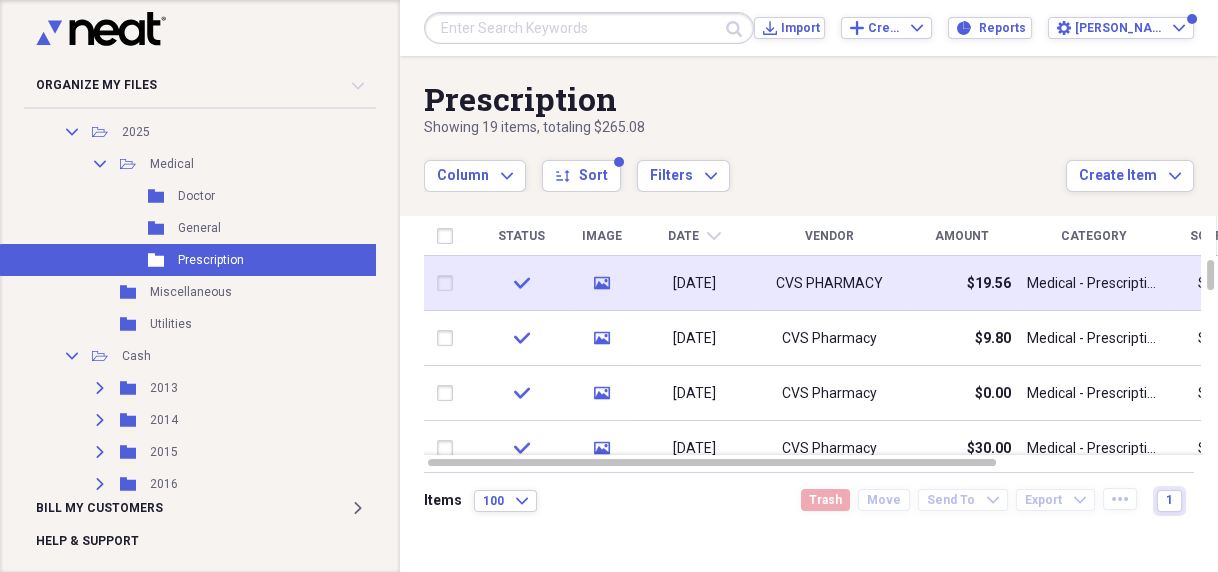 click on "media" at bounding box center (601, 283) 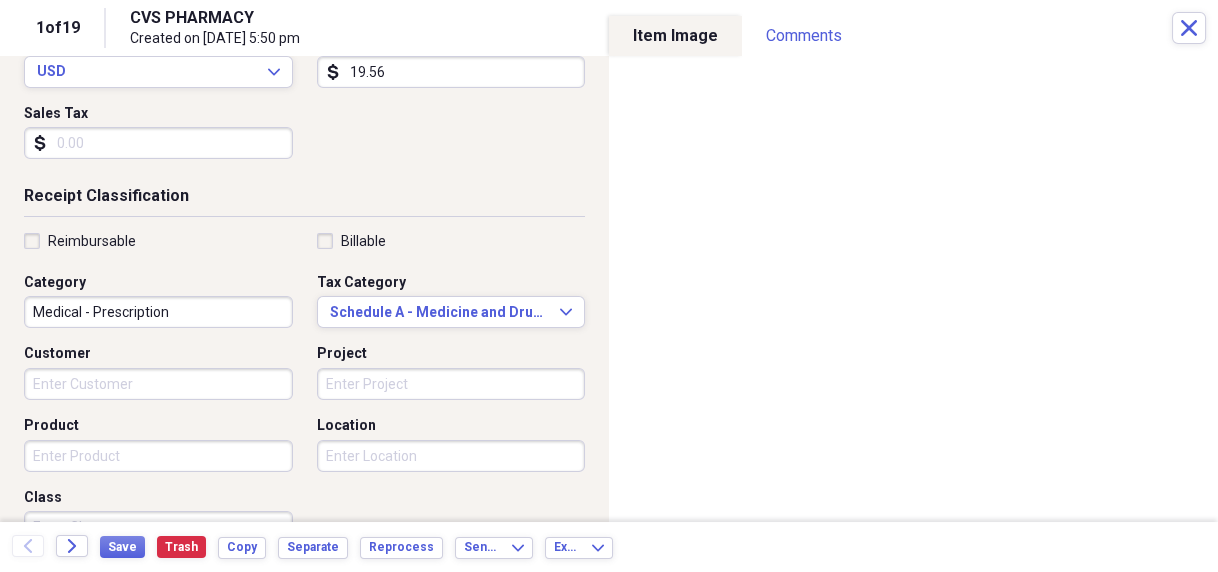 scroll, scrollTop: 0, scrollLeft: 0, axis: both 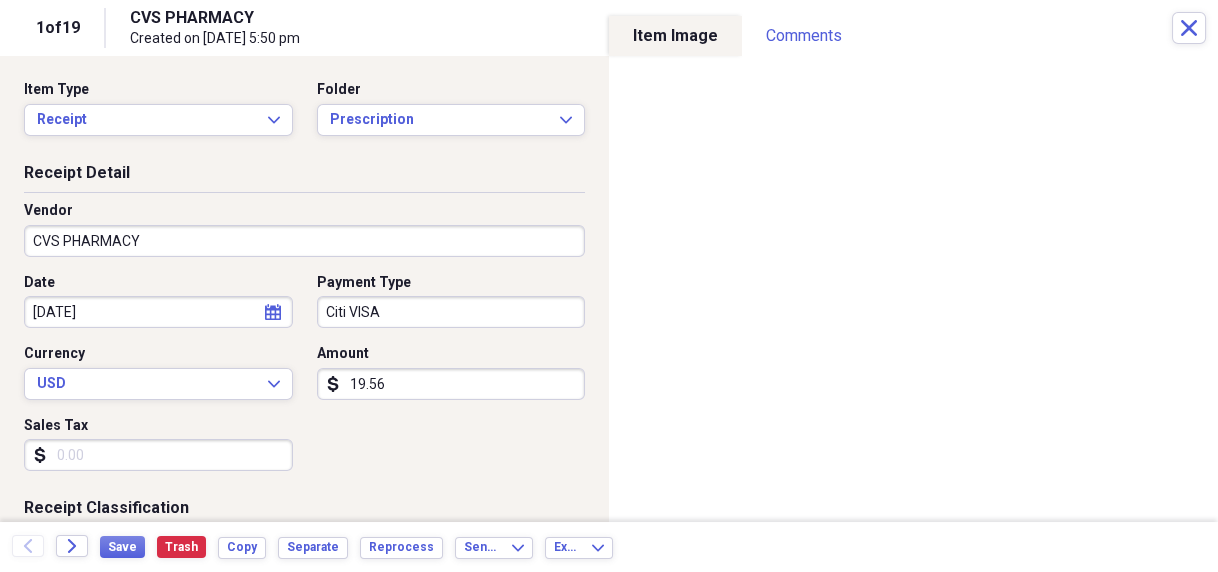 click on "1  of  19 CVS PHARMACY Created on [DATE] 5:50 pm Close" at bounding box center (609, 28) 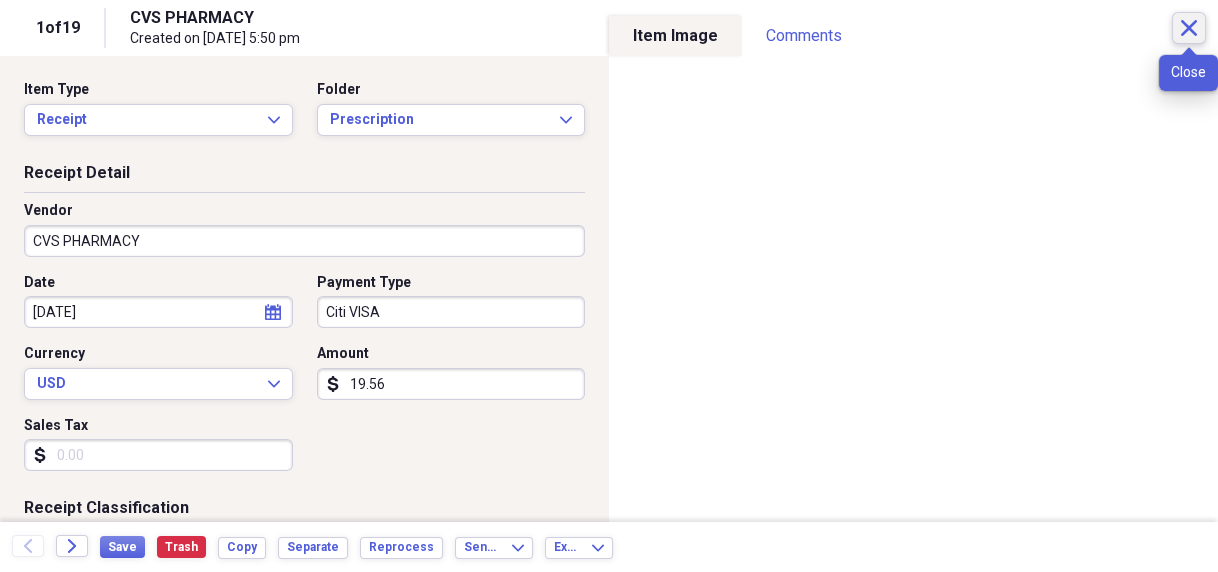 click 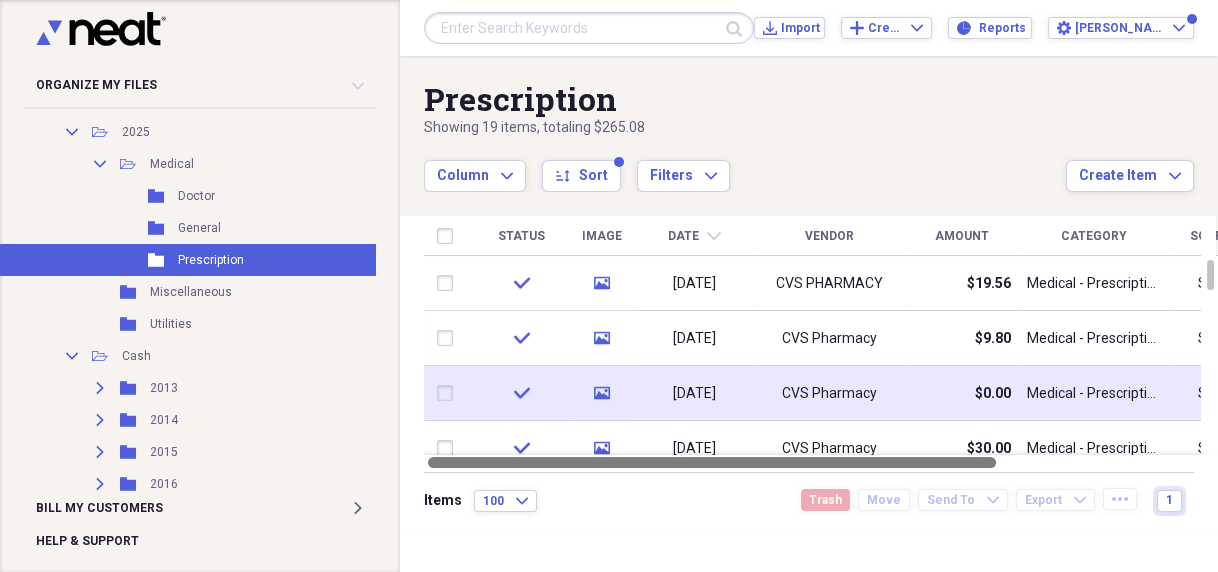 drag, startPoint x: 941, startPoint y: 462, endPoint x: 813, endPoint y: 381, distance: 151.47607 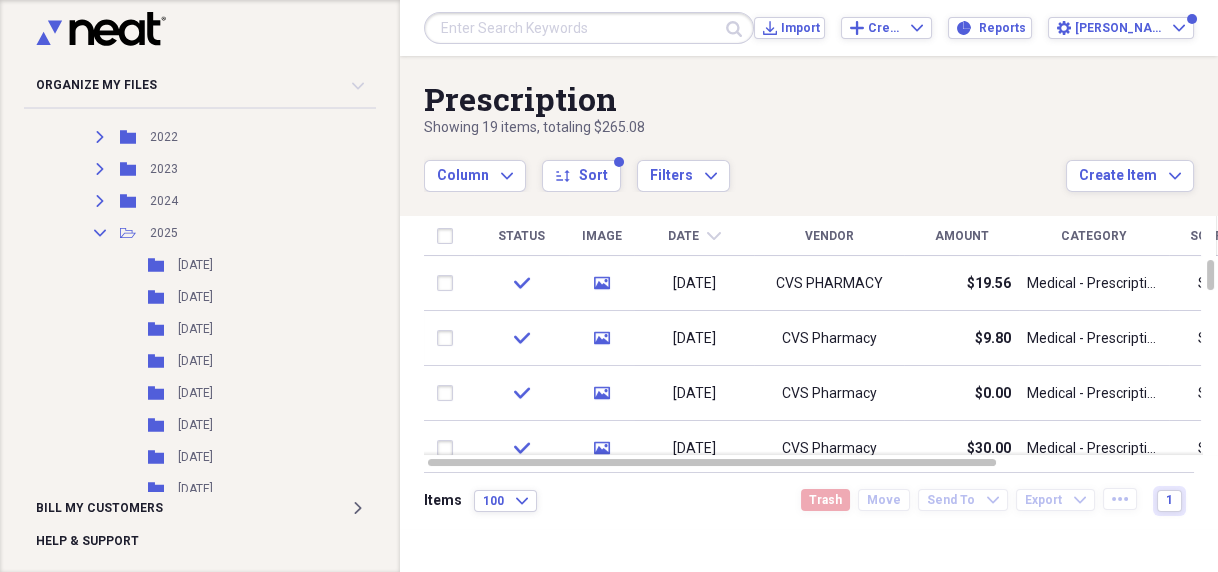 scroll, scrollTop: 1889, scrollLeft: 0, axis: vertical 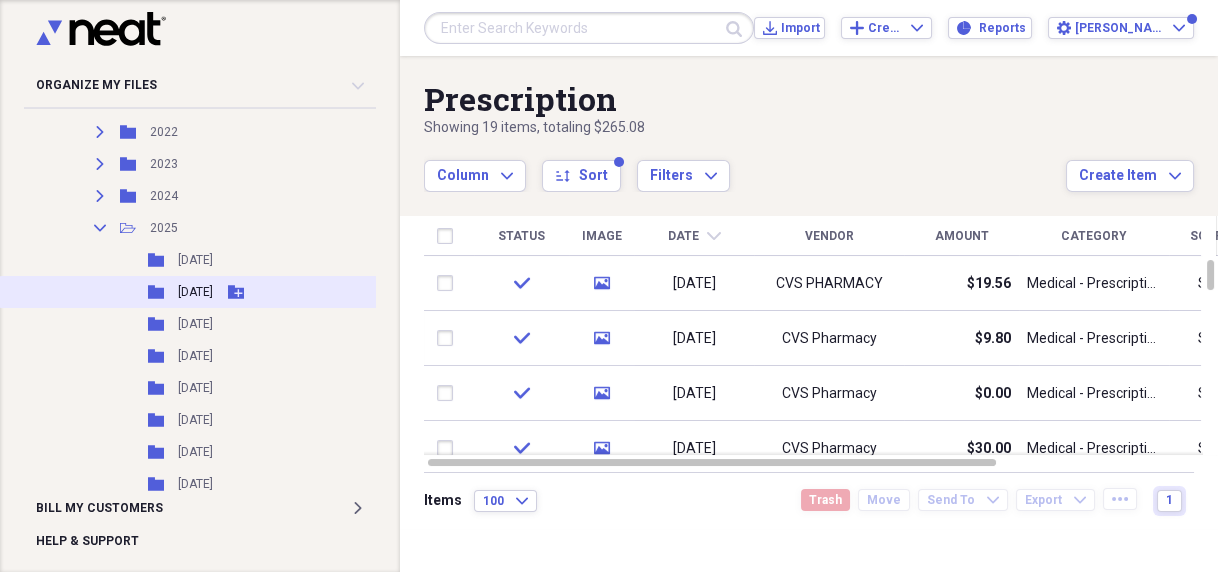 click on "[DATE]" at bounding box center [195, 292] 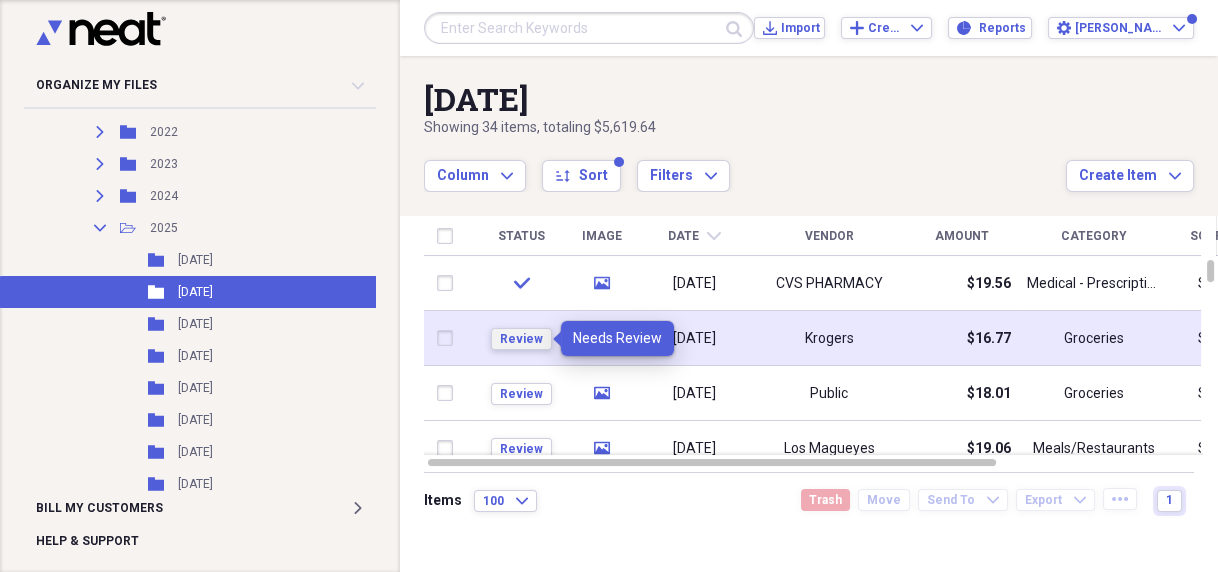 click on "Review" at bounding box center [521, 339] 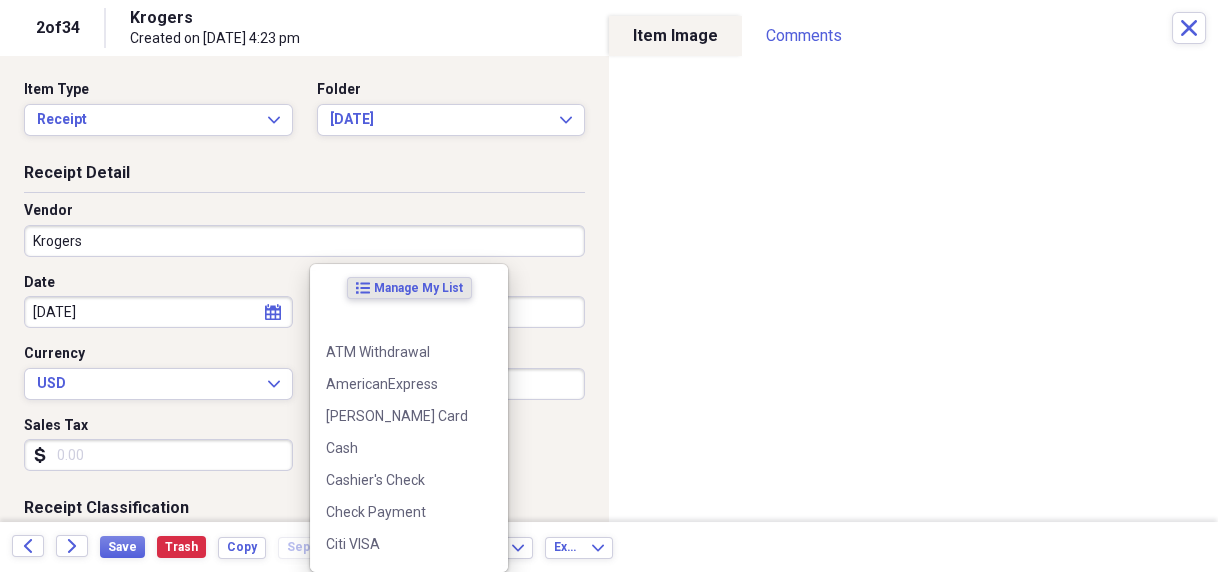 click on "Organize My Files 12 Collapse Unfiled Needs Review 12 Unfiled All Files Unfiled Unfiled Unfiled Saved Reports Collapse My Cabinet [PERSON_NAME]'s Cabinet Add Folder Folder [STREET_ADDRESS] House Info Add Folder Expand Folder Auto Information Add Folder Collapse Open Folder Budget Items Add Folder Expand Folder 2014 Add Folder Expand Folder 2015 Add Folder Expand Folder 2016 Add Folder Expand Folder 2017 Add Folder Expand Folder 2018 Add Folder Expand Folder 2019 Add Folder Expand Folder 2020 Add Folder Expand Folder 2021 Add Folder Expand Folder 2022 Add Folder Expand Folder 2023 Add Folder Expand Folder 2024 Add Folder Collapse Open Folder 2025 Add Folder Collapse Open Folder Medical Add Folder Folder Doctor Add Folder Folder General Add Folder Folder Prescription Add Folder Folder Miscellaneous Add Folder Folder Utilities Add Folder Collapse Open Folder Cash Add Folder Expand Folder 2013 Add Folder Expand Folder 2014 Add Folder Expand Folder 2015 Add Folder Expand Folder 2016 Add Folder Expand Folder 2017 Add Folder 1" at bounding box center (609, 286) 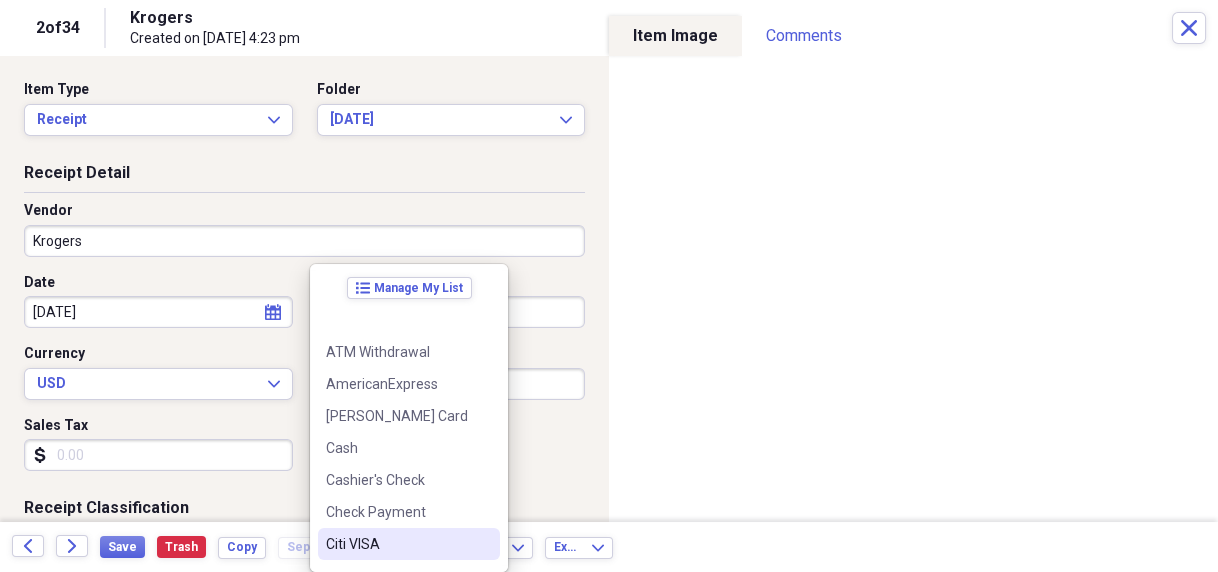click on "Citi VISA" at bounding box center [409, 544] 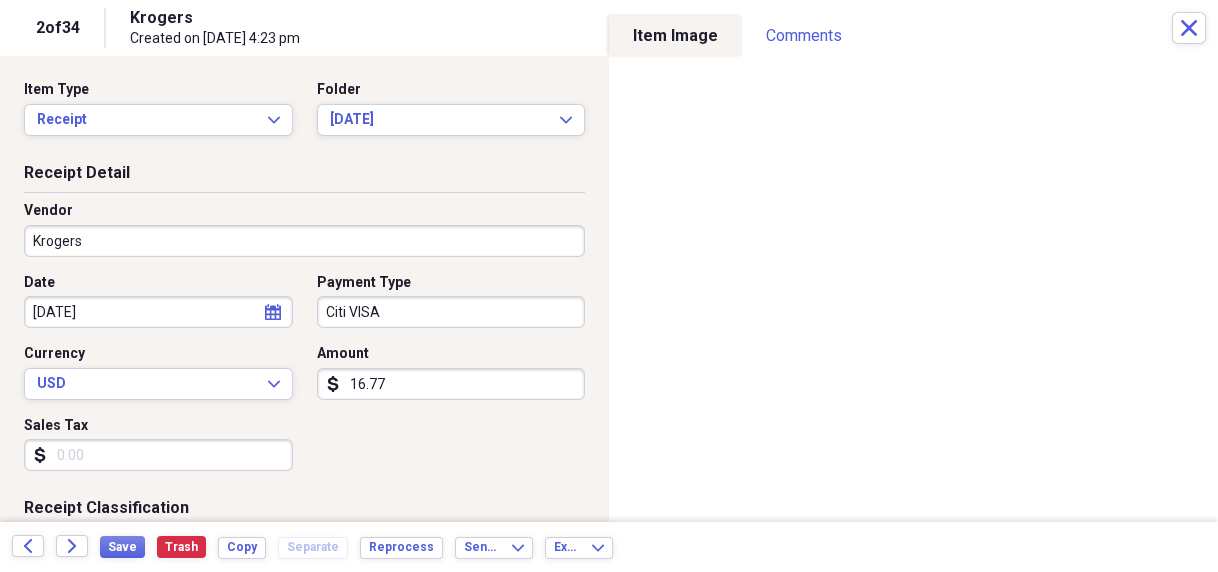 click on "Sales Tax" at bounding box center (158, 455) 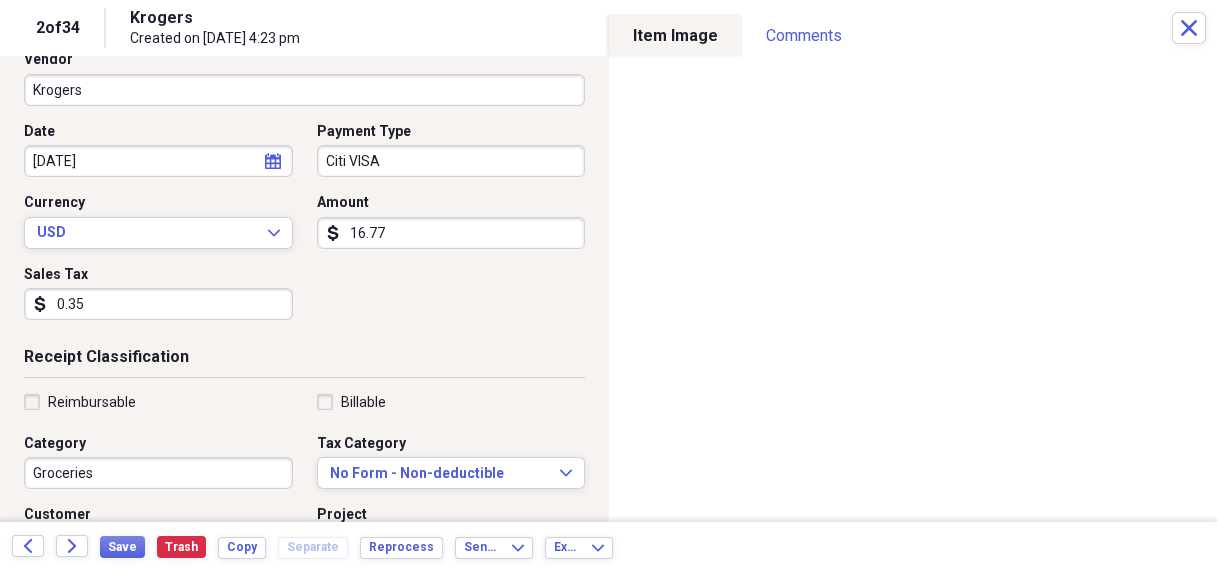 scroll, scrollTop: 160, scrollLeft: 0, axis: vertical 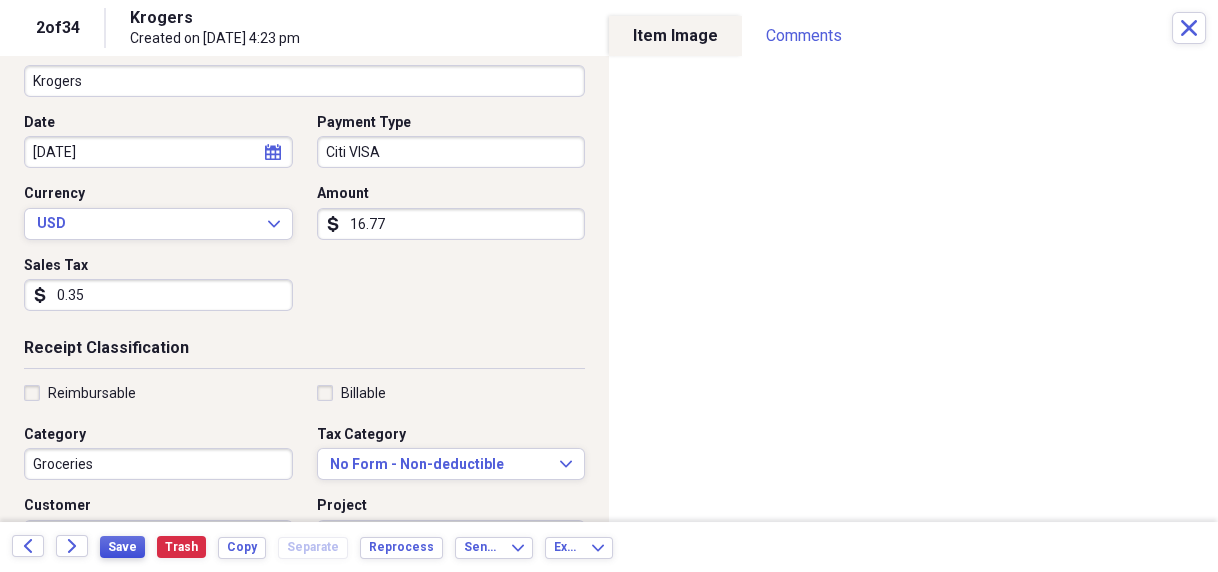 type on "0.35" 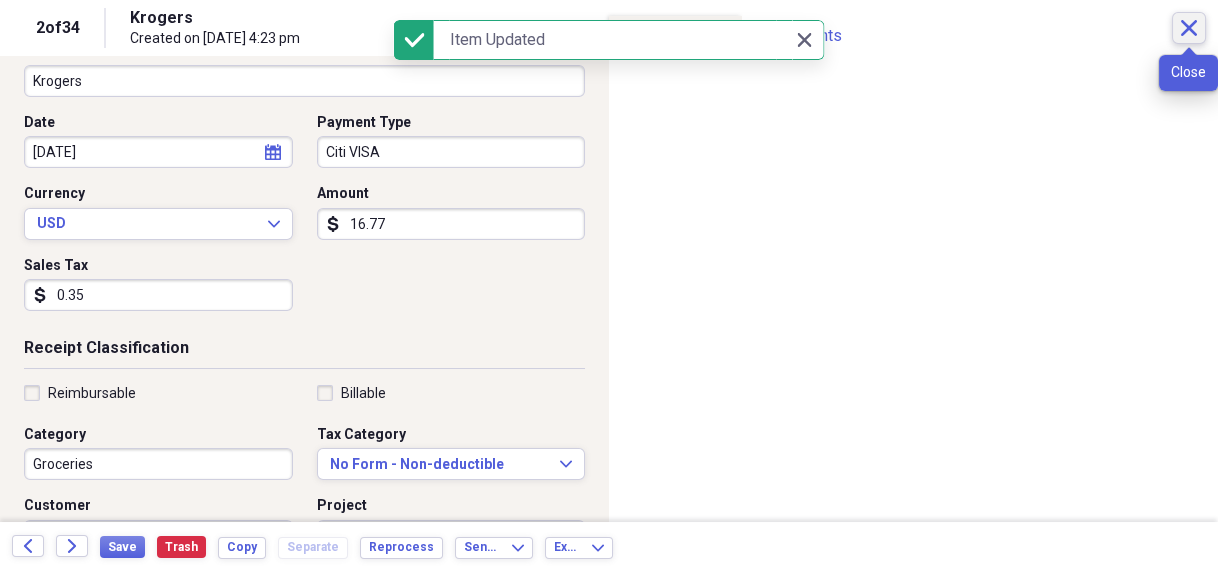 click on "Close" 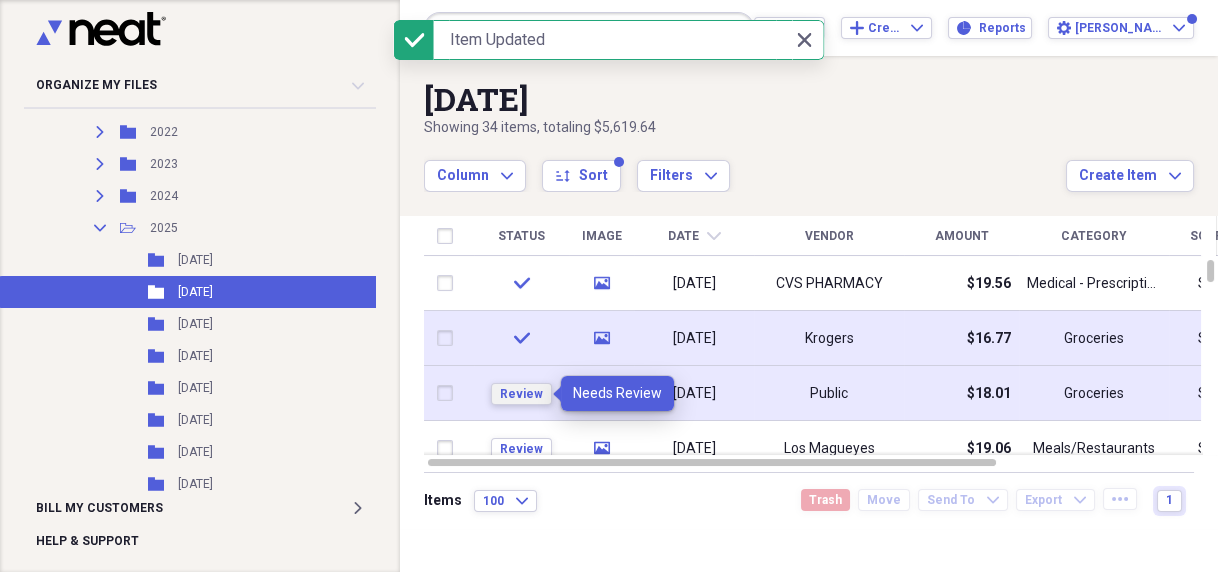 click on "Review" at bounding box center [521, 394] 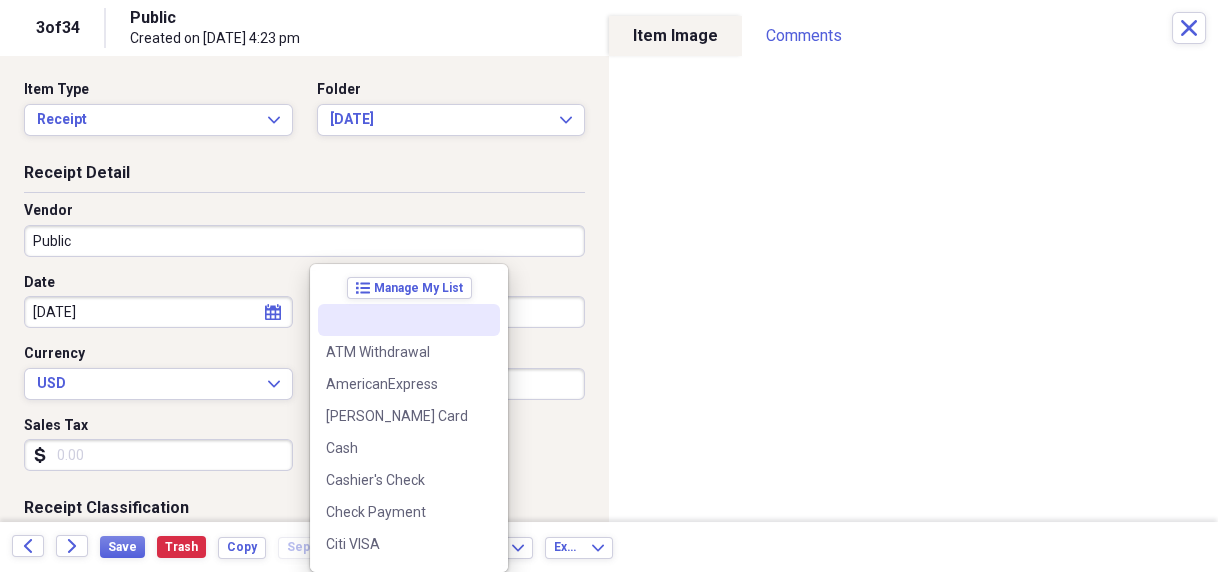 click on "Organize My Files 11 Collapse Unfiled Needs Review 11 Unfiled All Files Unfiled Unfiled Unfiled Saved Reports Collapse My Cabinet [PERSON_NAME]'s Cabinet Add Folder Folder [STREET_ADDRESS] House Info Add Folder Expand Folder Auto Information Add Folder Collapse Open Folder Budget Items Add Folder Expand Folder 2014 Add Folder Expand Folder 2015 Add Folder Expand Folder 2016 Add Folder Expand Folder 2017 Add Folder Expand Folder 2018 Add Folder Expand Folder 2019 Add Folder Expand Folder 2020 Add Folder Expand Folder 2021 Add Folder Expand Folder 2022 Add Folder Expand Folder 2023 Add Folder Expand Folder 2024 Add Folder Collapse Open Folder 2025 Add Folder Collapse Open Folder Medical Add Folder Folder Doctor Add Folder Folder General Add Folder Folder Prescription Add Folder Folder Miscellaneous Add Folder Folder Utilities Add Folder Collapse Open Folder Cash Add Folder Expand Folder 2013 Add Folder Expand Folder 2014 Add Folder Expand Folder 2015 Add Folder Expand Folder 2016 Add Folder Expand Folder 2017 Add Folder 1" at bounding box center (609, 286) 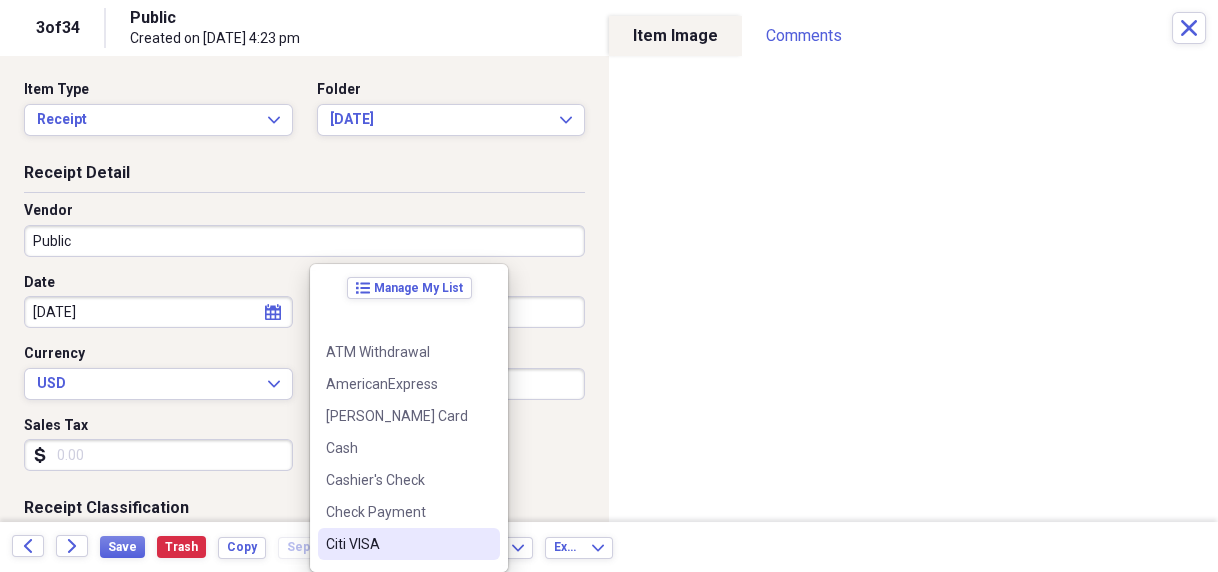 click on "Citi VISA" at bounding box center [397, 544] 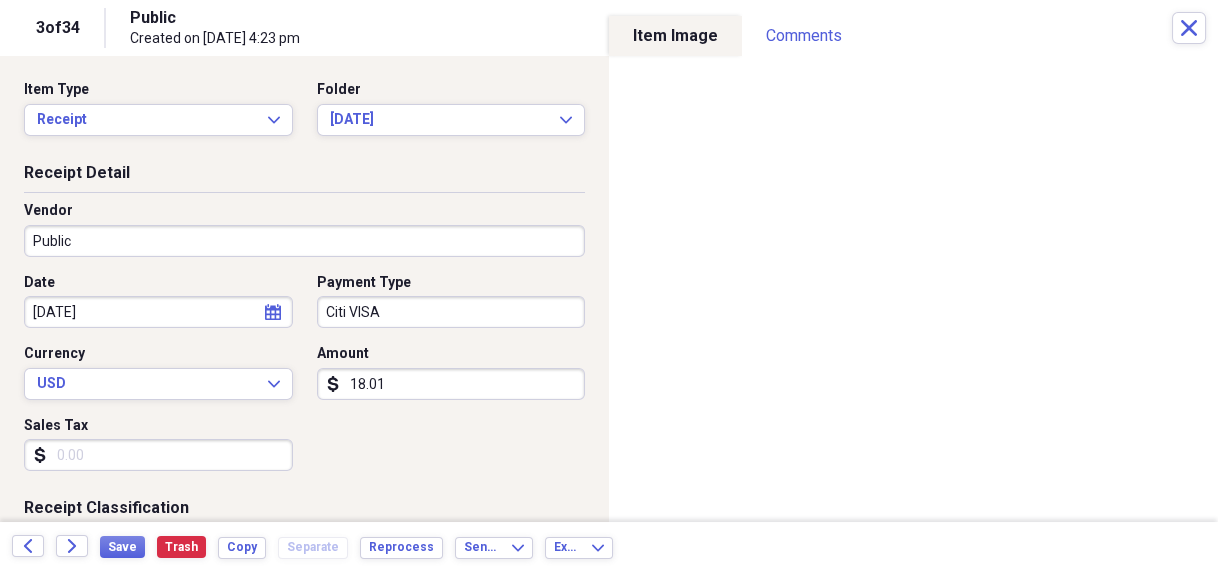 click on "Public" at bounding box center (304, 241) 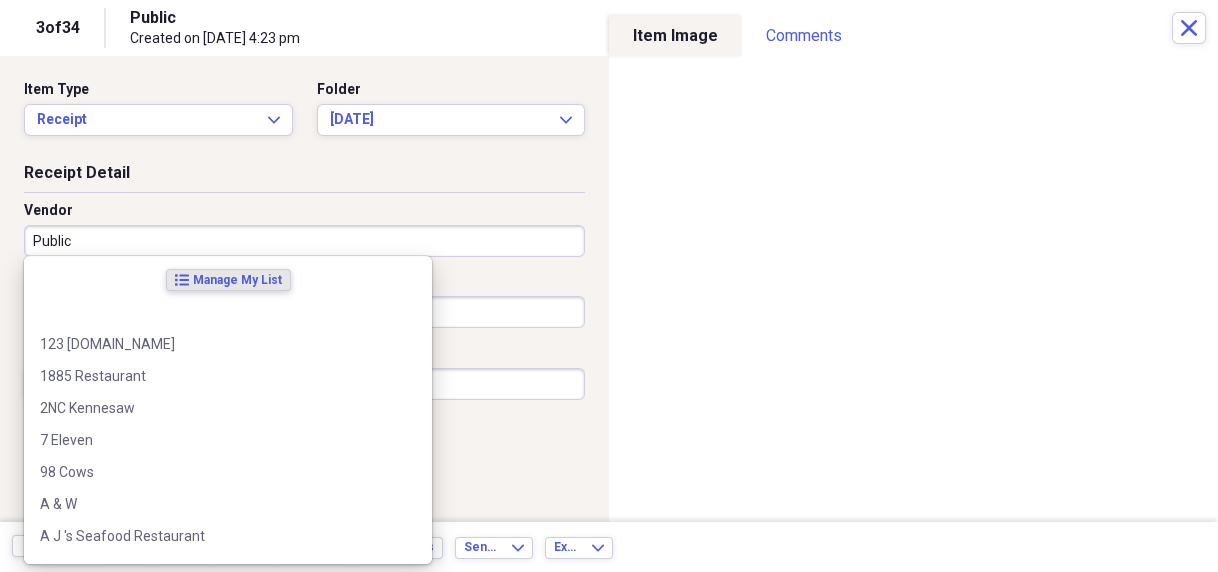 click on "Public" at bounding box center [304, 241] 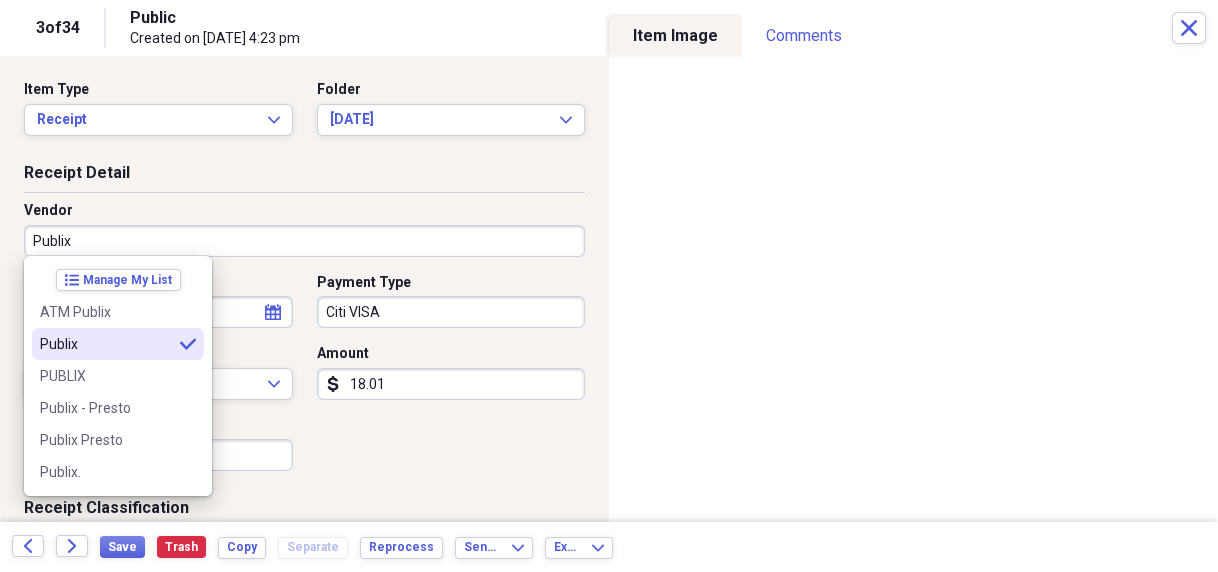 type on "Publix" 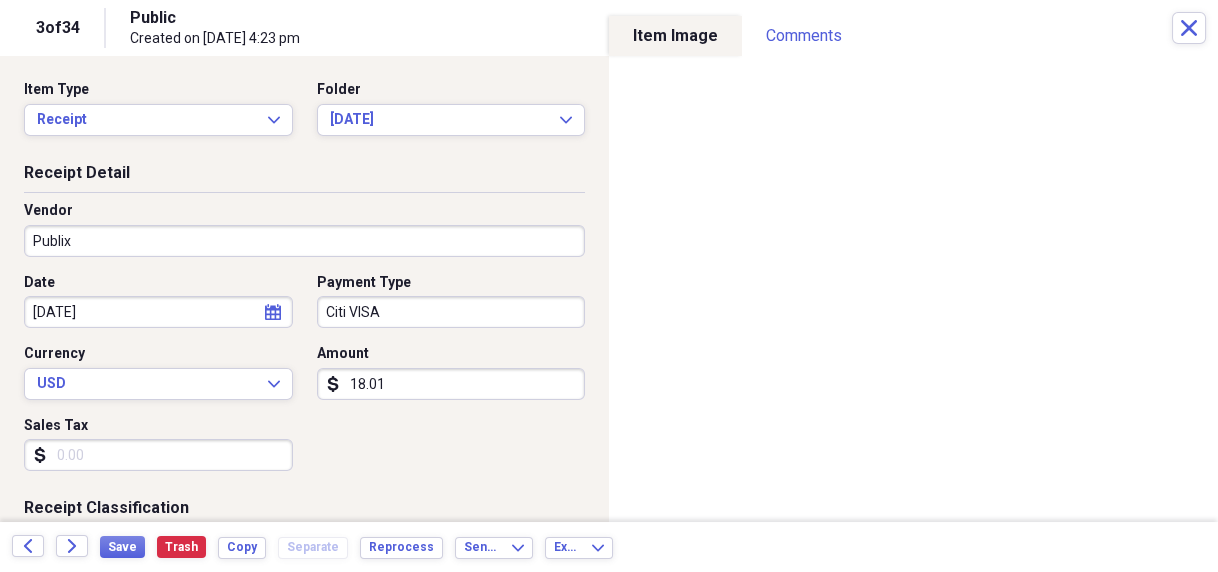 click on "Publix" at bounding box center [304, 241] 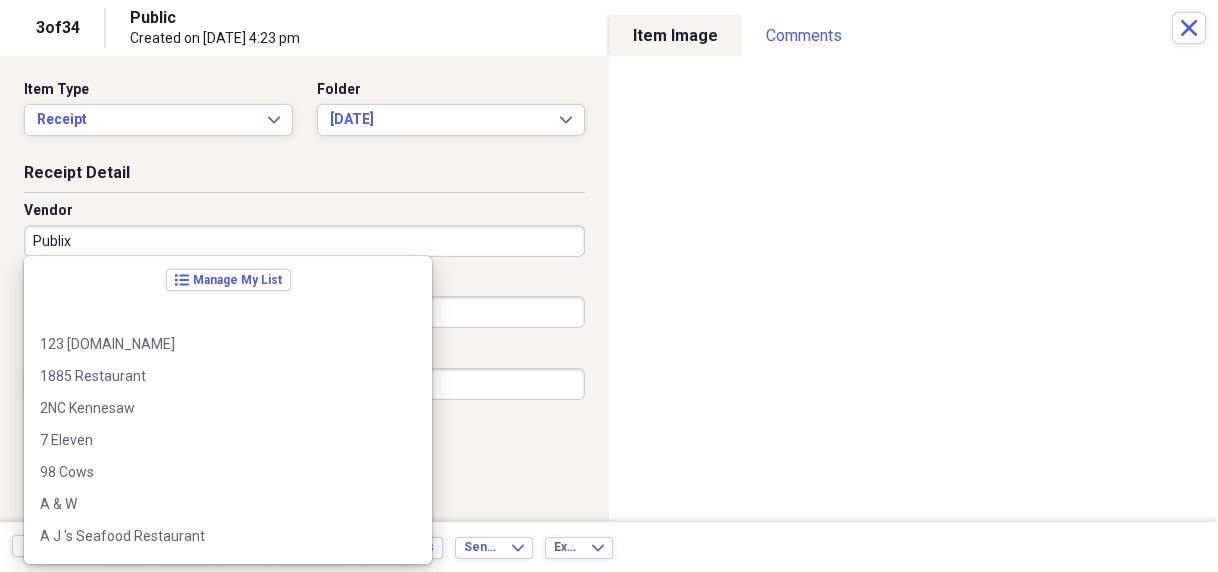 scroll, scrollTop: 37436, scrollLeft: 0, axis: vertical 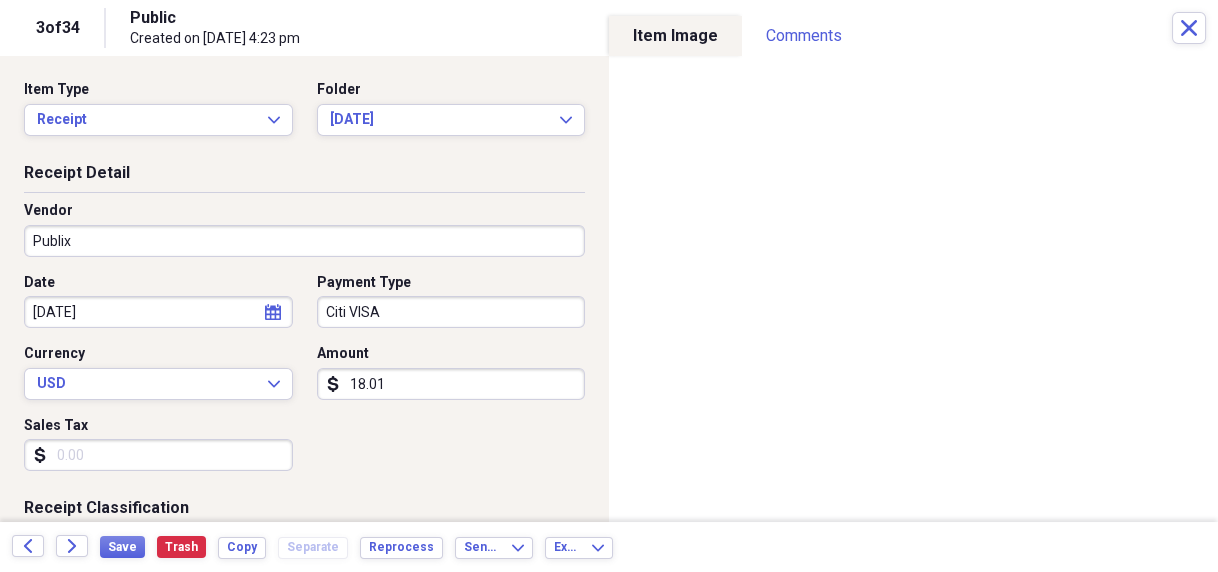 click on "Receipt Detail Vendor Publix Date [DATE] calendar Calendar Payment Type Citi VISA Currency USD Expand Amount dollar-sign 18.01 Sales Tax dollar-sign" at bounding box center (304, 330) 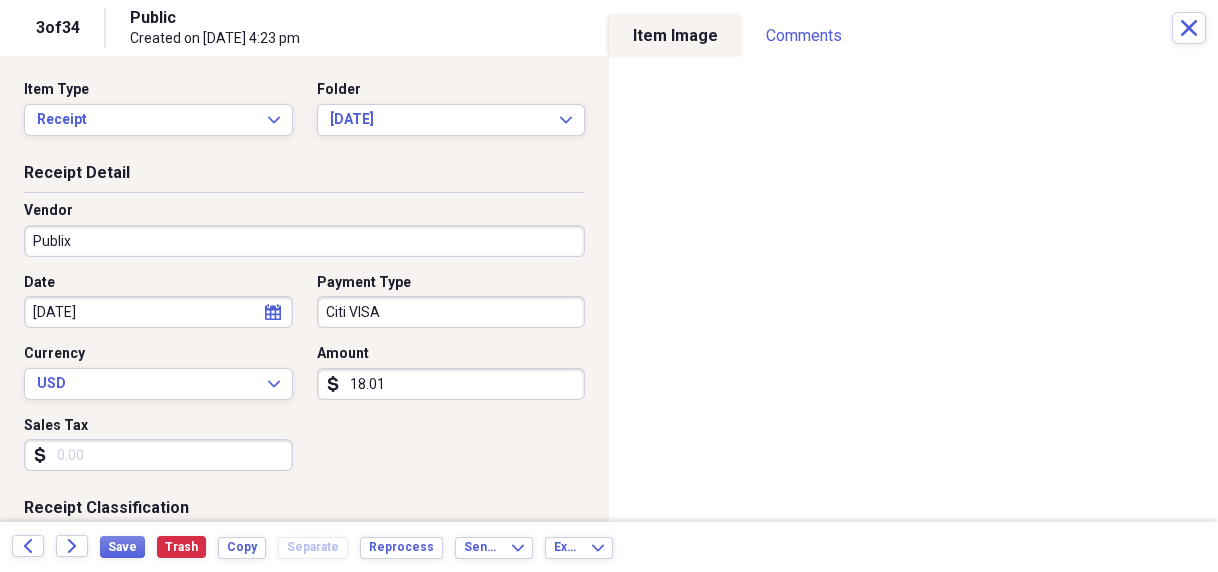 click on "Sales Tax" at bounding box center [158, 455] 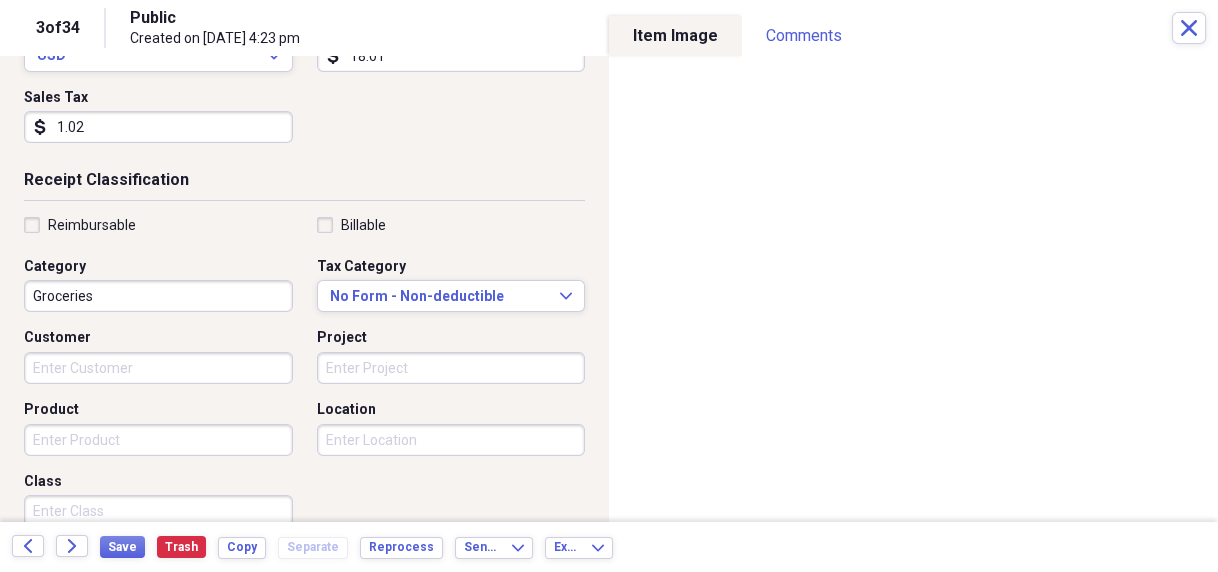 scroll, scrollTop: 480, scrollLeft: 0, axis: vertical 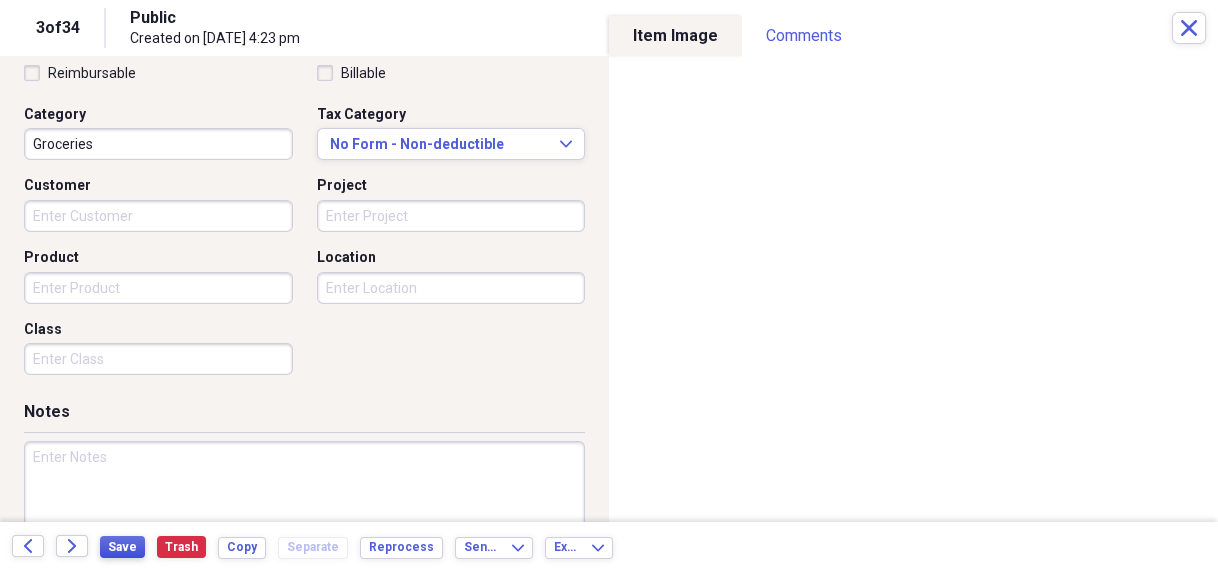 type on "1.02" 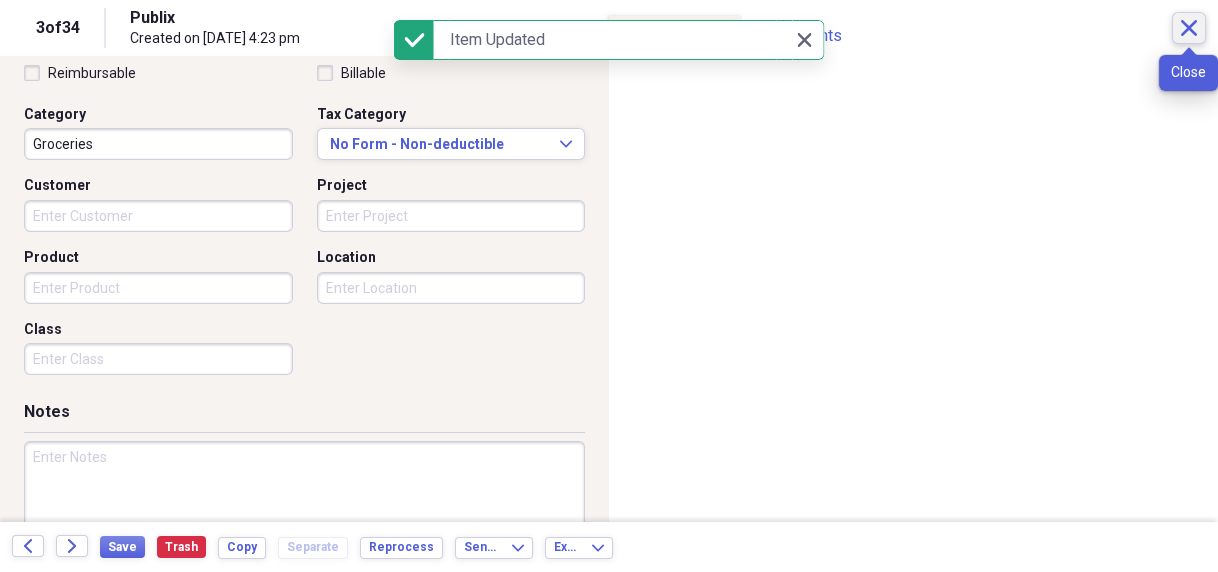click 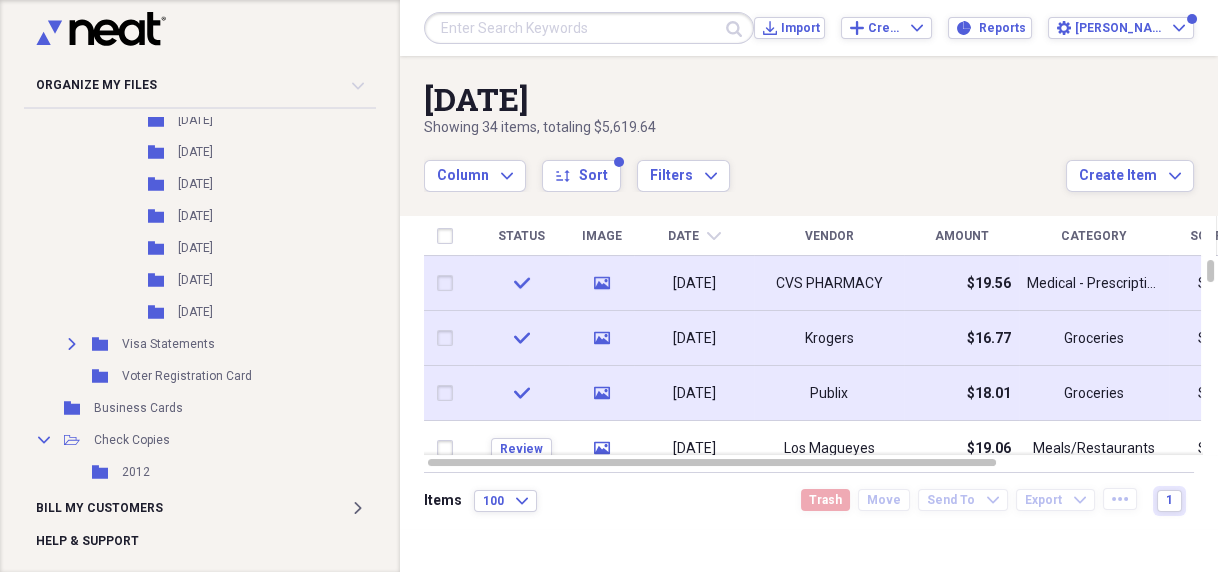 scroll, scrollTop: 2129, scrollLeft: 0, axis: vertical 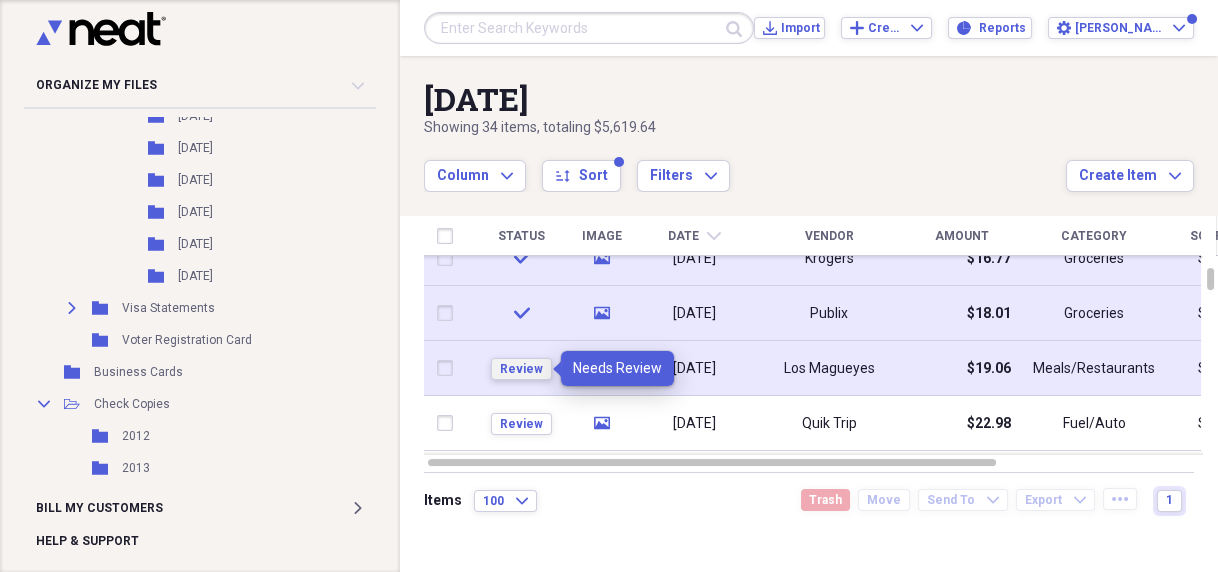 click on "Review" at bounding box center [521, 369] 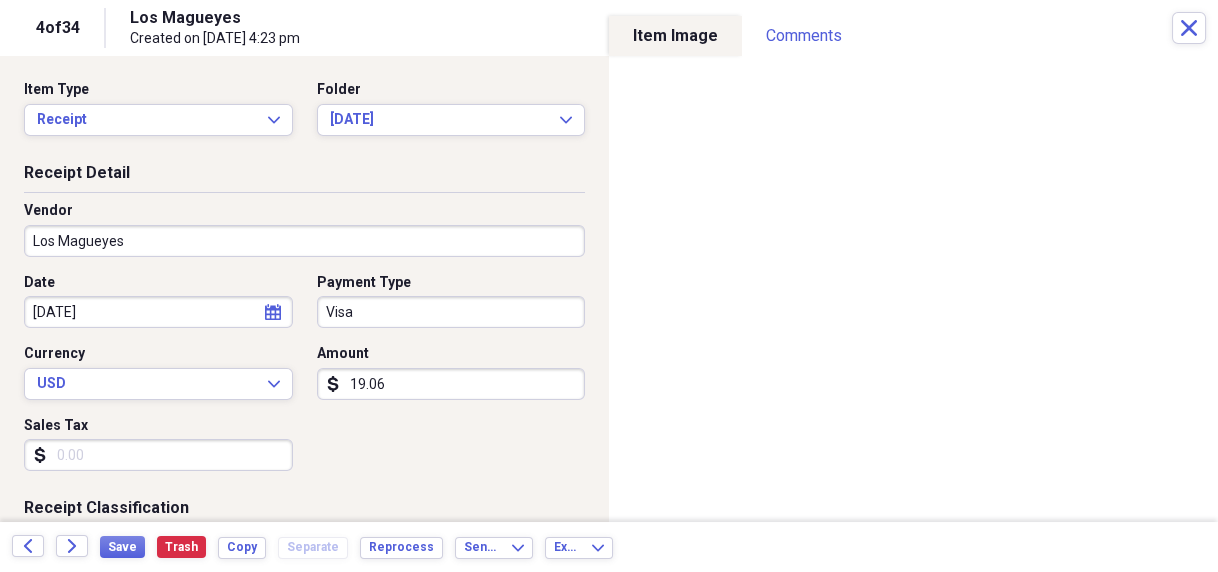 click on "Organize My Files 10 Collapse Unfiled Needs Review 10 Unfiled All Files Unfiled Unfiled Unfiled Saved Reports Collapse My Cabinet [PERSON_NAME]'s Cabinet Add Folder Folder [STREET_ADDRESS] House Info Add Folder Expand Folder Auto Information Add Folder Collapse Open Folder Budget Items Add Folder Expand Folder 2014 Add Folder Expand Folder 2015 Add Folder Expand Folder 2016 Add Folder Expand Folder 2017 Add Folder Expand Folder 2018 Add Folder Expand Folder 2019 Add Folder Expand Folder 2020 Add Folder Expand Folder 2021 Add Folder Expand Folder 2022 Add Folder Expand Folder 2023 Add Folder Expand Folder 2024 Add Folder Collapse Open Folder 2025 Add Folder Collapse Open Folder Medical Add Folder Folder Doctor Add Folder Folder General Add Folder Folder Prescription Add Folder Folder Miscellaneous Add Folder Folder Utilities Add Folder Collapse Open Folder Cash Add Folder Expand Folder 2013 Add Folder Expand Folder 2014 Add Folder Expand Folder 2015 Add Folder Expand Folder 2016 Add Folder Expand Folder 2017 Add Folder 1" at bounding box center (609, 286) 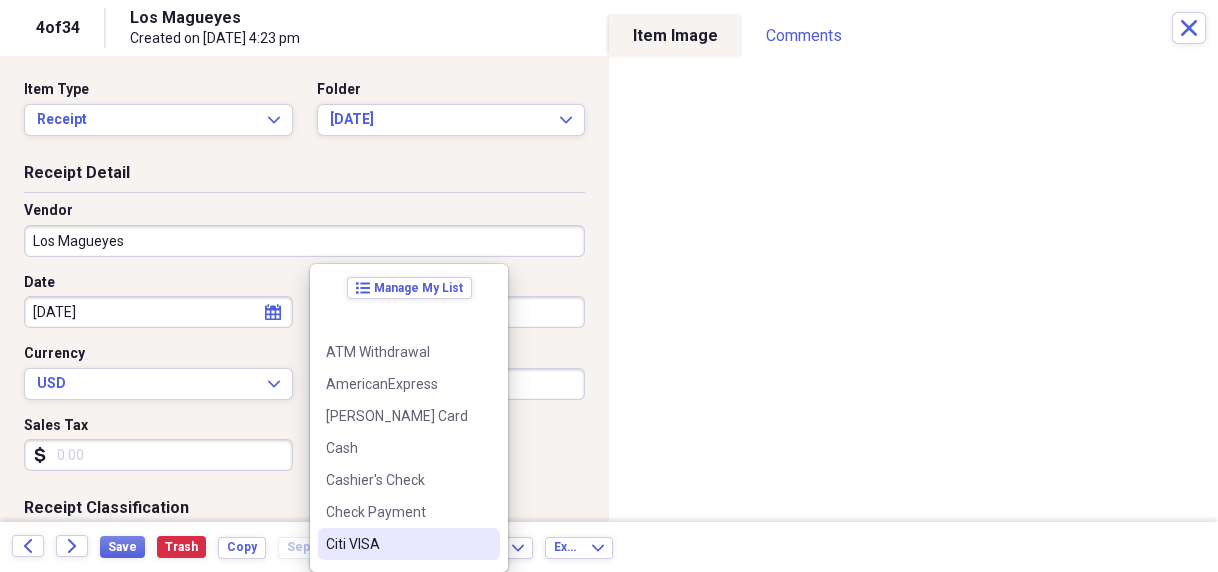 click on "Citi VISA" at bounding box center (409, 544) 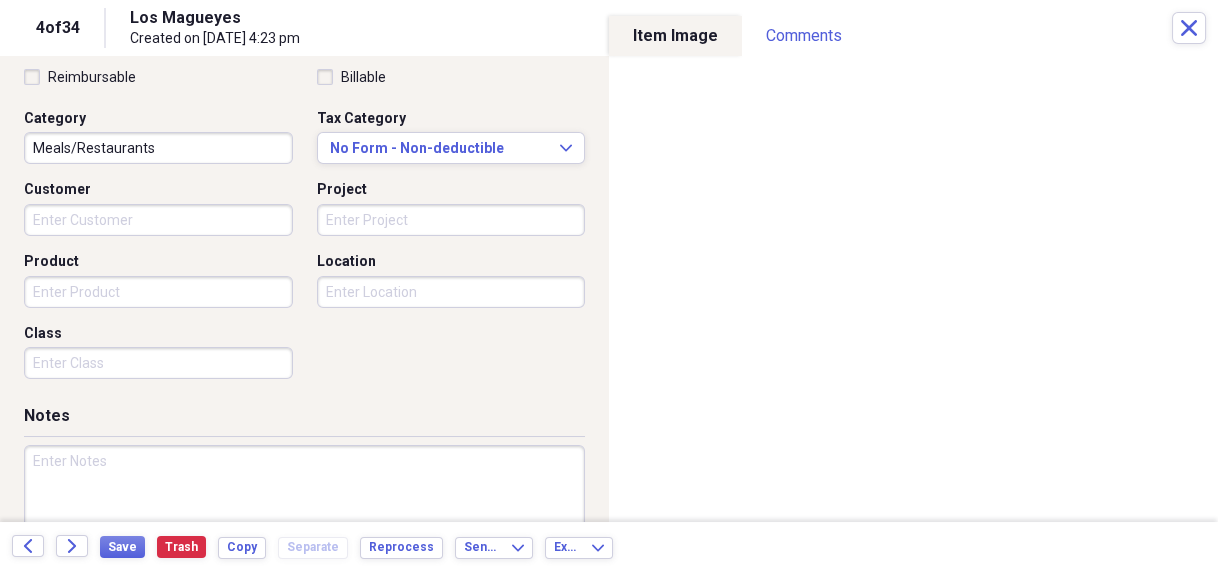 scroll, scrollTop: 480, scrollLeft: 0, axis: vertical 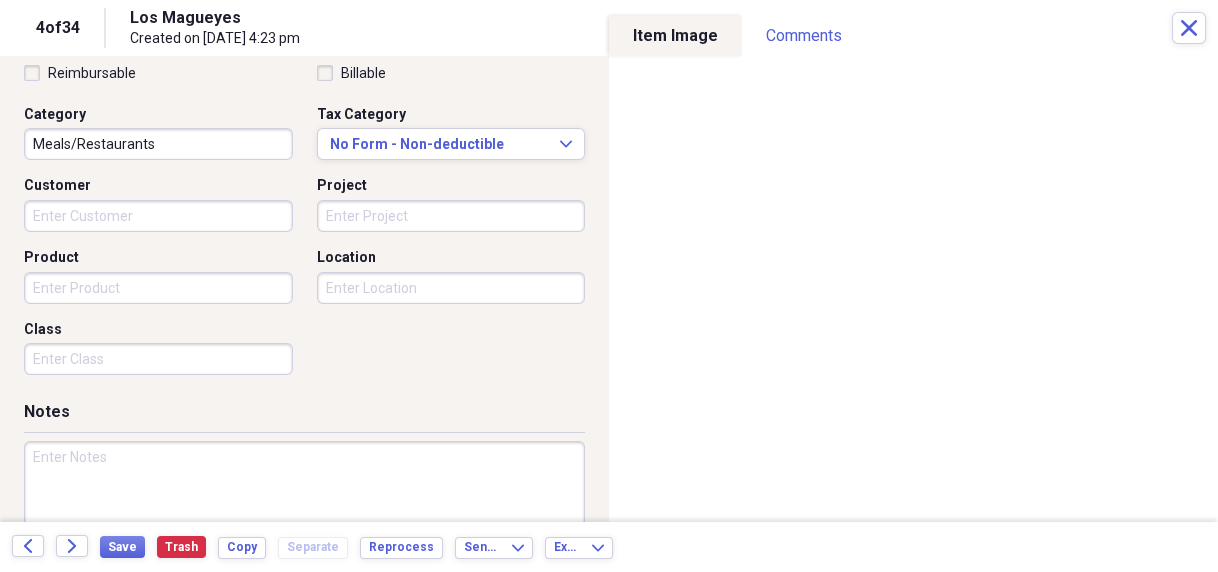 click at bounding box center [304, 506] 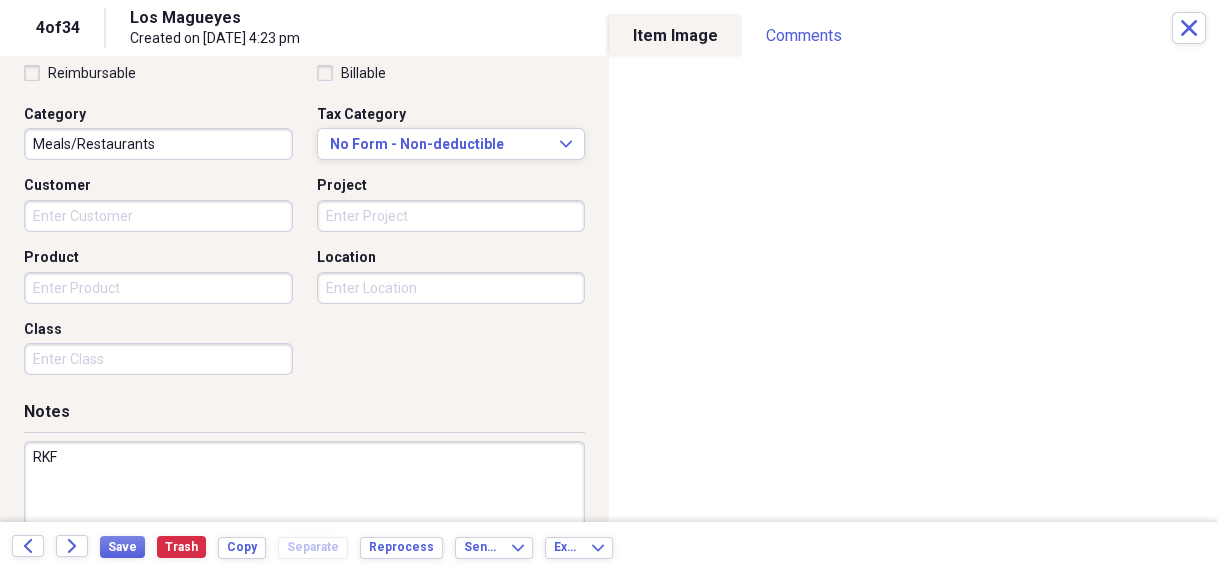 click on "RKF" at bounding box center (304, 506) 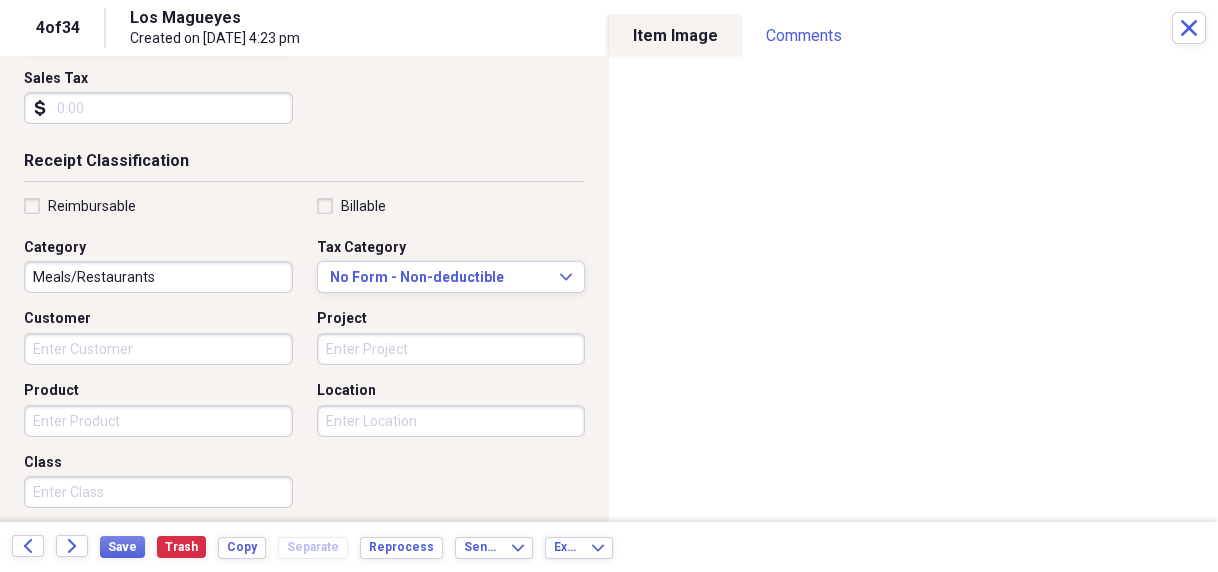 scroll, scrollTop: 232, scrollLeft: 0, axis: vertical 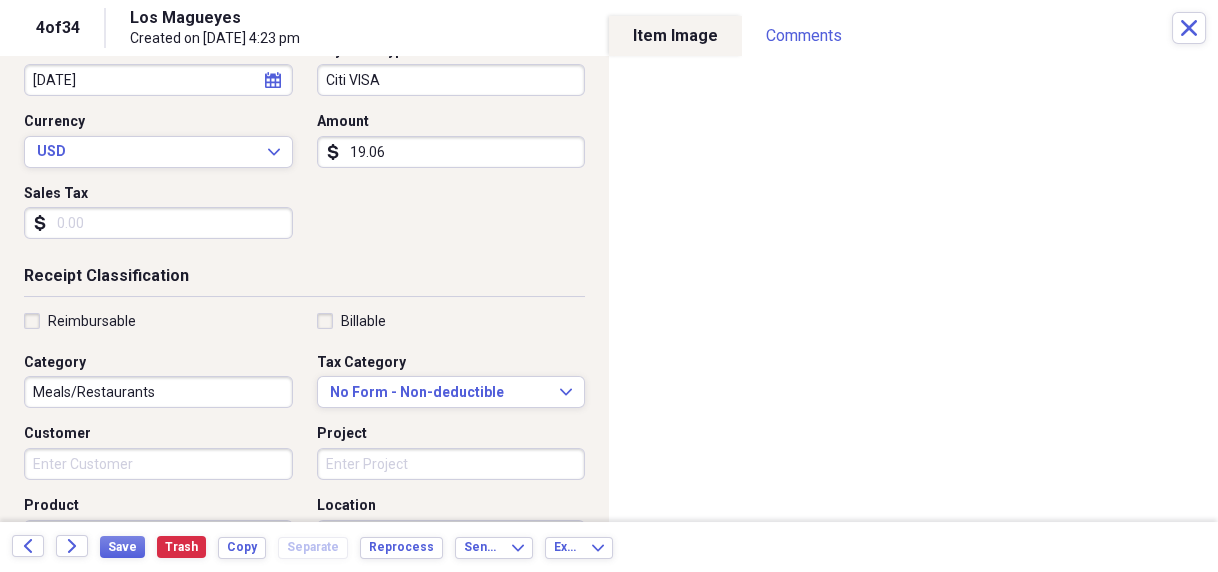 type on "RKF & LNF  Dinner" 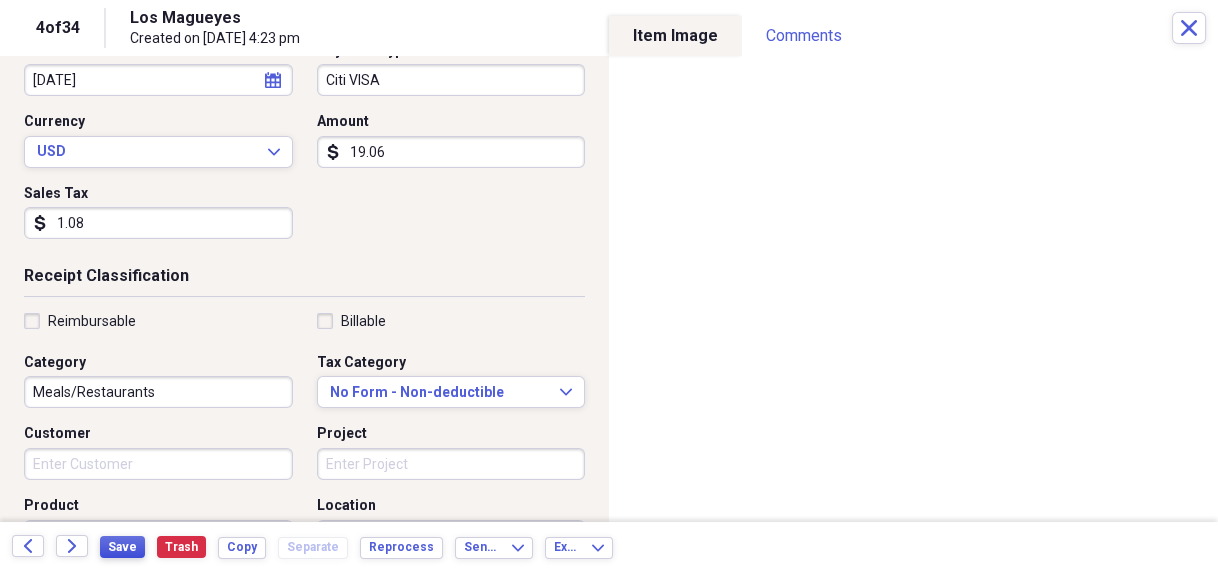 type on "1.08" 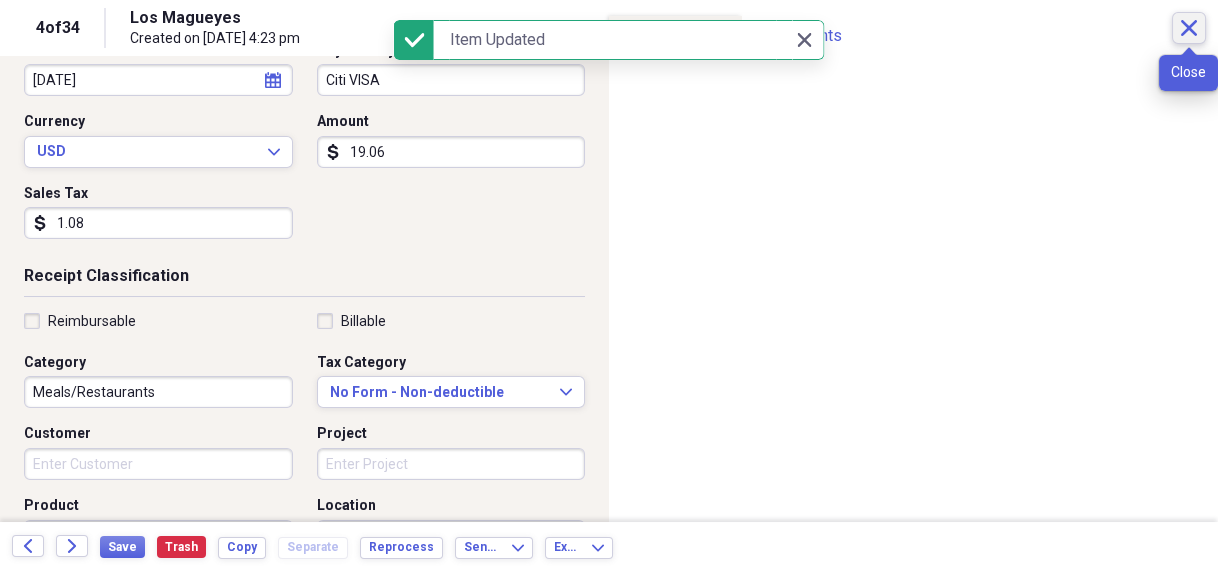 click on "Close" at bounding box center (1189, 28) 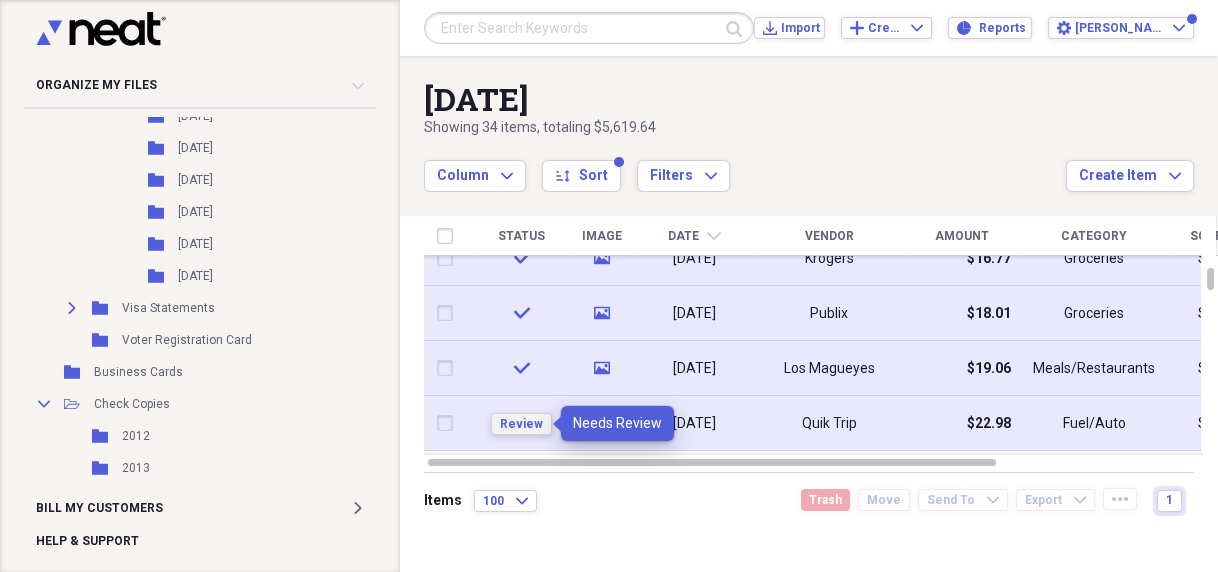 click on "Review" at bounding box center (521, 424) 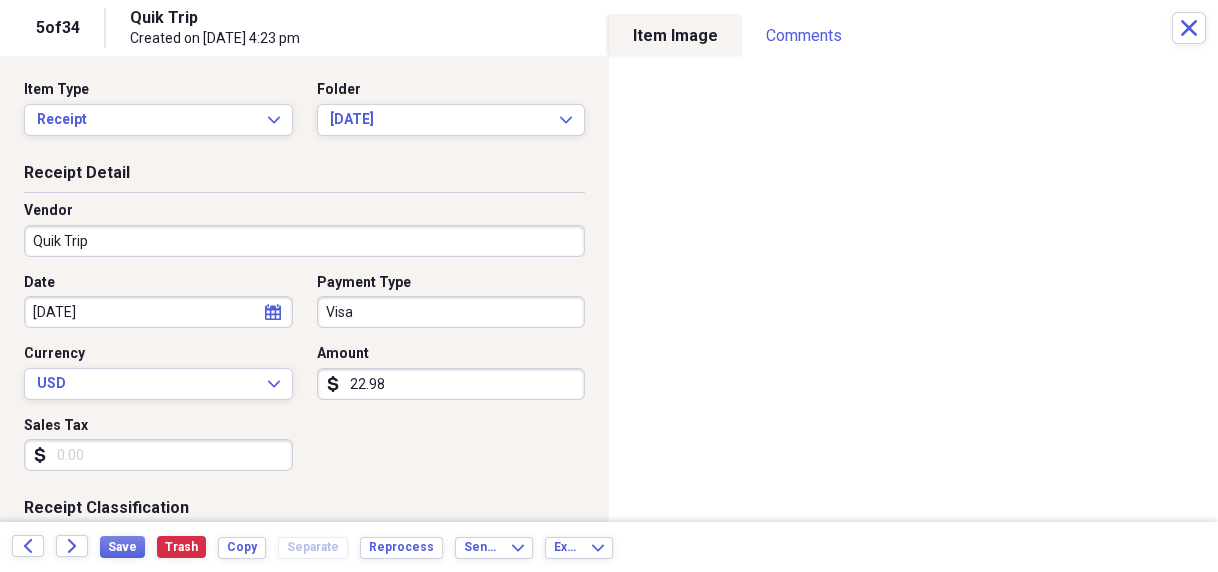 click on "Organize My Files 9 Collapse Unfiled Needs Review 9 Unfiled All Files Unfiled Unfiled Unfiled Saved Reports Collapse My Cabinet [PERSON_NAME]'s Cabinet Add Folder Folder [STREET_ADDRESS] House Info Add Folder Expand Folder Auto Information Add Folder Collapse Open Folder Budget Items Add Folder Expand Folder 2014 Add Folder Expand Folder 2015 Add Folder Expand Folder 2016 Add Folder Expand Folder 2017 Add Folder Expand Folder 2018 Add Folder Expand Folder 2019 Add Folder Expand Folder 2020 Add Folder Expand Folder 2021 Add Folder Expand Folder 2022 Add Folder Expand Folder 2023 Add Folder Expand Folder 2024 Add Folder Collapse Open Folder 2025 Add Folder Collapse Open Folder Medical Add Folder Folder Doctor Add Folder Folder General Add Folder Folder Prescription Add Folder Folder Miscellaneous Add Folder Folder Utilities Add Folder Collapse Open Folder Cash Add Folder Expand Folder 2013 Add Folder Expand Folder 2014 Add Folder Expand Folder 2015 Add Folder Expand Folder 2016 Add Folder Expand Folder 2017 Add Folder LNF" at bounding box center [609, 286] 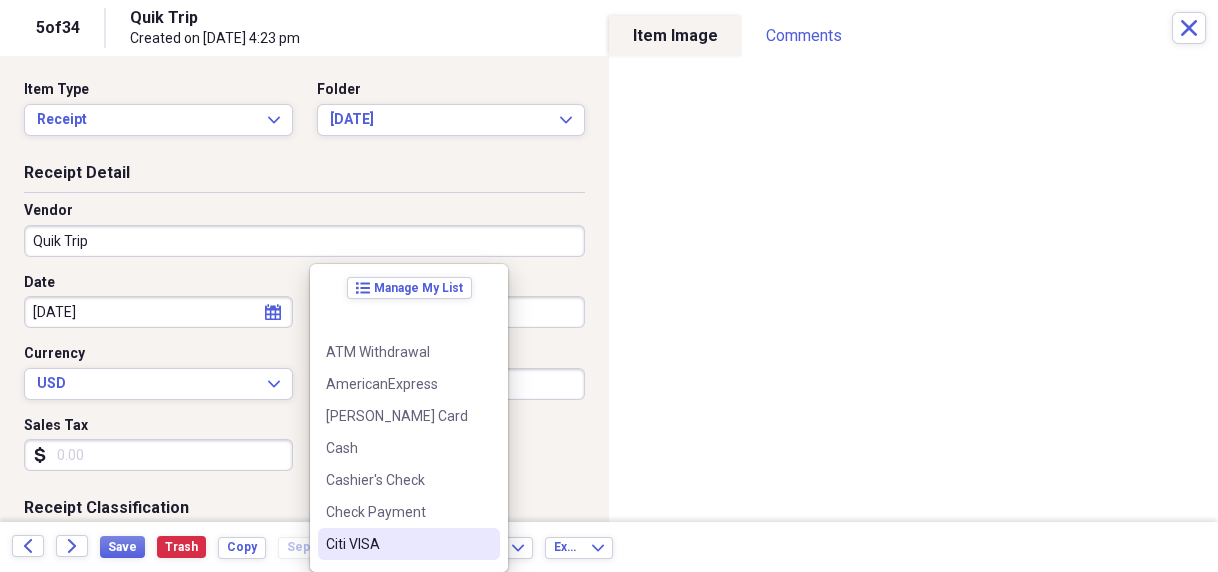 click on "Citi VISA" at bounding box center (397, 544) 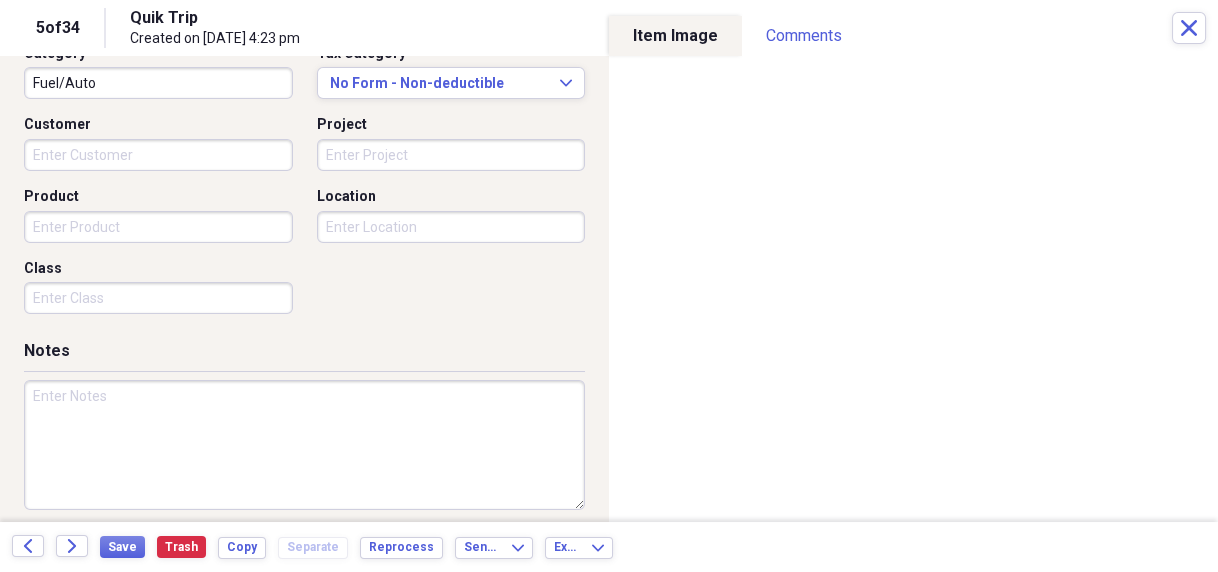 scroll, scrollTop: 552, scrollLeft: 0, axis: vertical 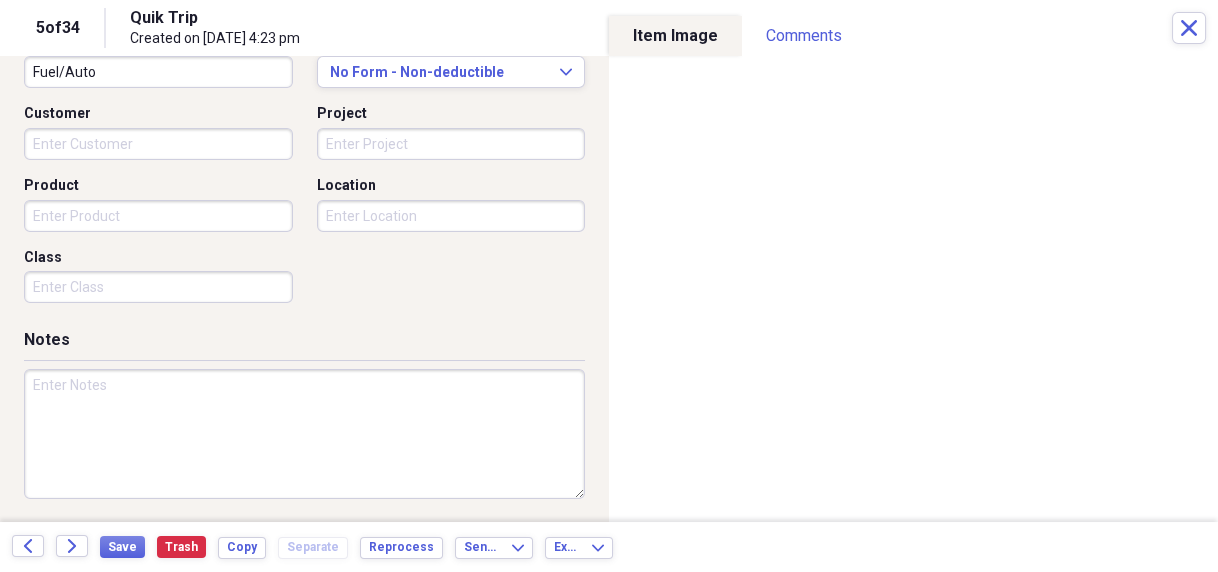 click at bounding box center [304, 434] 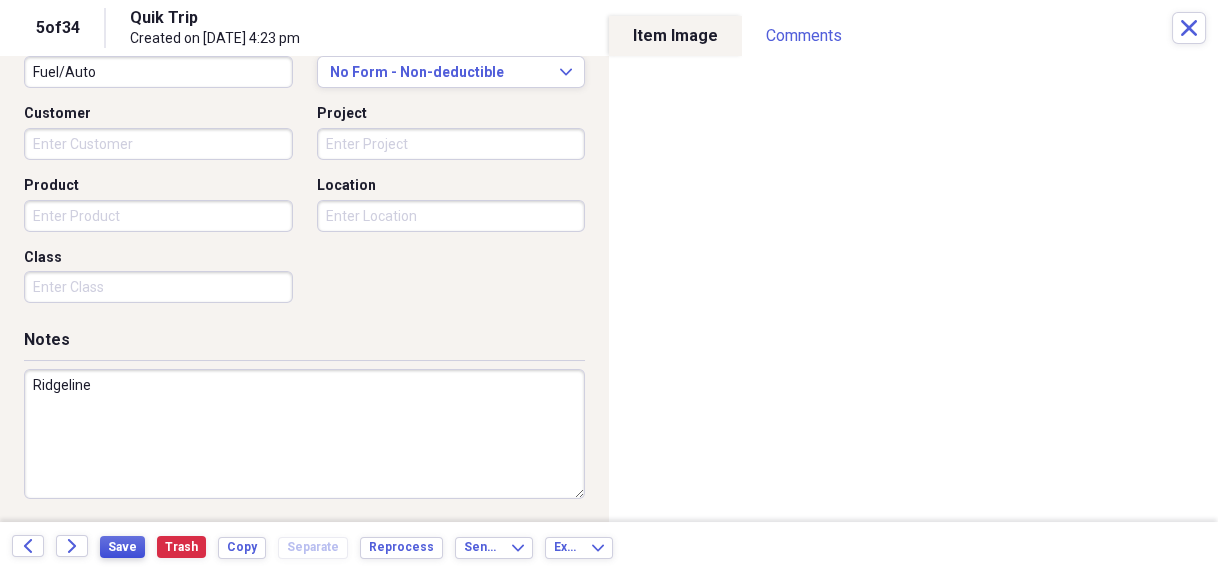 type on "Ridgeline" 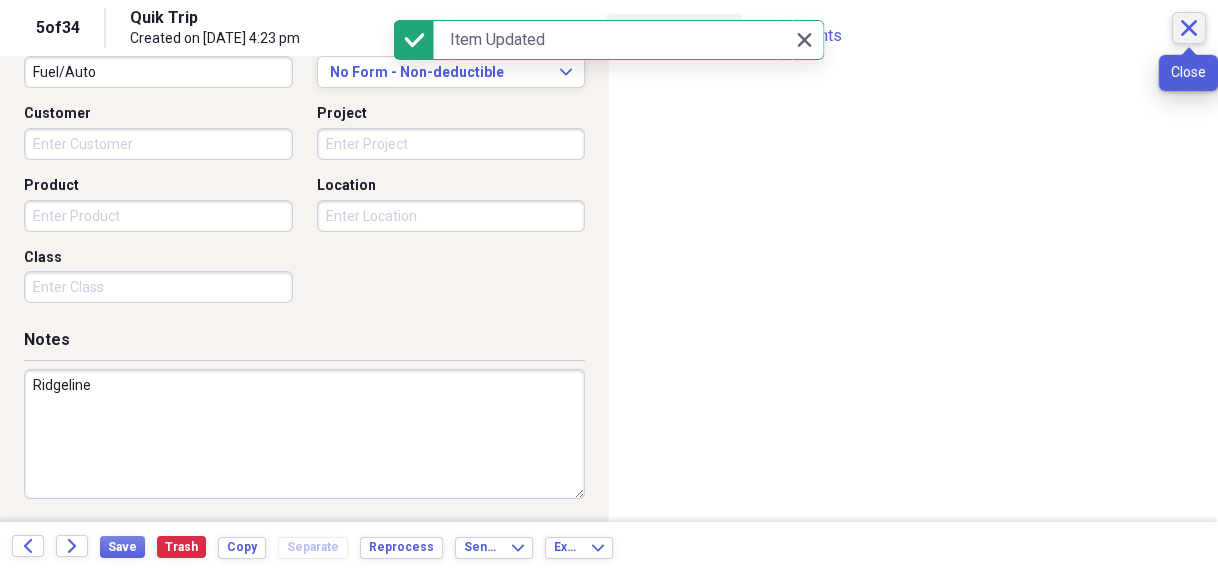 click 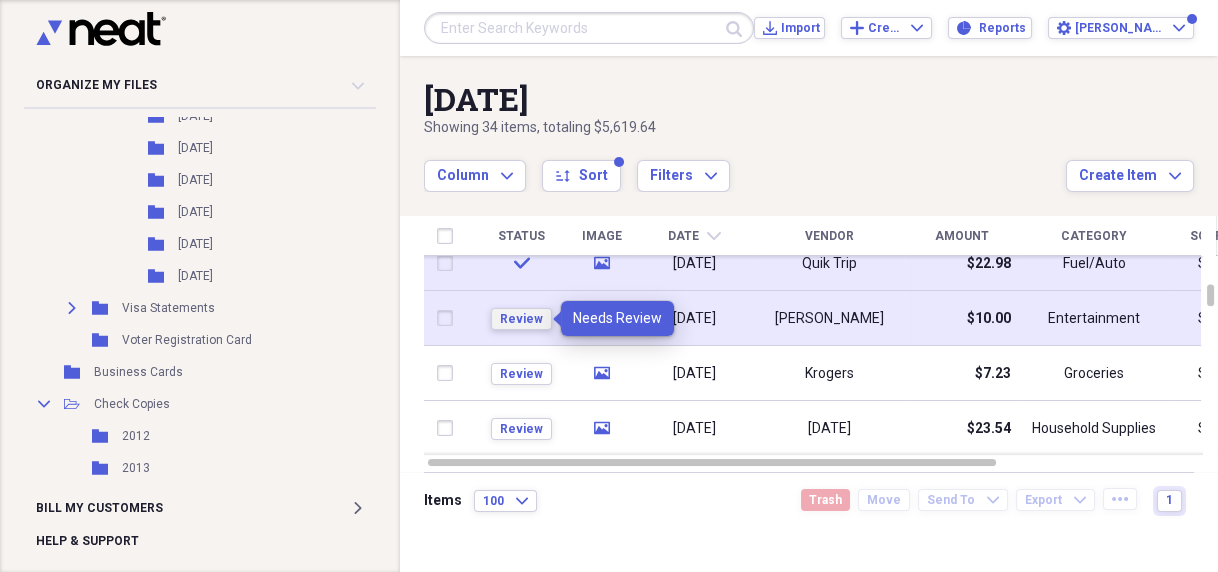 click on "Review" at bounding box center (521, 319) 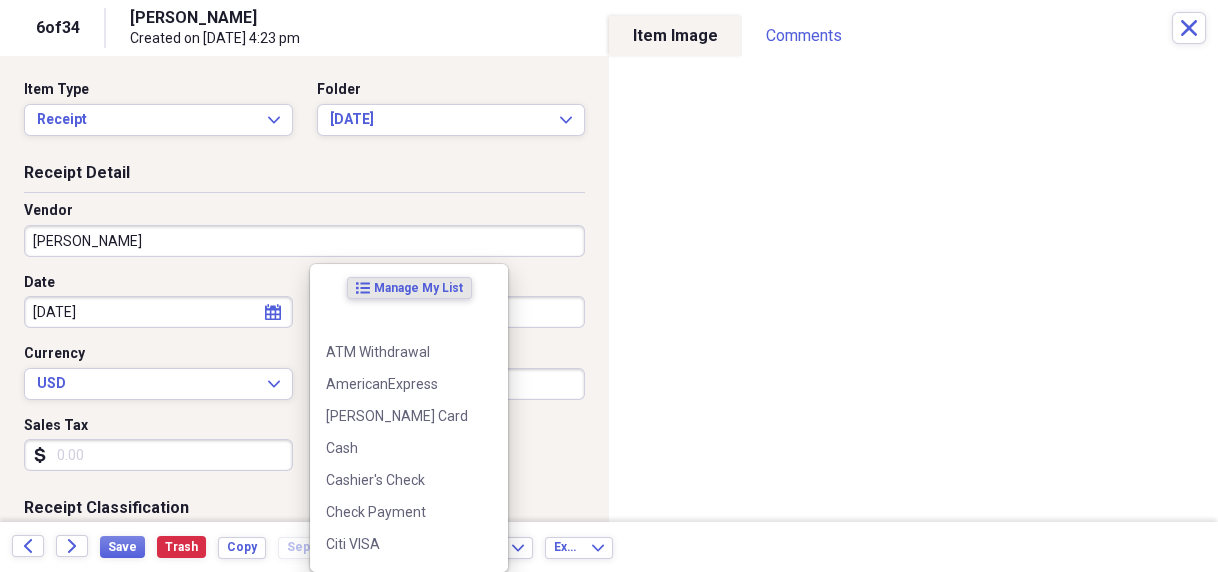 click on "Organize My Files 8 Collapse Unfiled Needs Review 8 Unfiled All Files Unfiled Unfiled Unfiled Saved Reports Collapse My Cabinet [PERSON_NAME]'s Cabinet Add Folder Folder [STREET_ADDRESS] House Info Add Folder Expand Folder Auto Information Add Folder Collapse Open Folder Budget Items Add Folder Expand Folder 2014 Add Folder Expand Folder 2015 Add Folder Expand Folder 2016 Add Folder Expand Folder 2017 Add Folder Expand Folder 2018 Add Folder Expand Folder 2019 Add Folder Expand Folder 2020 Add Folder Expand Folder 2021 Add Folder Expand Folder 2022 Add Folder Expand Folder 2023 Add Folder Expand Folder 2024 Add Folder Collapse Open Folder 2025 Add Folder Collapse Open Folder Medical Add Folder Folder Doctor Add Folder Folder General Add Folder Folder Prescription Add Folder Folder Miscellaneous Add Folder Folder Utilities Add Folder Collapse Open Folder Cash Add Folder Expand Folder 2013 Add Folder Expand Folder 2014 Add Folder Expand Folder 2015 Add Folder Expand Folder 2016 Add Folder Expand Folder 2017 Add Folder LNF" at bounding box center (609, 286) 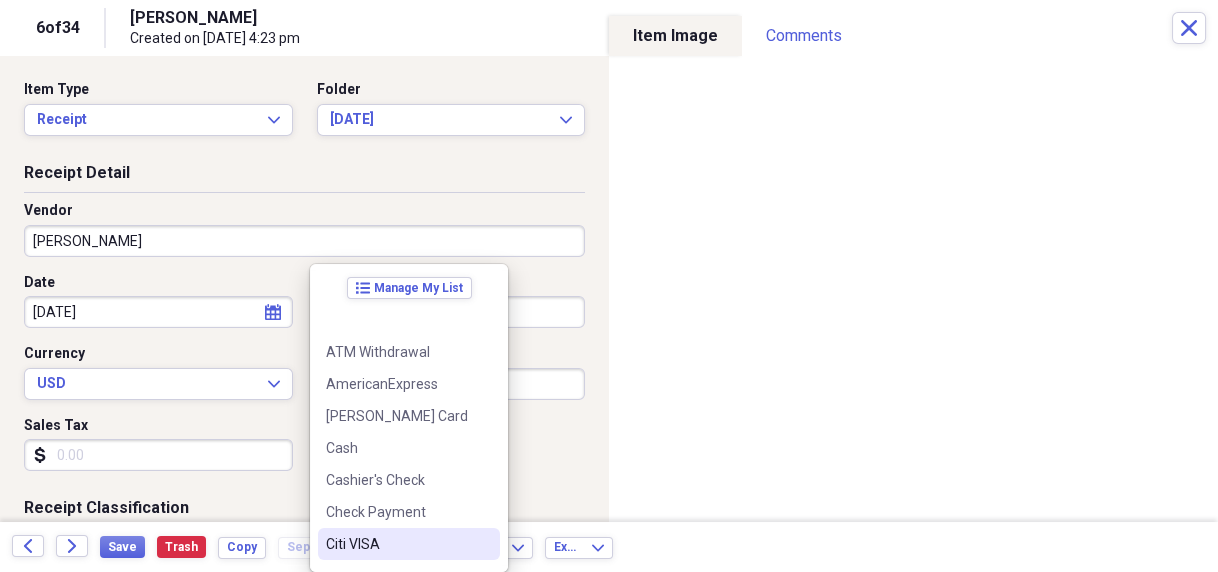 click on "Citi VISA" at bounding box center [409, 544] 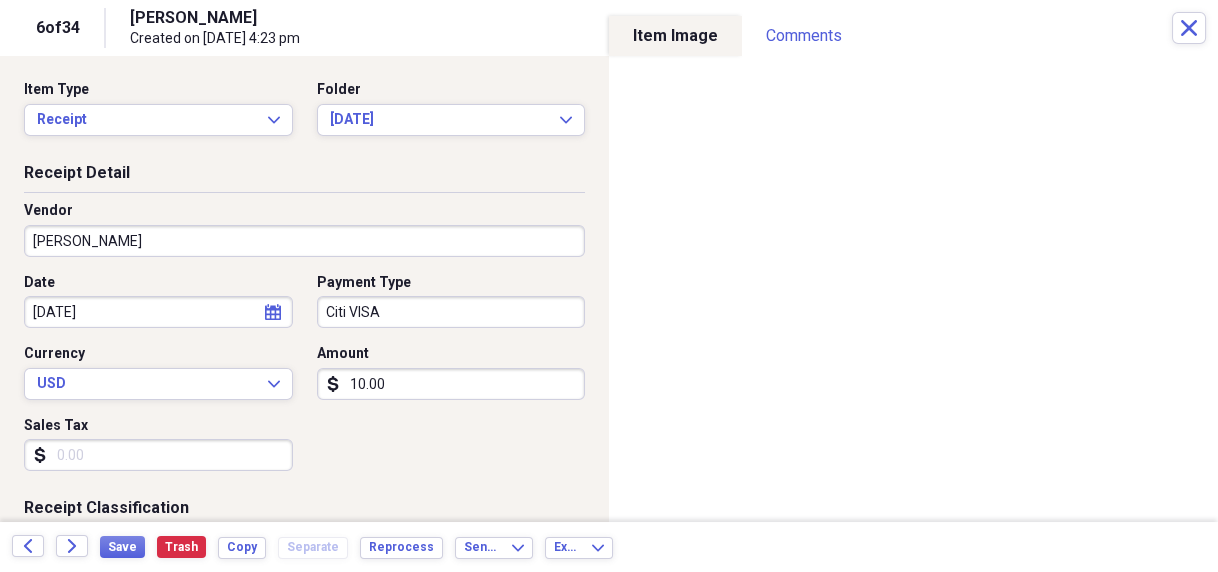 click on "[PERSON_NAME]" at bounding box center (304, 241) 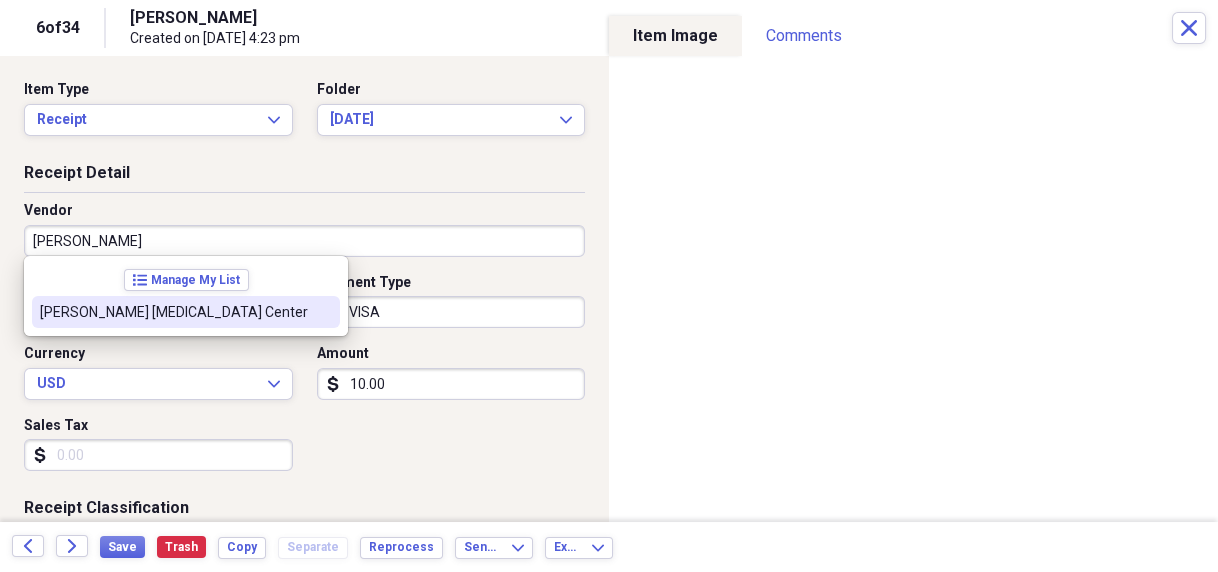 click on "[PERSON_NAME] [MEDICAL_DATA] Center" at bounding box center (174, 312) 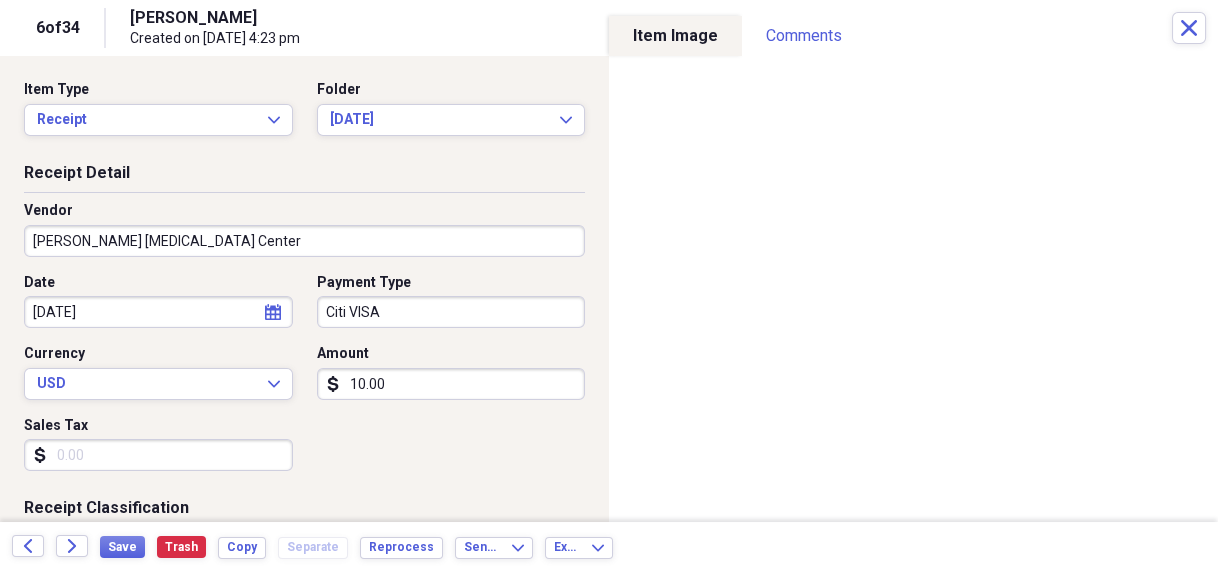 type on "Medical - Doctor" 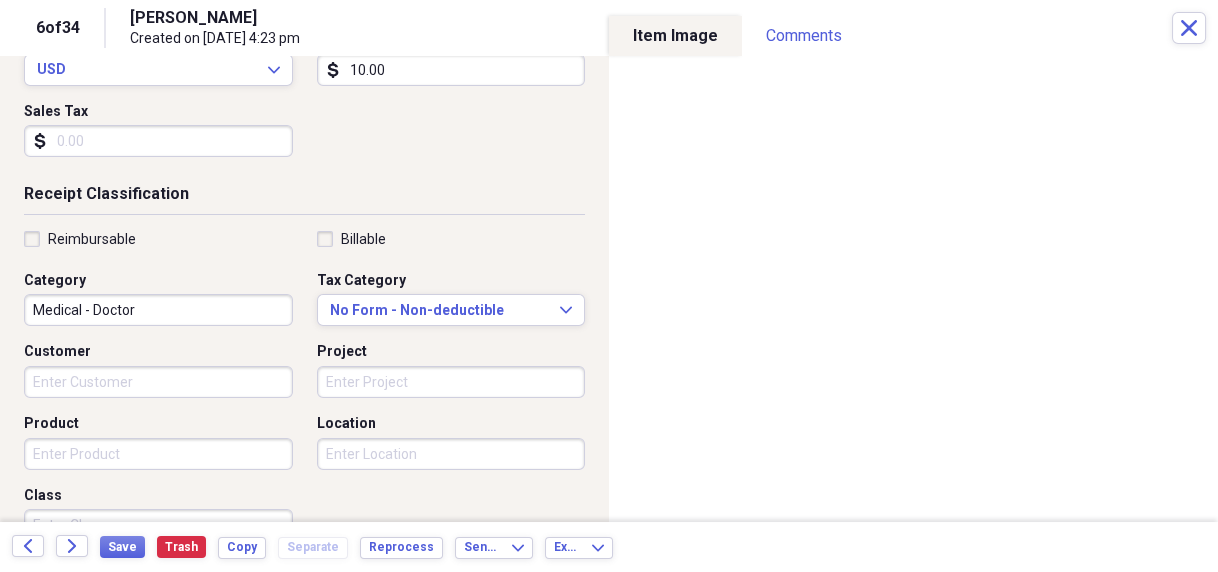 scroll, scrollTop: 320, scrollLeft: 0, axis: vertical 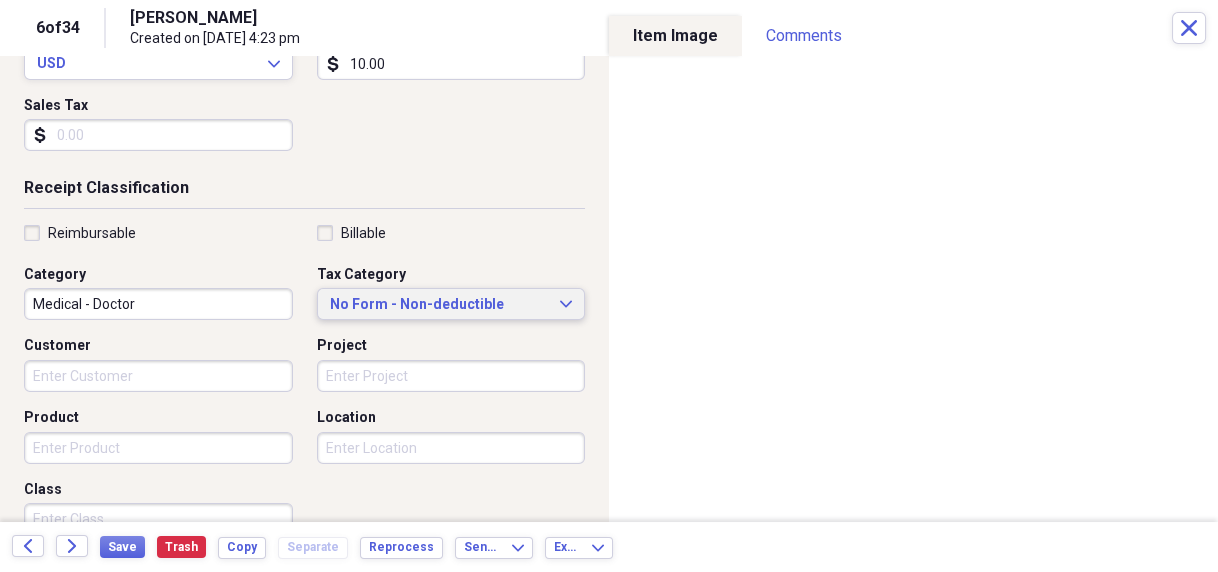 click on "No Form - Non-deductible Expand" at bounding box center (451, 304) 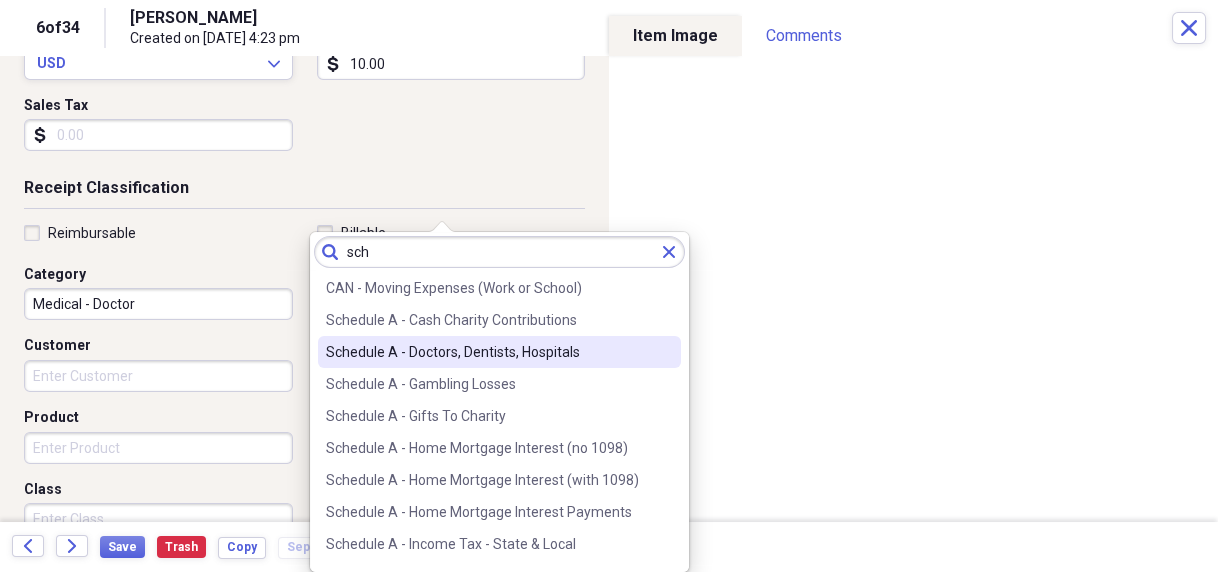 type on "sch" 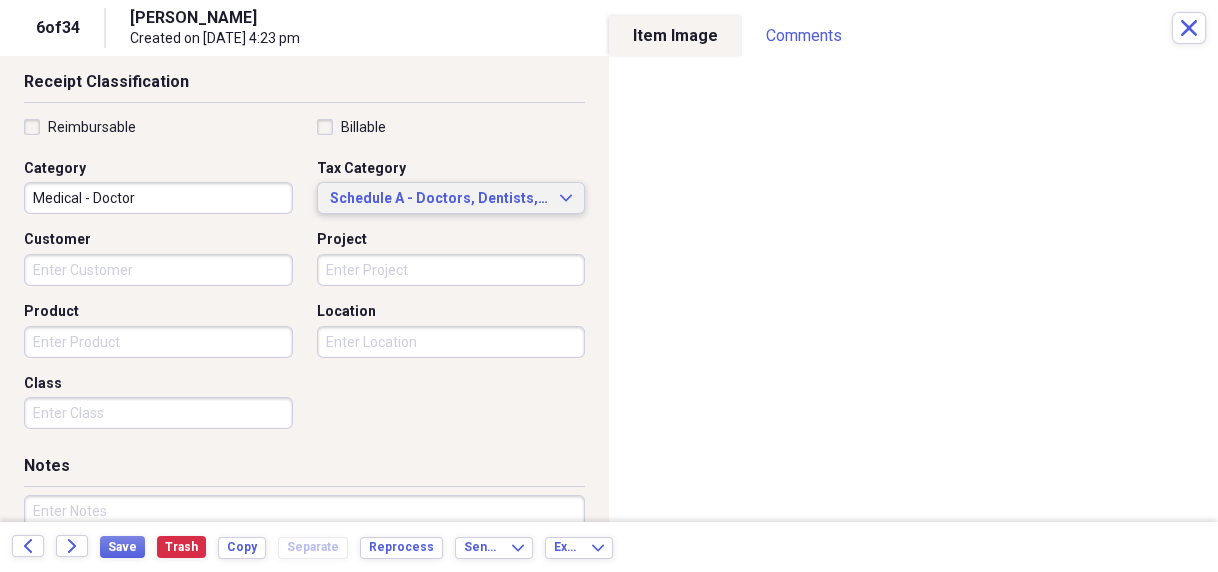 scroll, scrollTop: 552, scrollLeft: 0, axis: vertical 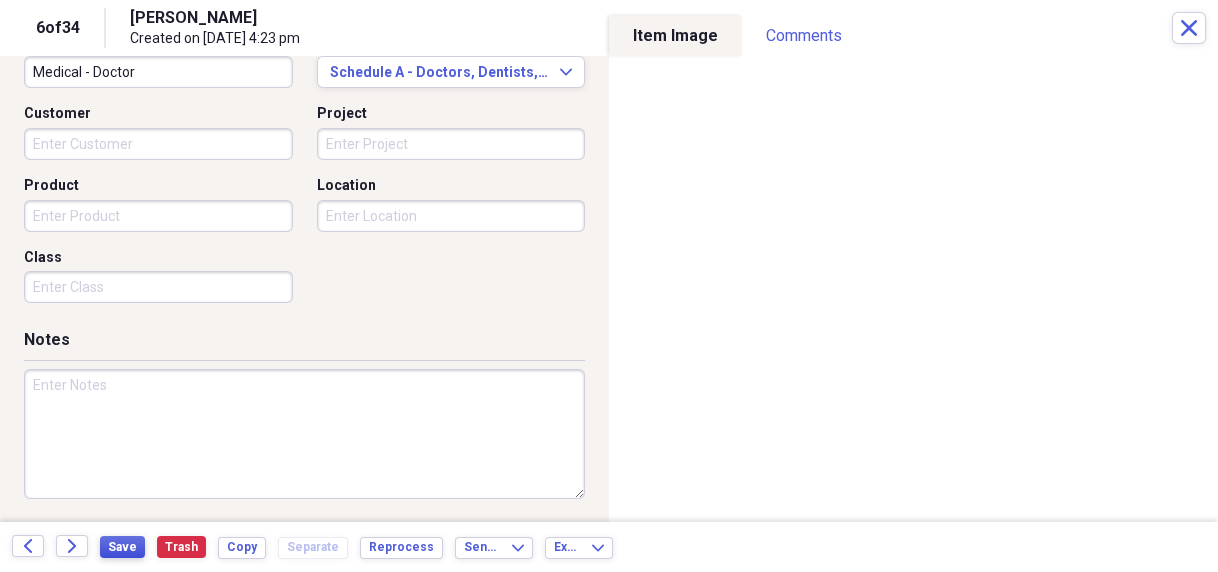 click on "Save" at bounding box center (122, 547) 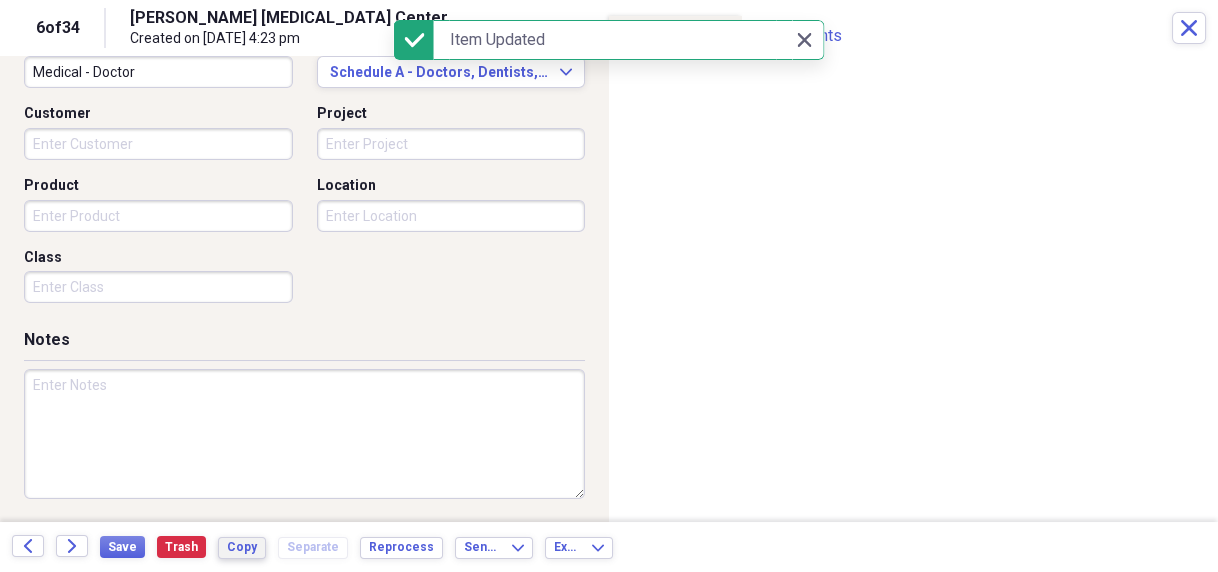 click on "Copy" at bounding box center (242, 548) 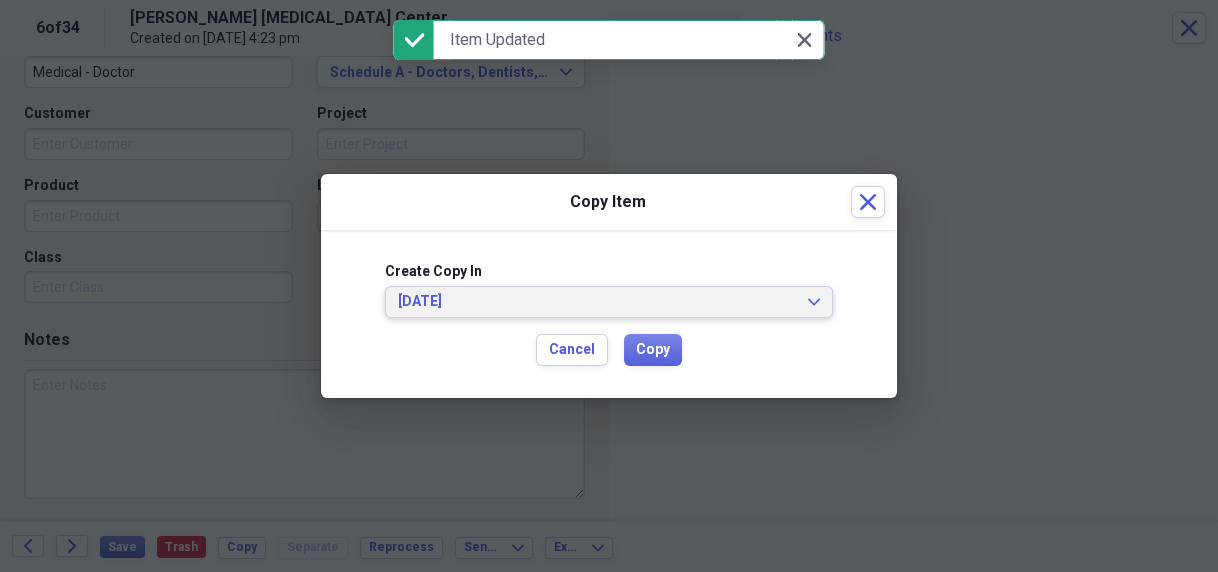 click on "[DATE] Expand" at bounding box center [609, 302] 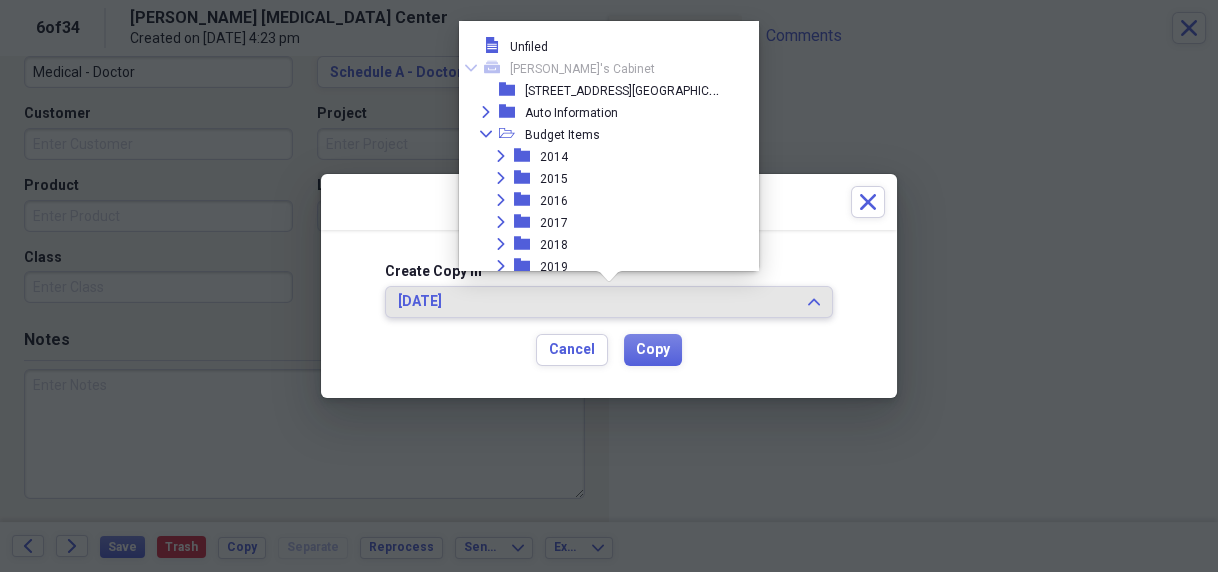 scroll, scrollTop: 1374, scrollLeft: 0, axis: vertical 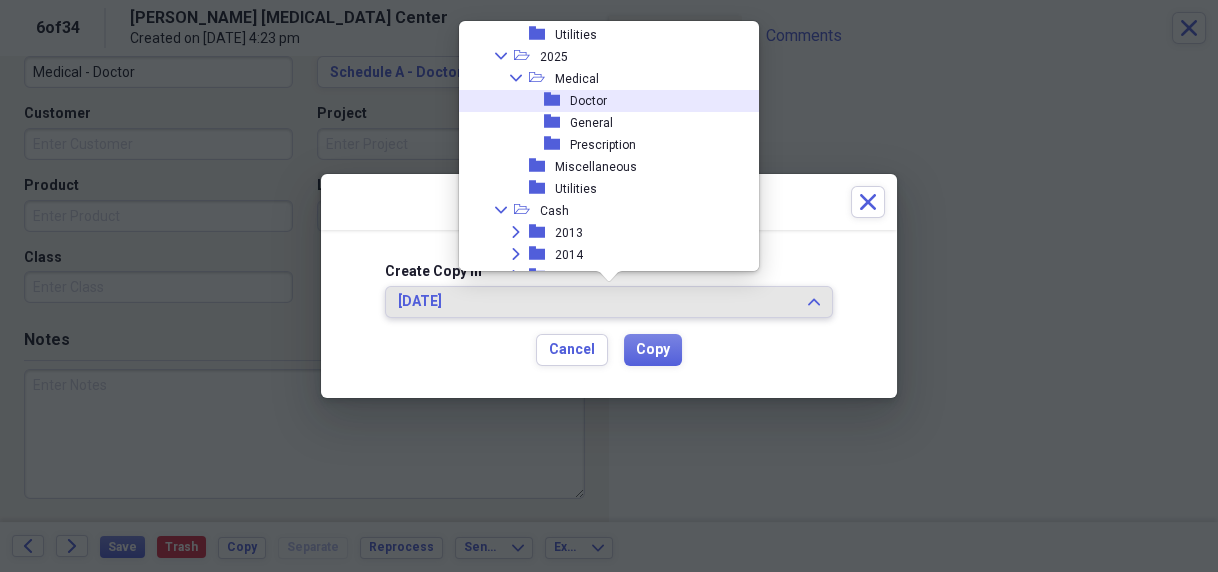 drag, startPoint x: 602, startPoint y: 104, endPoint x: 613, endPoint y: 106, distance: 11.18034 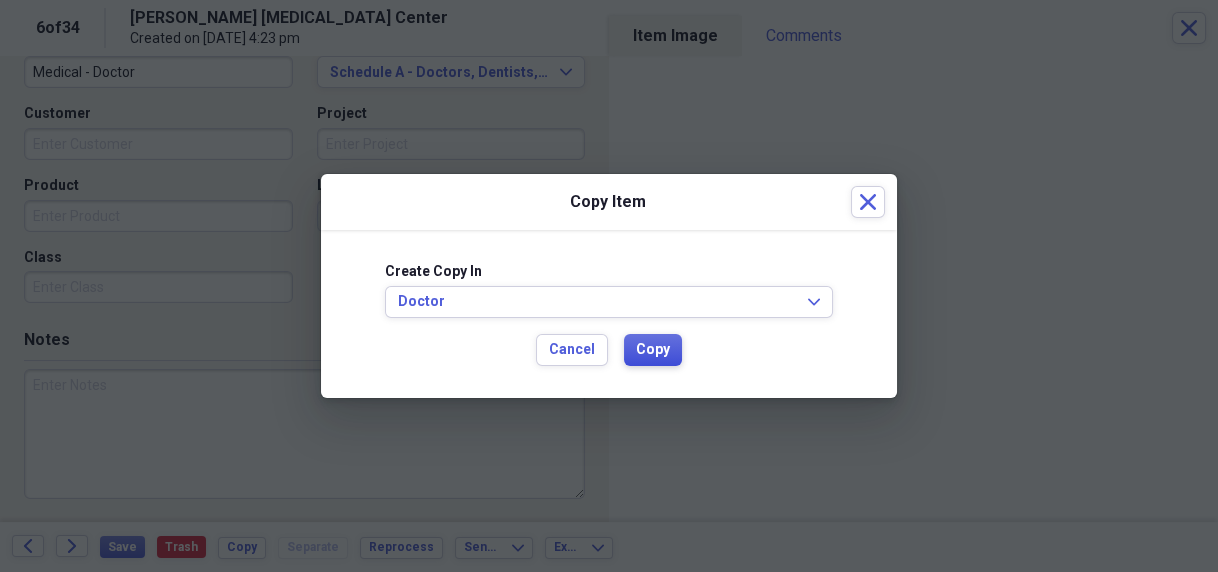 click on "Copy" at bounding box center [653, 350] 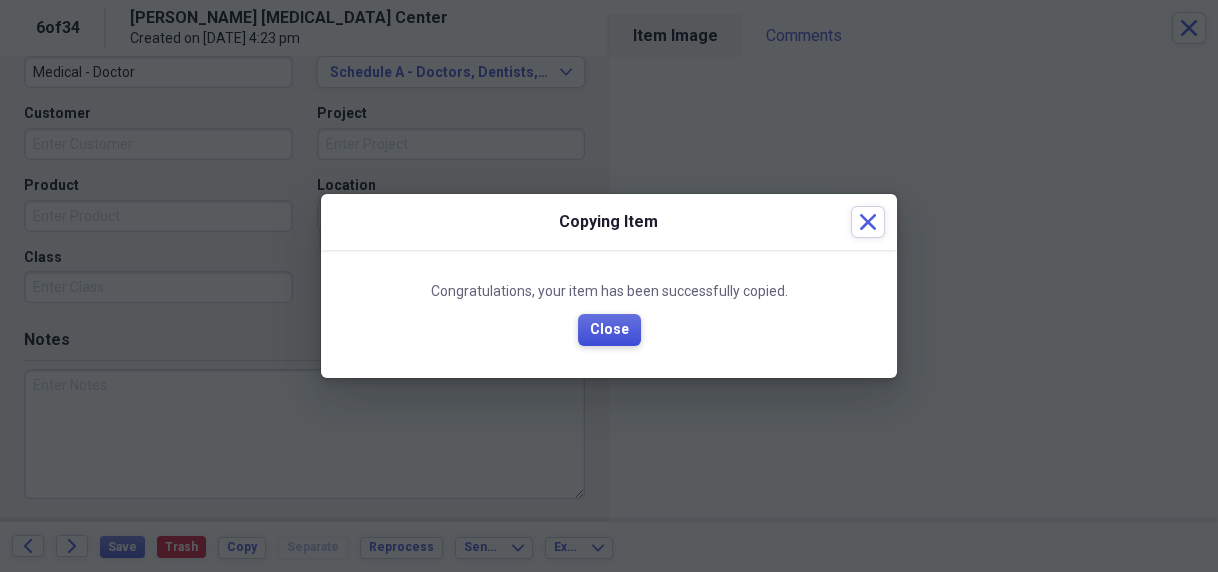 click on "Close" at bounding box center [609, 330] 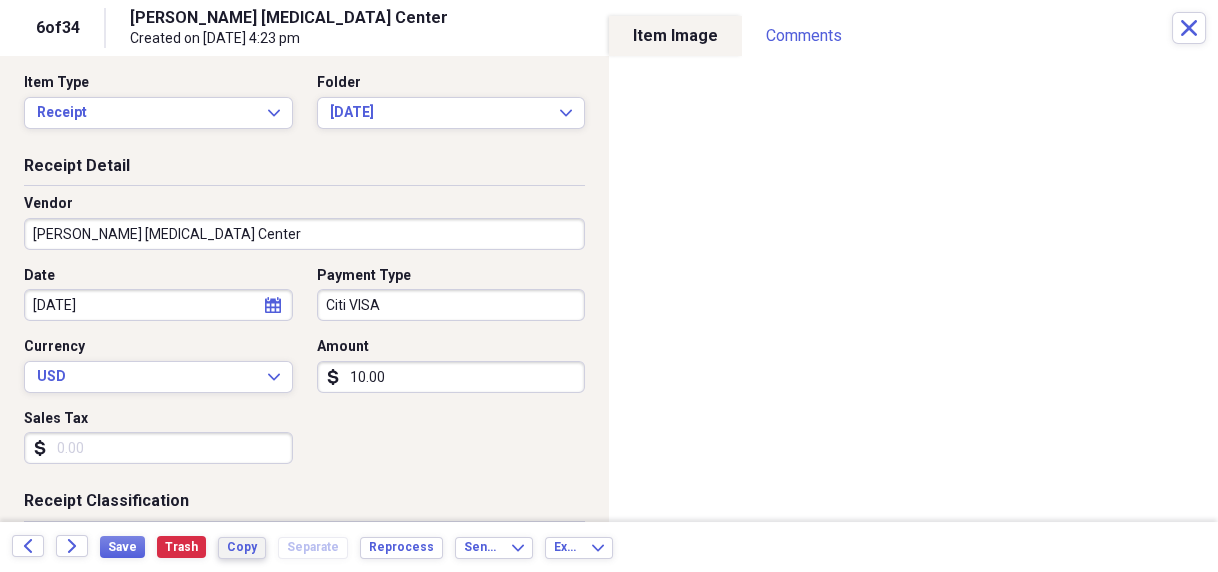 scroll, scrollTop: 0, scrollLeft: 0, axis: both 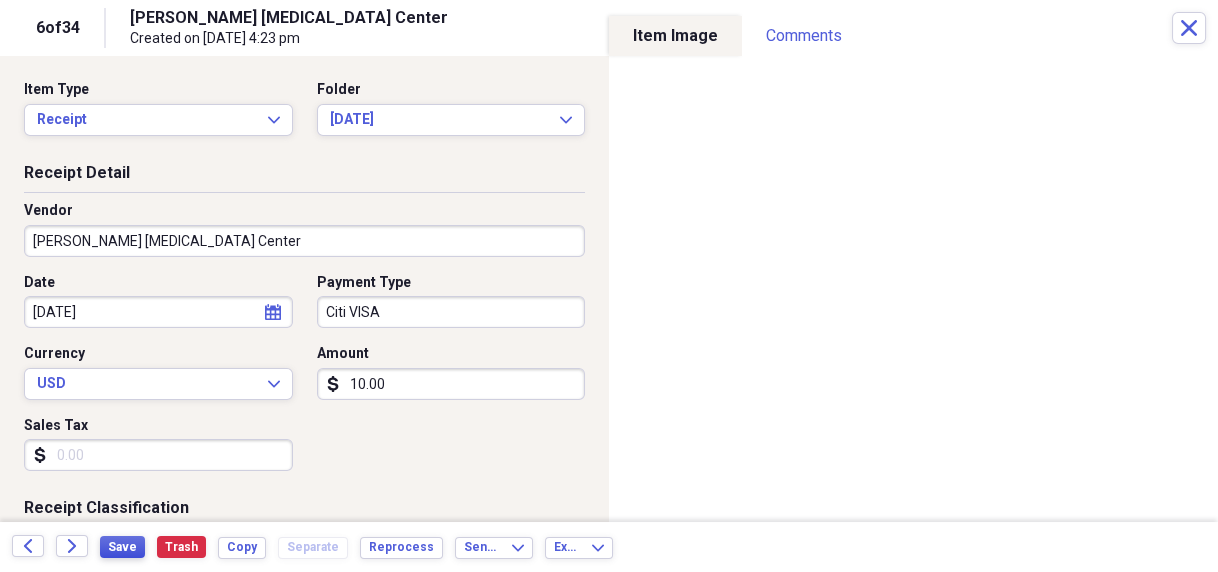 click on "Save" at bounding box center [122, 547] 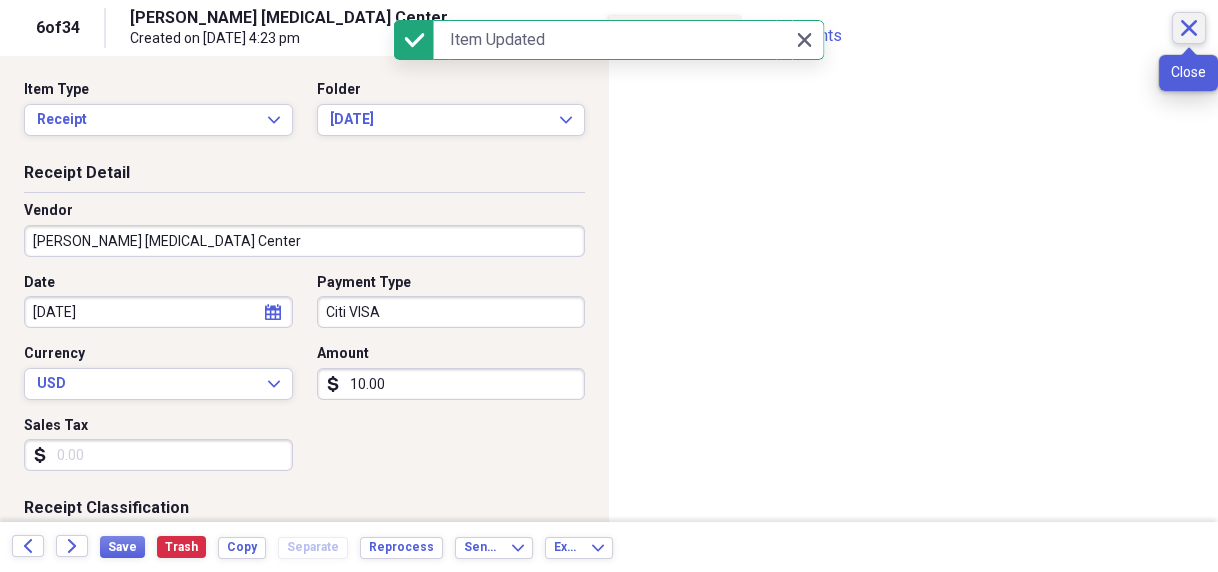 click on "Close" at bounding box center [1189, 28] 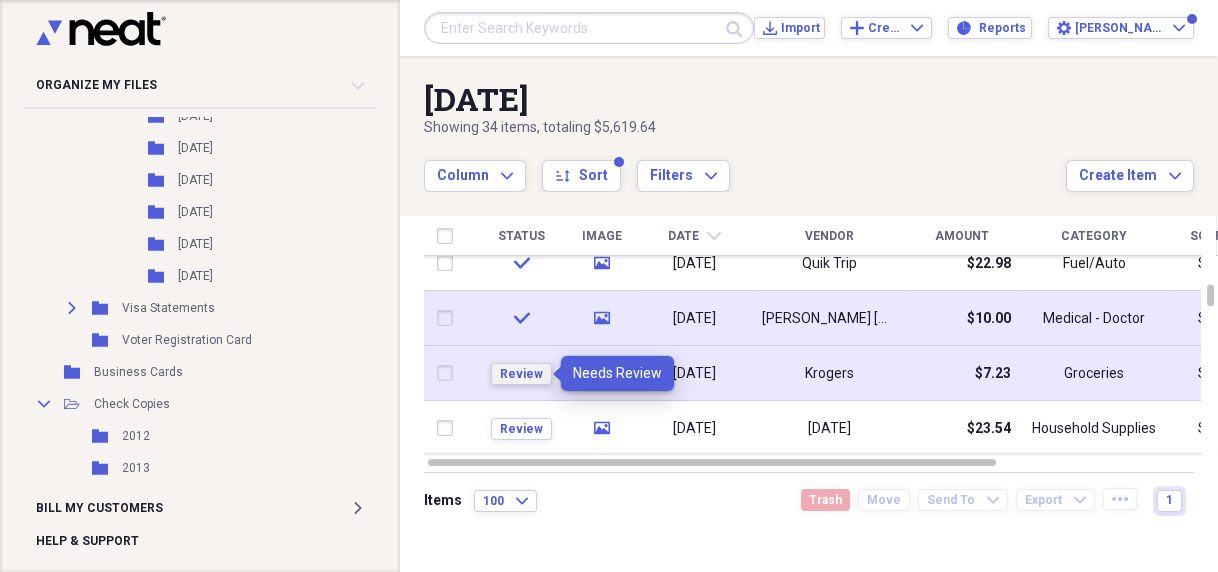 click on "Review" at bounding box center (521, 374) 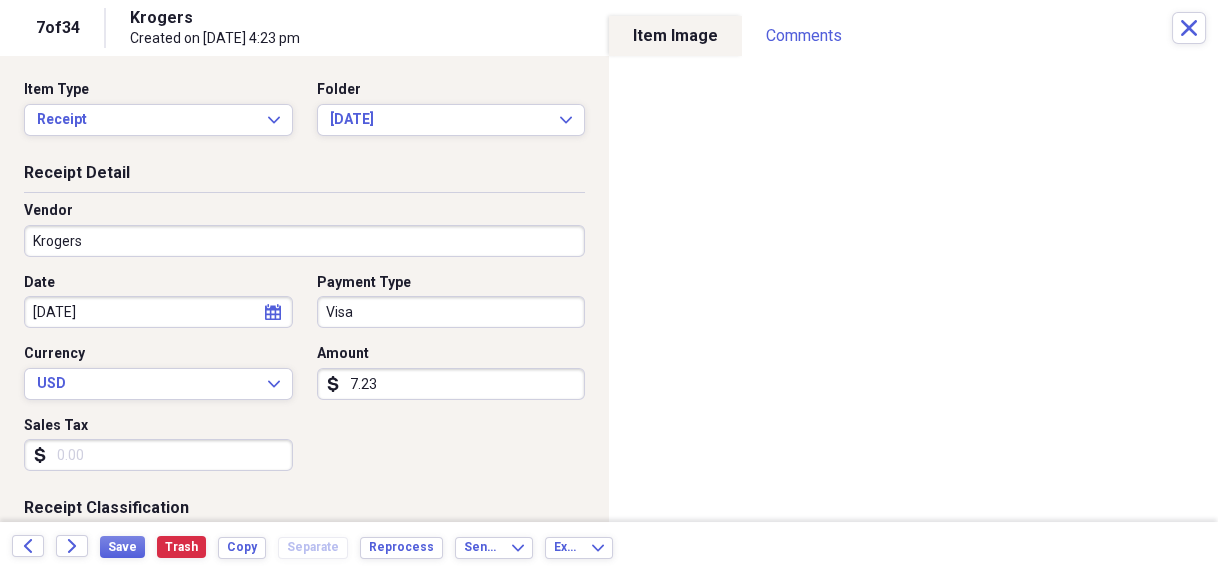 click on "Organize My Files 7 Collapse Unfiled Needs Review 7 Unfiled All Files Unfiled Unfiled Unfiled Saved Reports Collapse My Cabinet [PERSON_NAME]'s Cabinet Add Folder Folder [STREET_ADDRESS] House Info Add Folder Expand Folder Auto Information Add Folder Collapse Open Folder Budget Items Add Folder Expand Folder 2014 Add Folder Expand Folder 2015 Add Folder Expand Folder 2016 Add Folder Expand Folder 2017 Add Folder Expand Folder 2018 Add Folder Expand Folder 2019 Add Folder Expand Folder 2020 Add Folder Expand Folder 2021 Add Folder Expand Folder 2022 Add Folder Expand Folder 2023 Add Folder Expand Folder 2024 Add Folder Collapse Open Folder 2025 Add Folder Collapse Open Folder Medical Add Folder Folder Doctor Add Folder Folder General Add Folder Folder Prescription Add Folder Folder Miscellaneous Add Folder Folder Utilities Add Folder Collapse Open Folder Cash Add Folder Expand Folder 2013 Add Folder Expand Folder 2014 Add Folder Expand Folder 2015 Add Folder Expand Folder 2016 Add Folder Expand Folder 2017 Add Folder LNF" at bounding box center (609, 286) 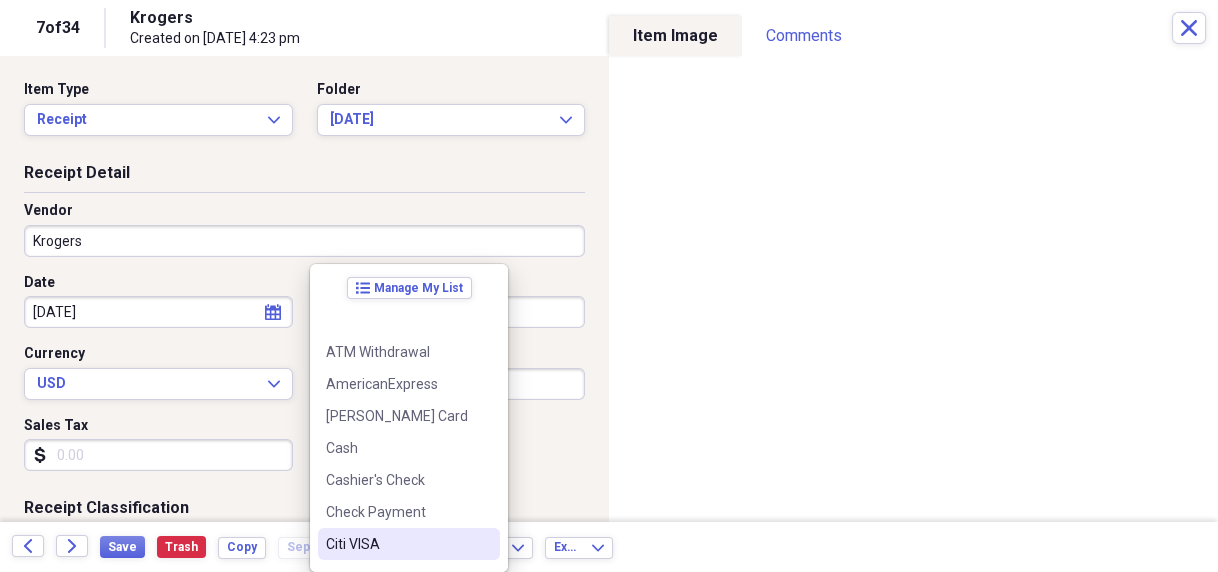 click on "Citi VISA" at bounding box center (409, 544) 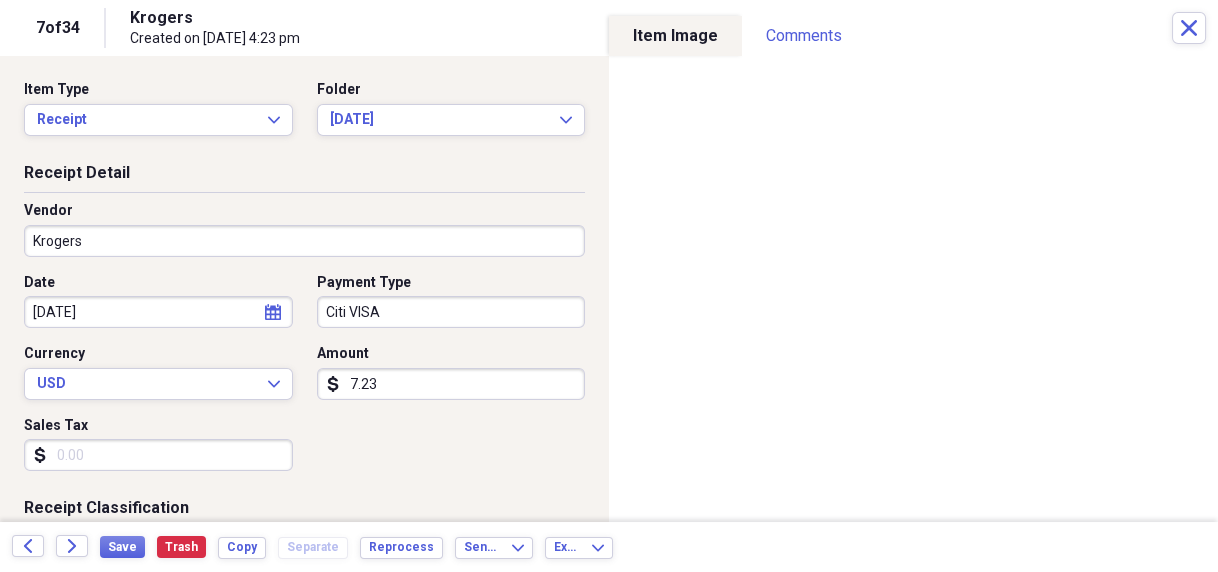 click on "Sales Tax" at bounding box center [158, 455] 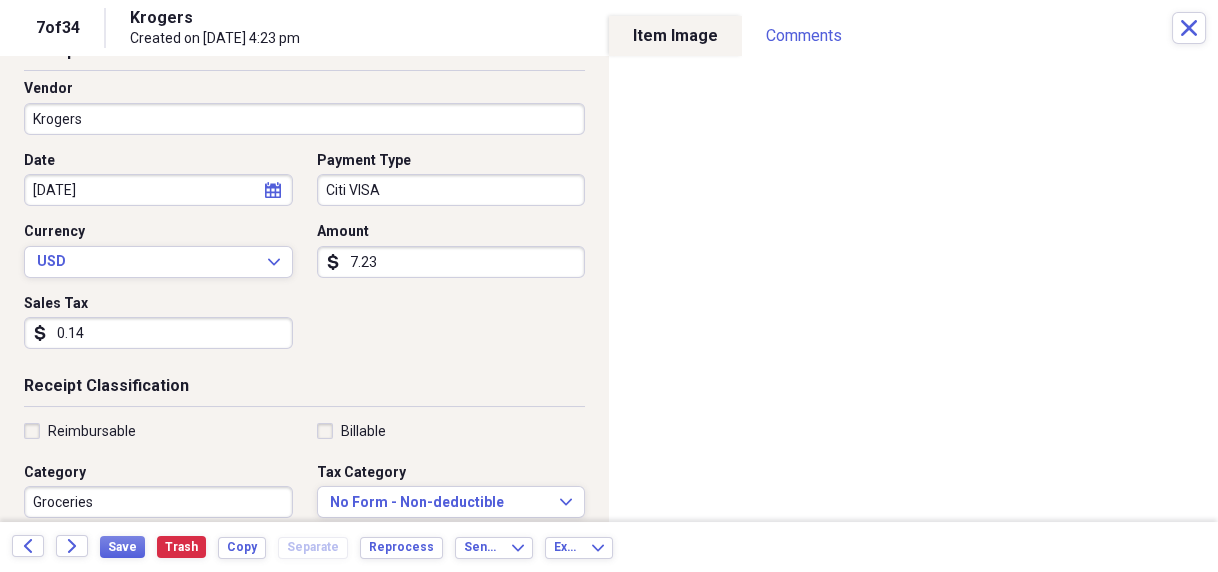 scroll, scrollTop: 160, scrollLeft: 0, axis: vertical 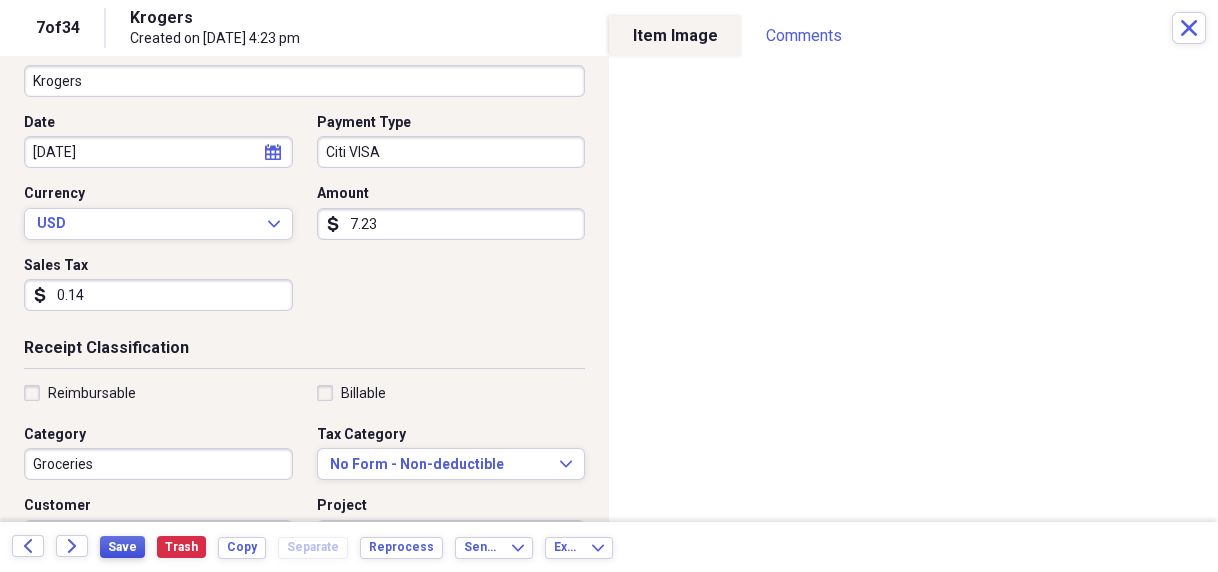 type on "0.14" 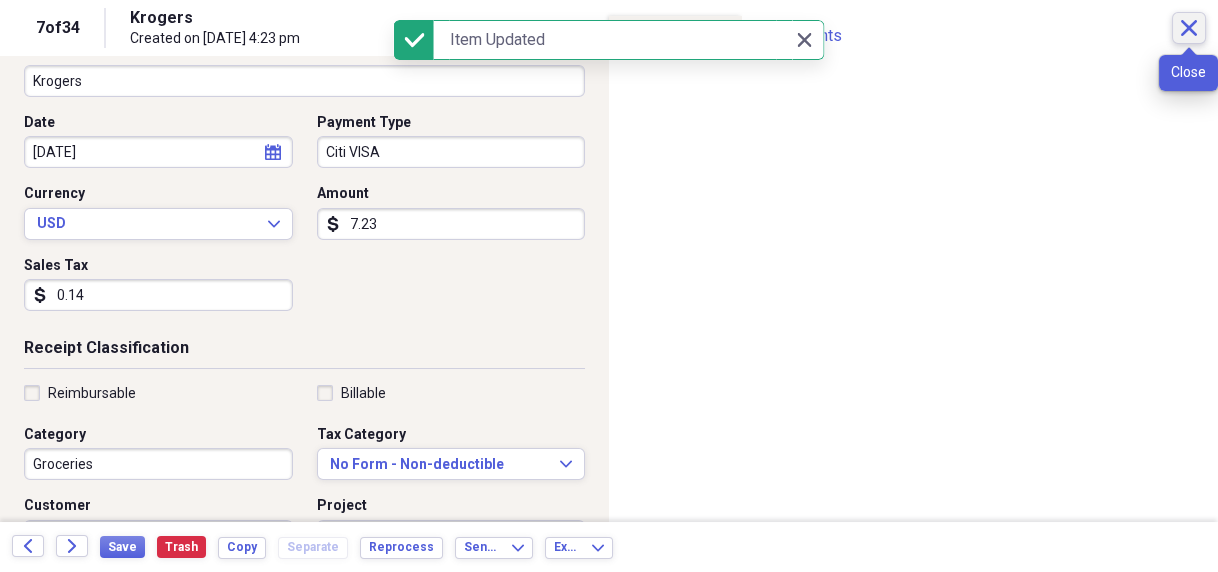 click on "Close" 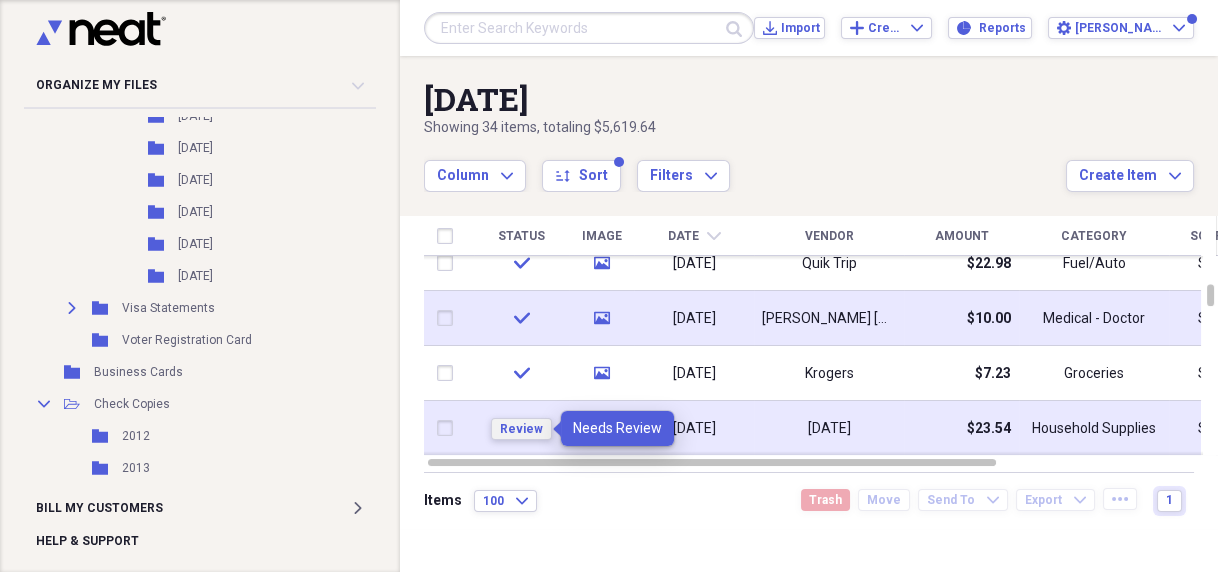 click on "Review" at bounding box center (521, 429) 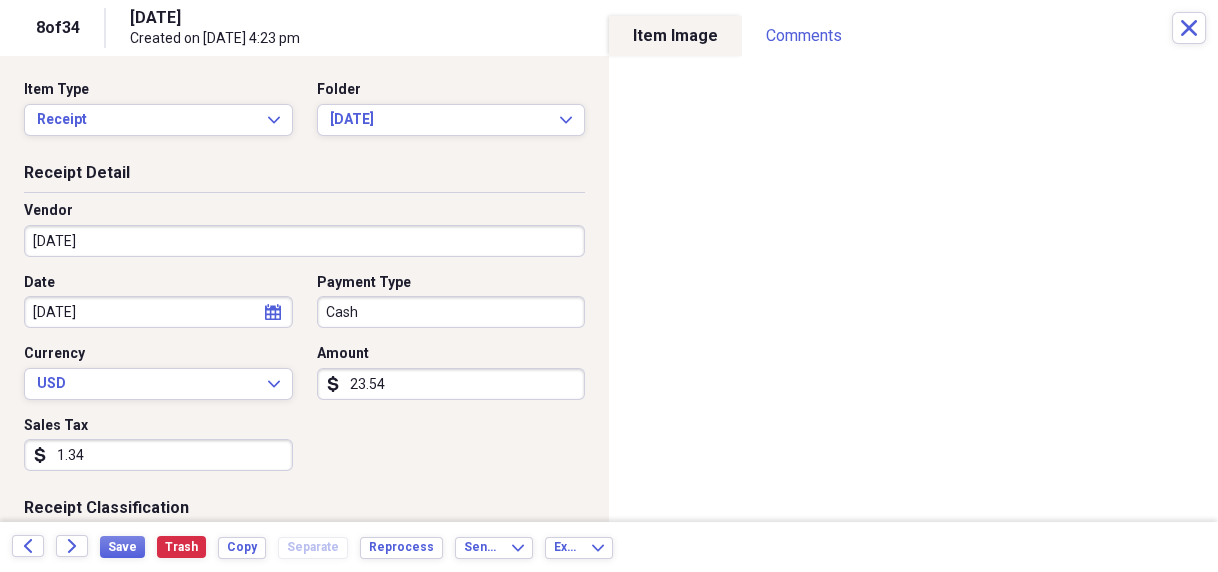 click on "[DATE]" at bounding box center [304, 241] 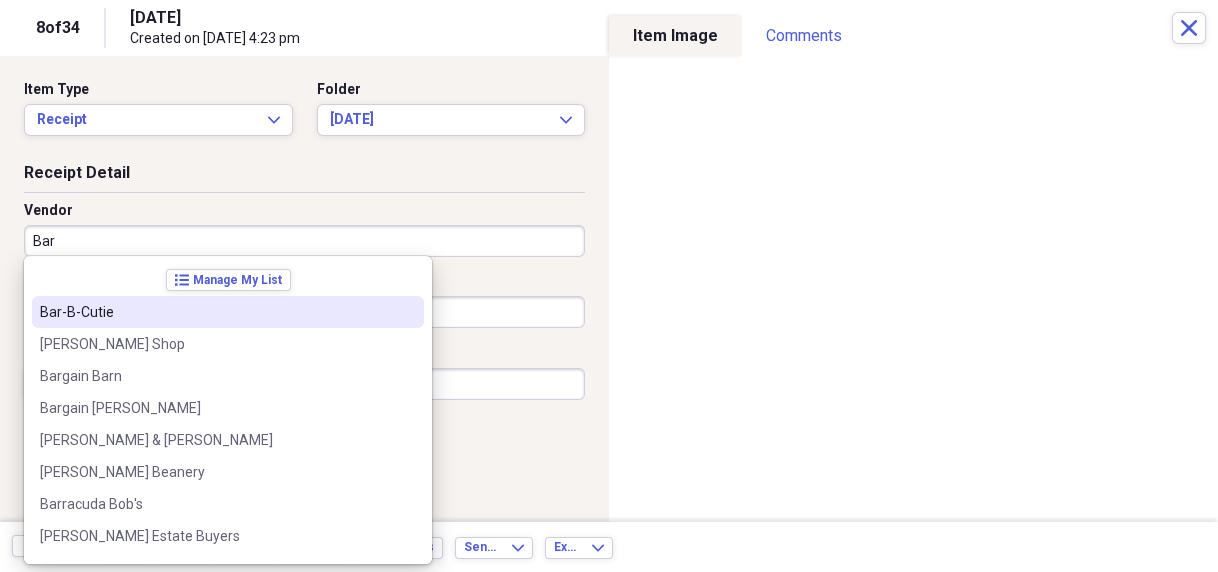click on "Bar-B-Cutie" at bounding box center [216, 312] 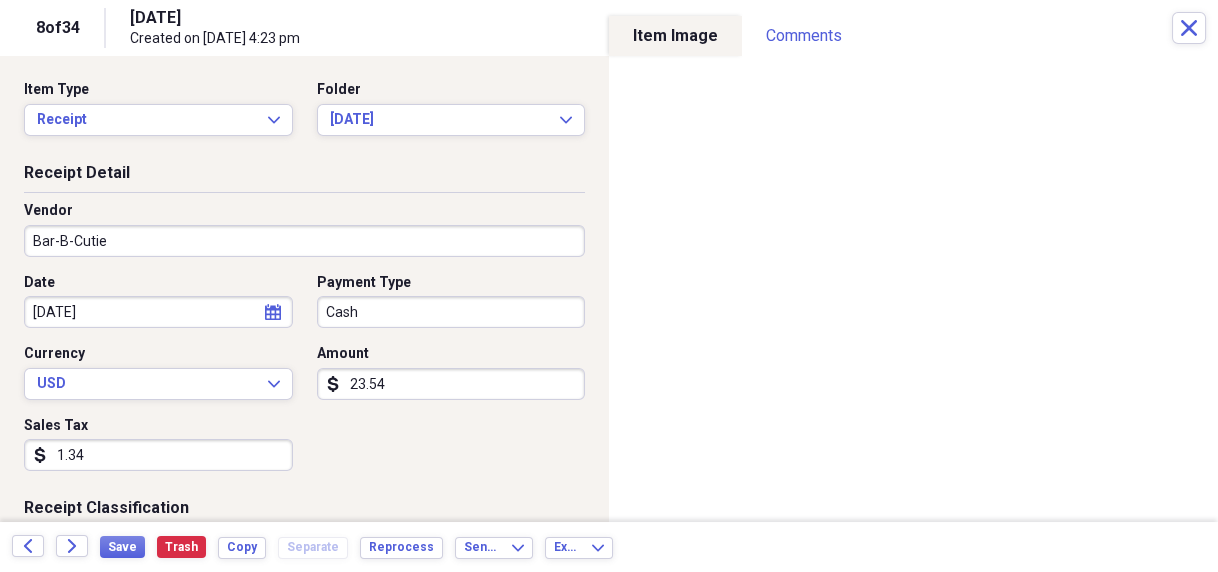 type on "Meals/Restaurants" 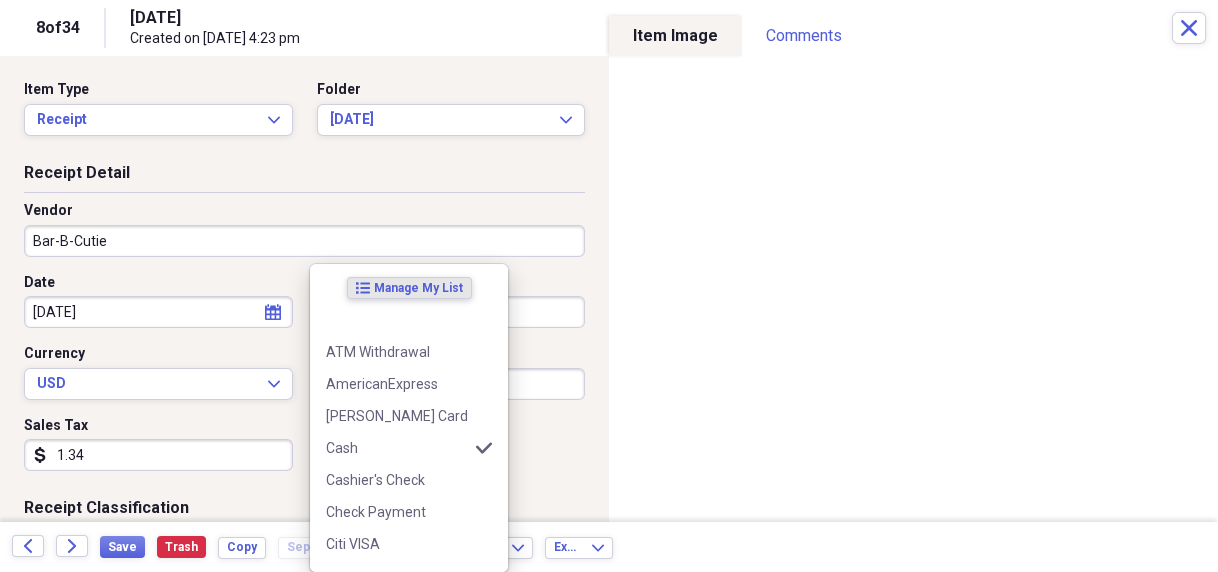 click on "Organize My Files 6 Collapse Unfiled Needs Review 6 Unfiled All Files Unfiled Unfiled Unfiled Saved Reports Collapse My Cabinet [PERSON_NAME]'s Cabinet Add Folder Folder [STREET_ADDRESS] House Info Add Folder Expand Folder Auto Information Add Folder Collapse Open Folder Budget Items Add Folder Expand Folder 2014 Add Folder Expand Folder 2015 Add Folder Expand Folder 2016 Add Folder Expand Folder 2017 Add Folder Expand Folder 2018 Add Folder Expand Folder 2019 Add Folder Expand Folder 2020 Add Folder Expand Folder 2021 Add Folder Expand Folder 2022 Add Folder Expand Folder 2023 Add Folder Expand Folder 2024 Add Folder Collapse Open Folder 2025 Add Folder Collapse Open Folder Medical Add Folder Folder Doctor Add Folder Folder General Add Folder Folder Prescription Add Folder Folder Miscellaneous Add Folder Folder Utilities Add Folder Collapse Open Folder Cash Add Folder Expand Folder 2013 Add Folder Expand Folder 2014 Add Folder Expand Folder 2015 Add Folder Expand Folder 2016 Add Folder Expand Folder 2017 Add Folder LNF" at bounding box center (609, 286) 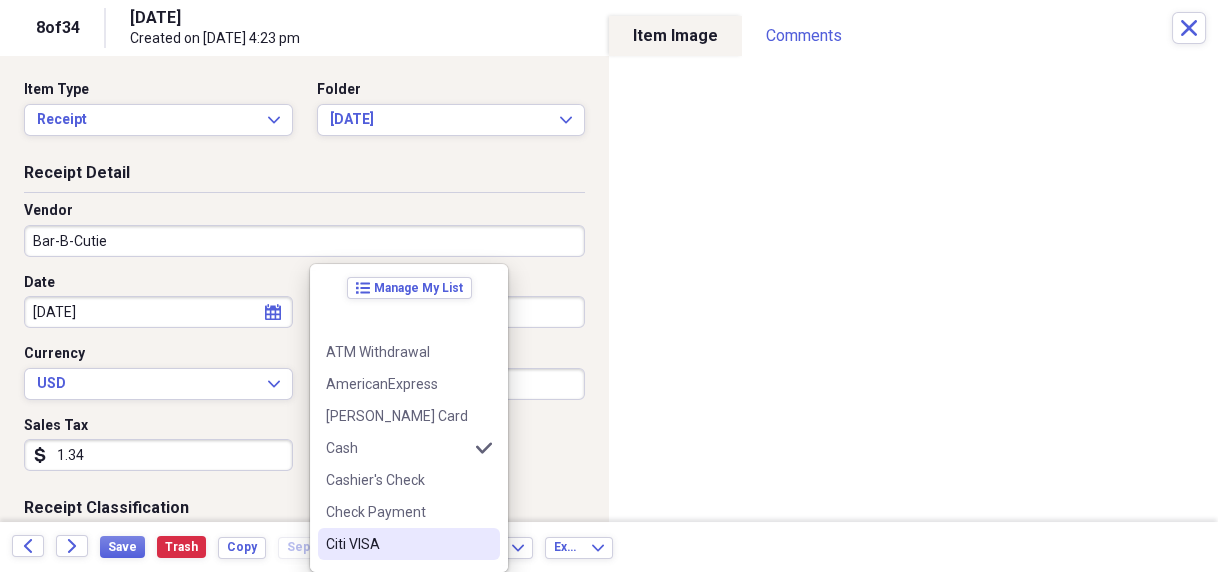 click on "Citi VISA" at bounding box center [409, 544] 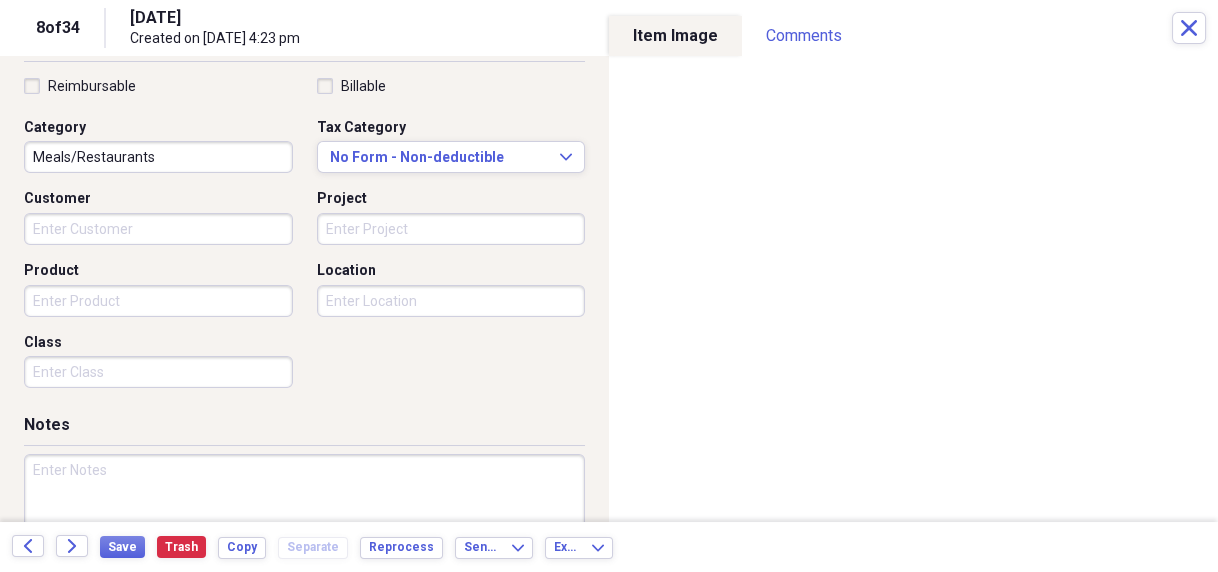 scroll, scrollTop: 480, scrollLeft: 0, axis: vertical 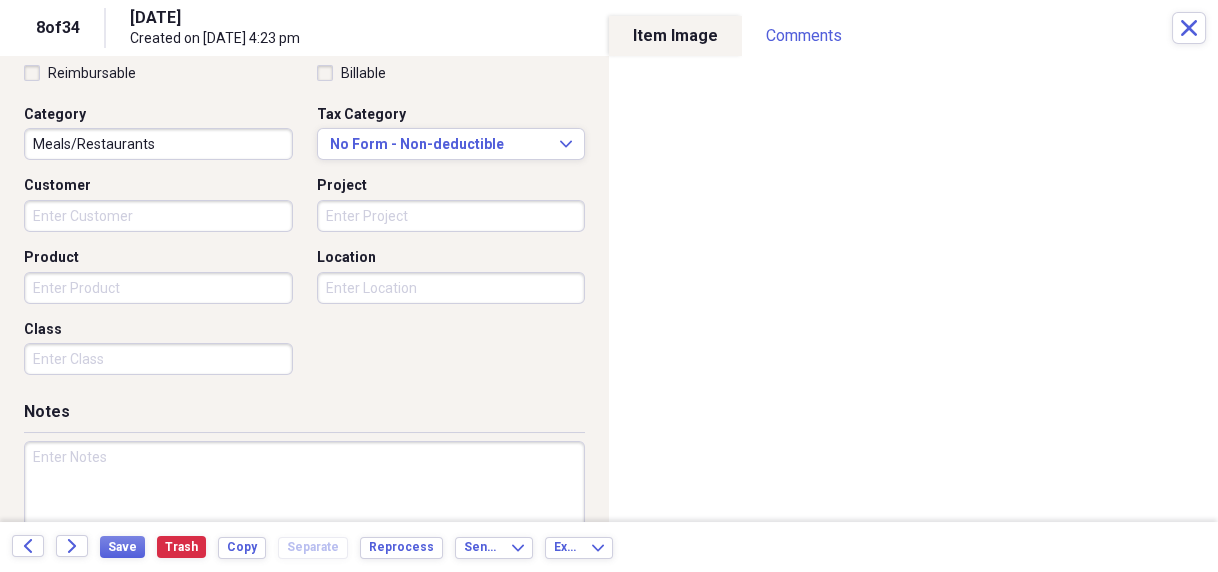 click at bounding box center [304, 506] 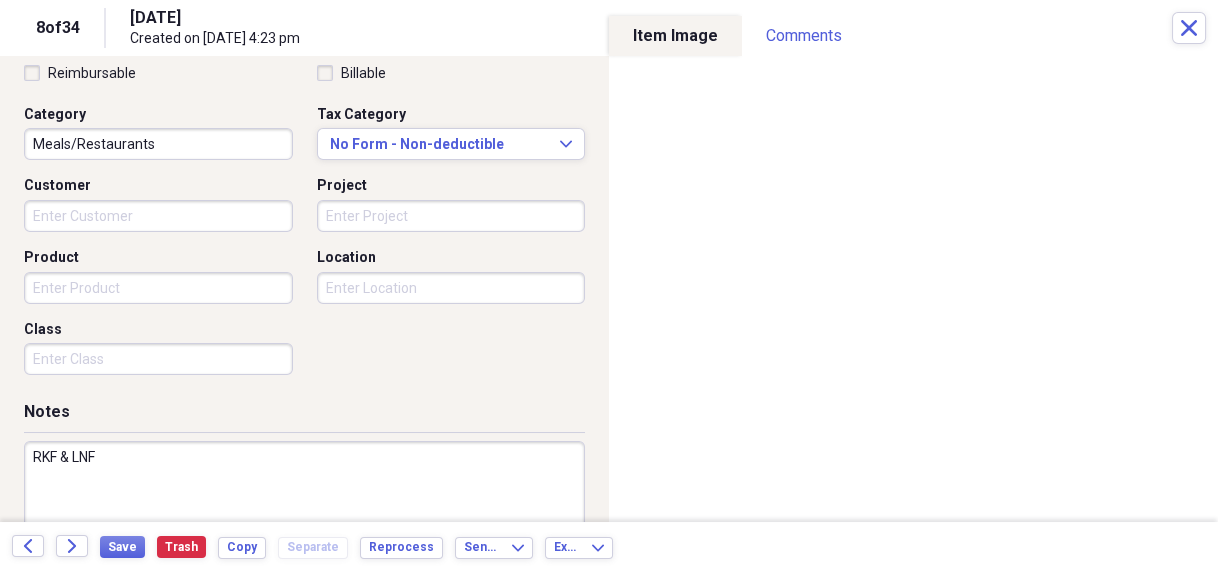 click on "RKF & LNF" at bounding box center [304, 506] 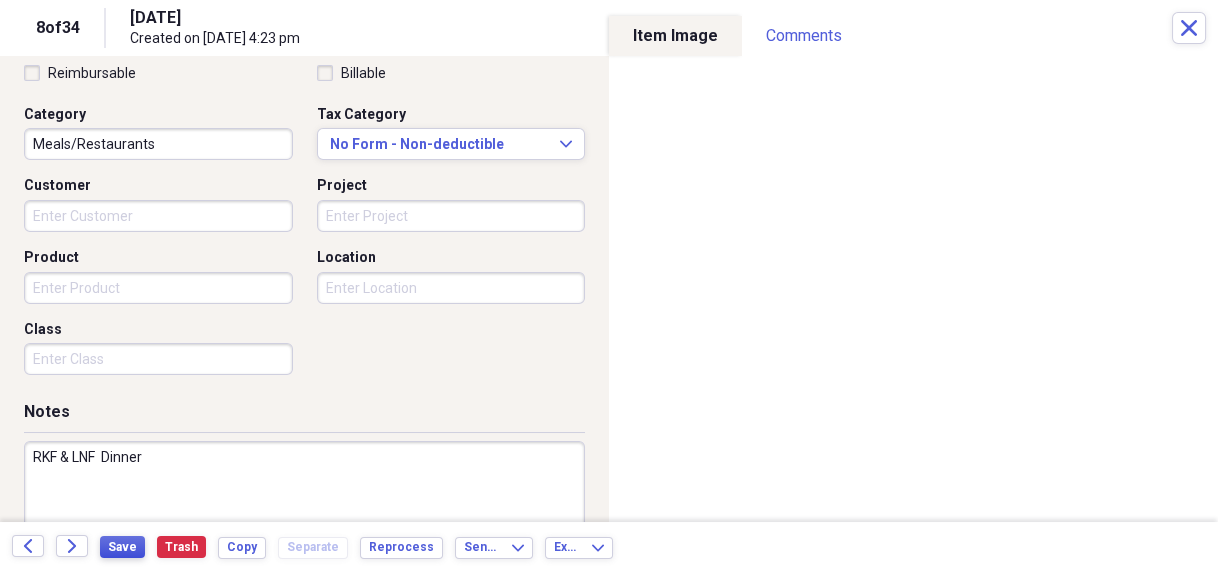 type on "RKF & LNF  Dinner" 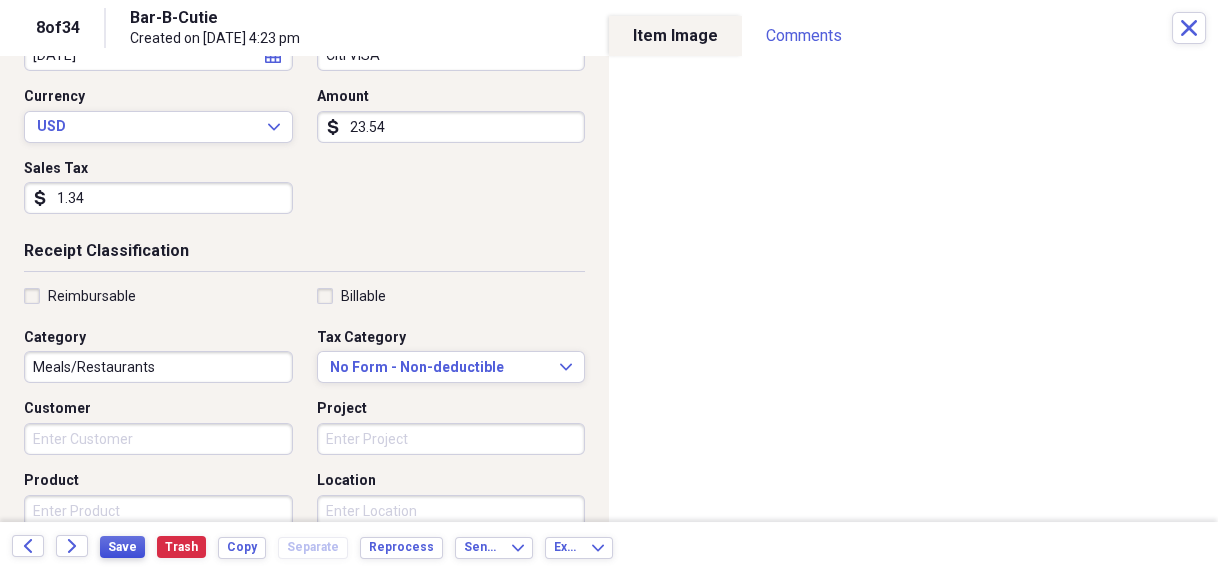 scroll, scrollTop: 232, scrollLeft: 0, axis: vertical 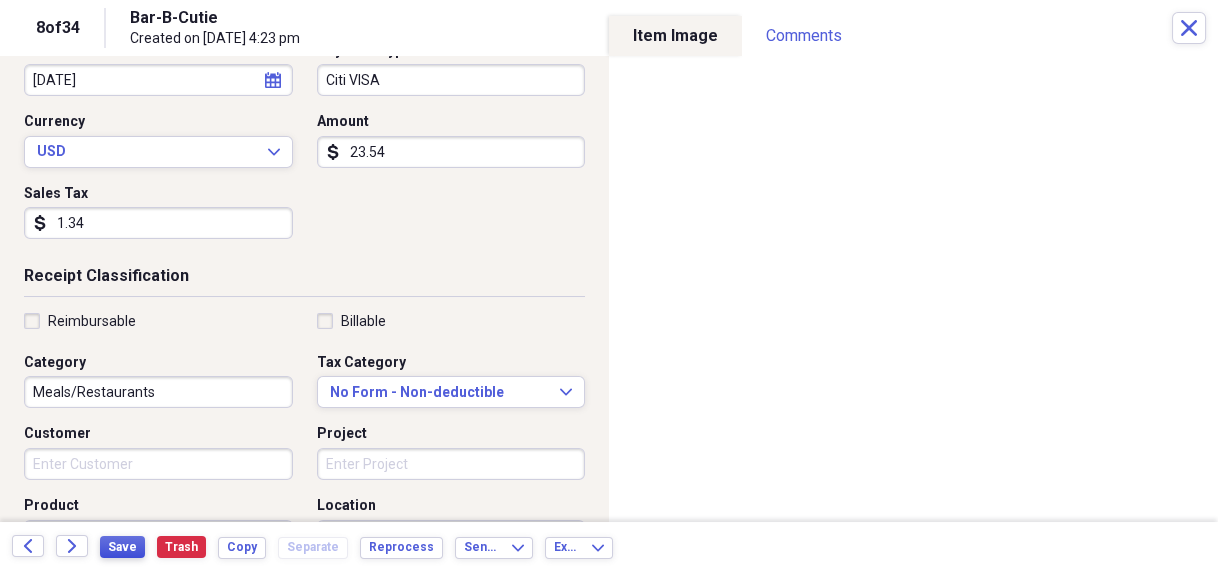 click on "Save" at bounding box center (122, 547) 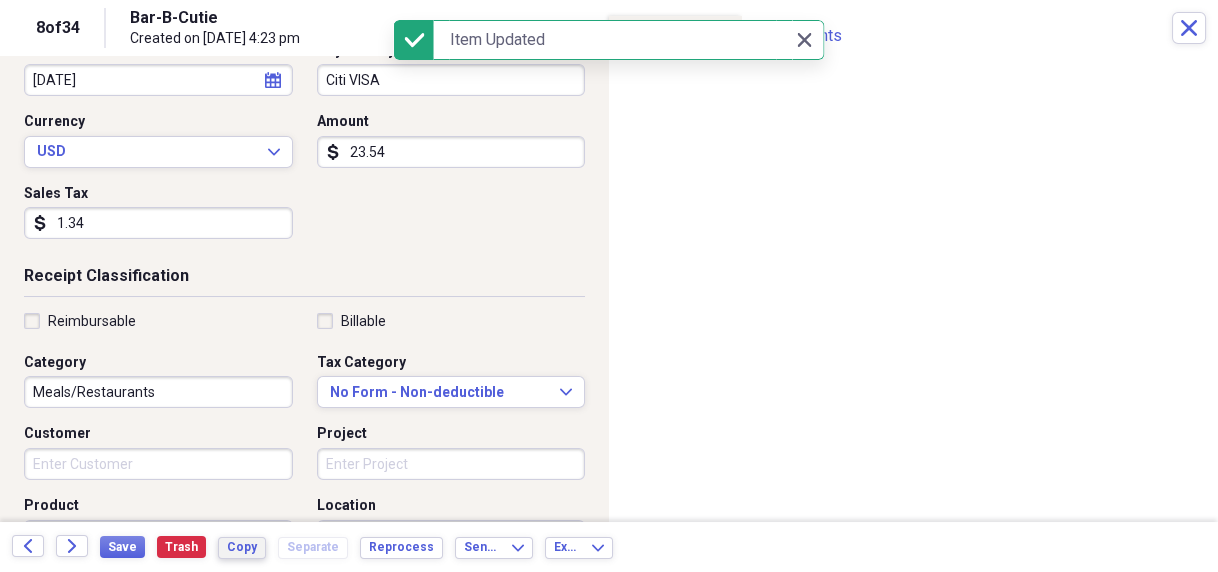 click on "Copy" at bounding box center (242, 547) 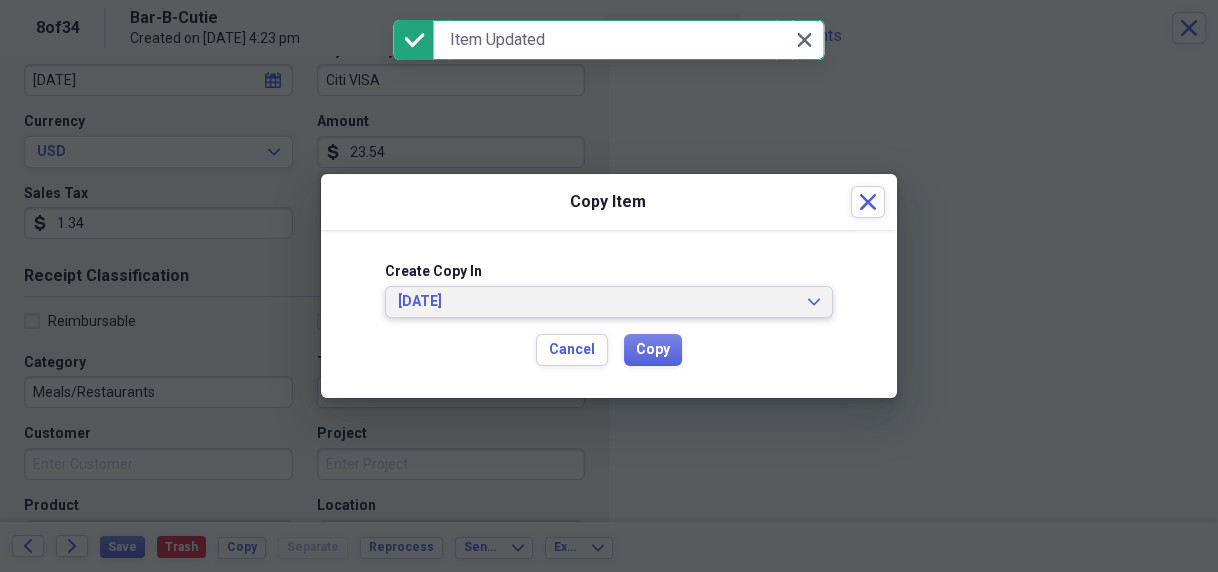 click on "[DATE] Expand" at bounding box center (609, 302) 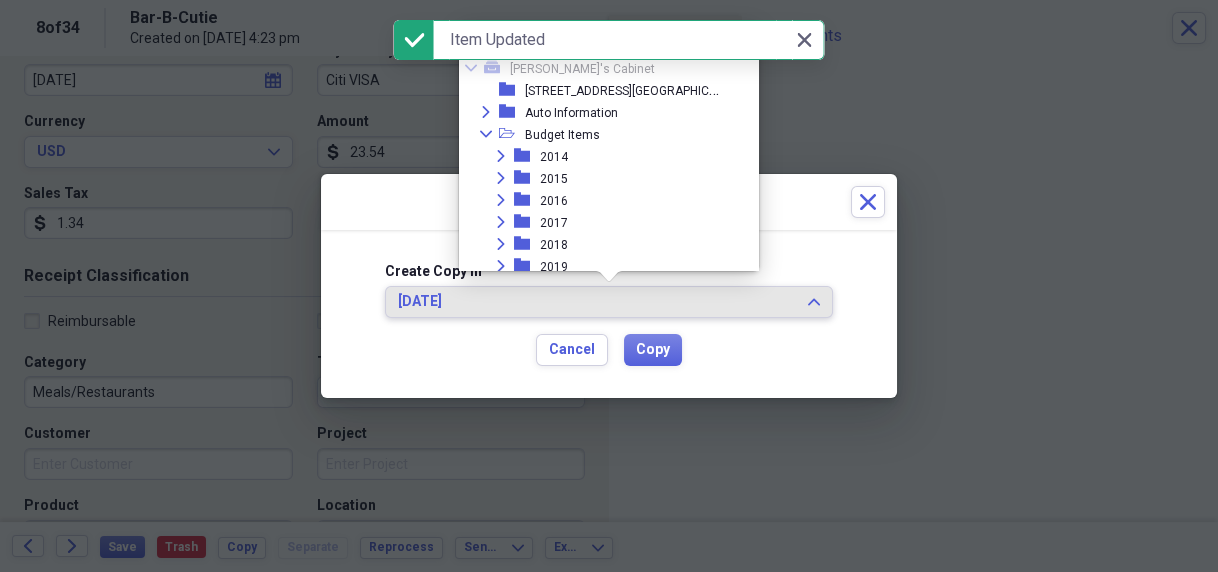 scroll, scrollTop: 1374, scrollLeft: 0, axis: vertical 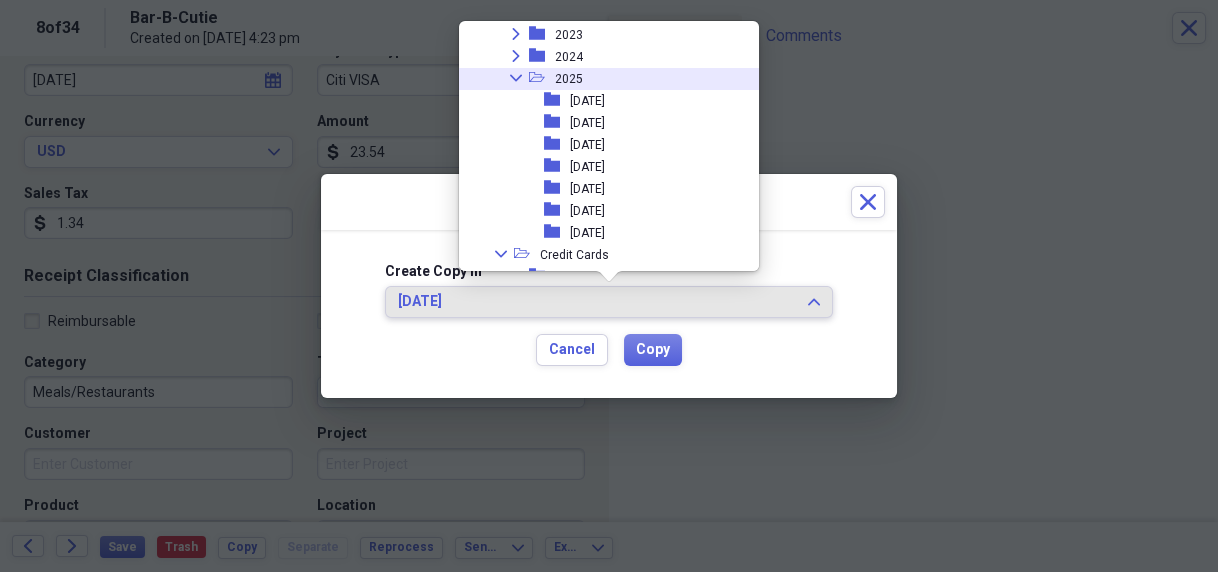 click on "[DATE]" at bounding box center (587, 167) 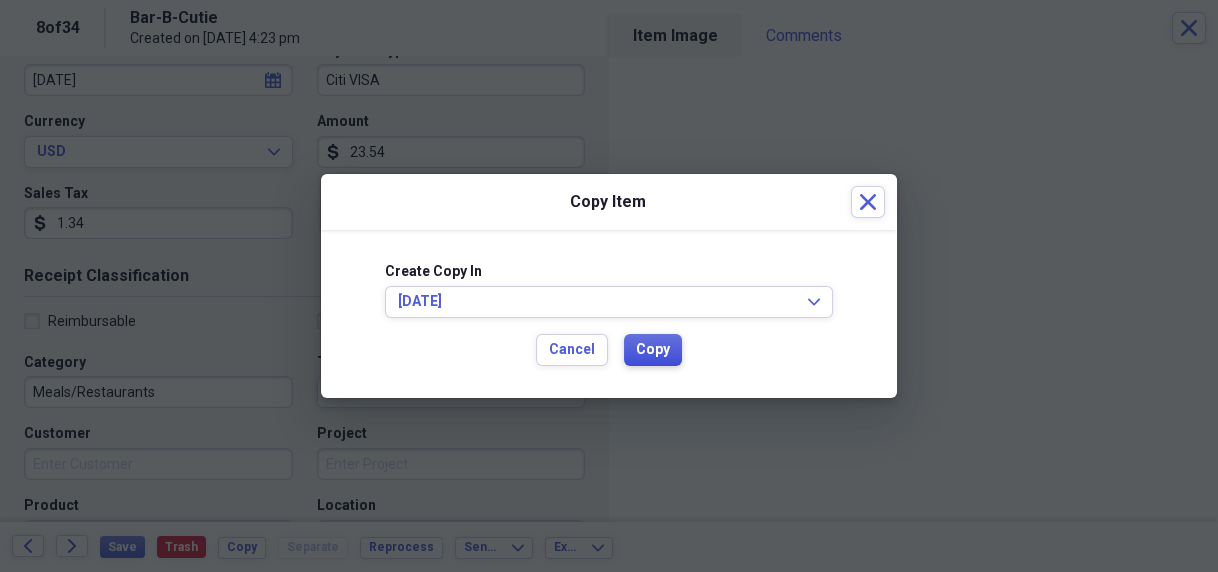 click on "Copy" at bounding box center (653, 350) 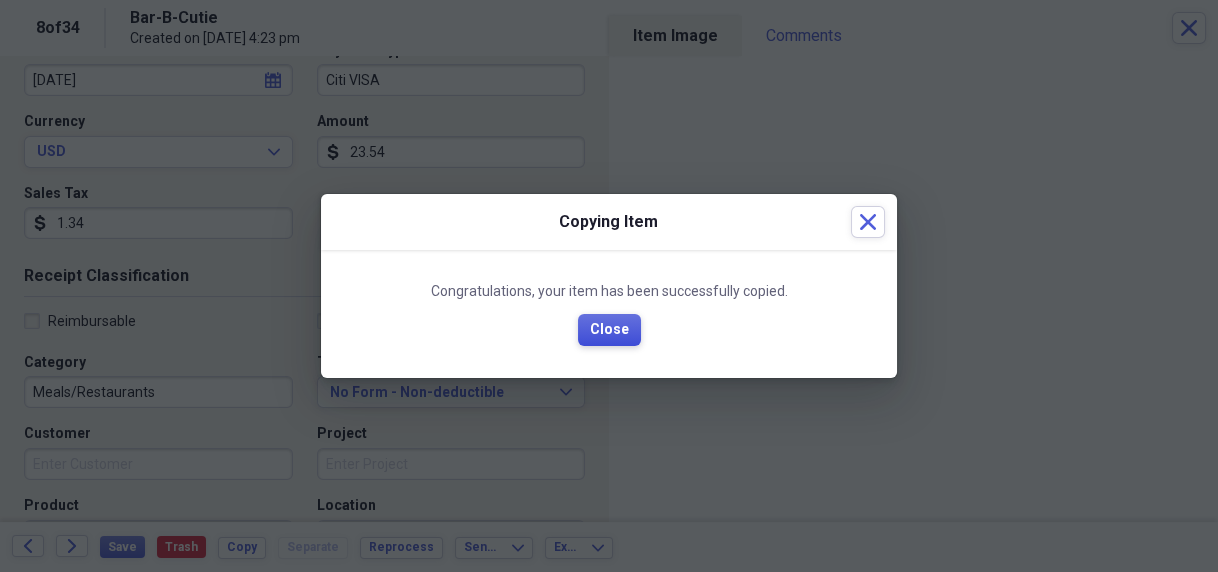 click on "Close" at bounding box center [609, 330] 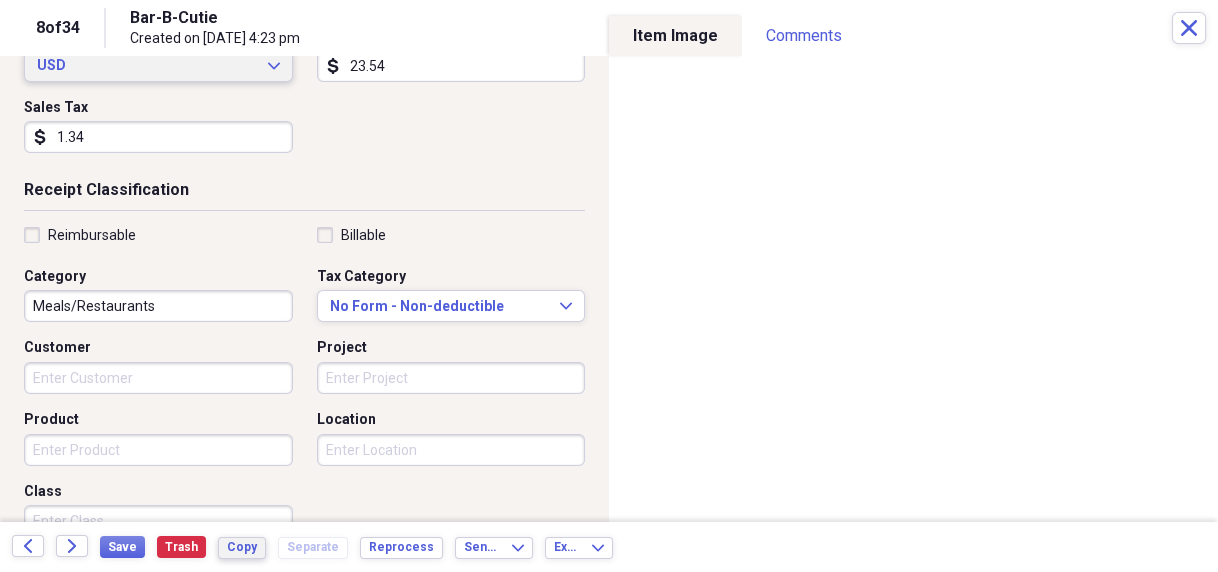 scroll, scrollTop: 320, scrollLeft: 0, axis: vertical 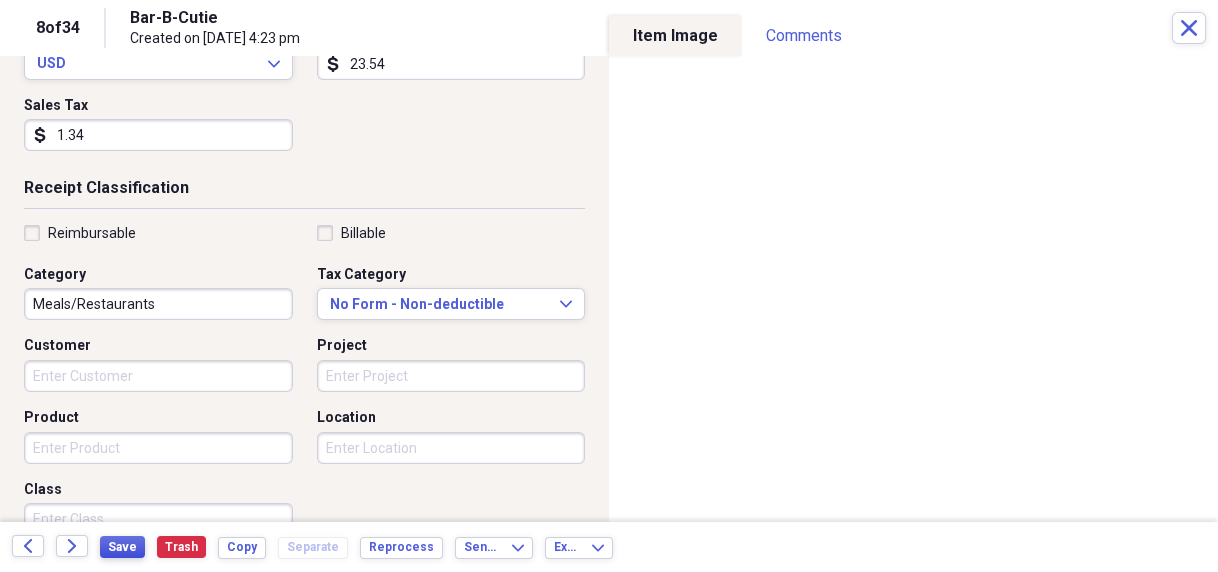 click on "Save" at bounding box center (122, 547) 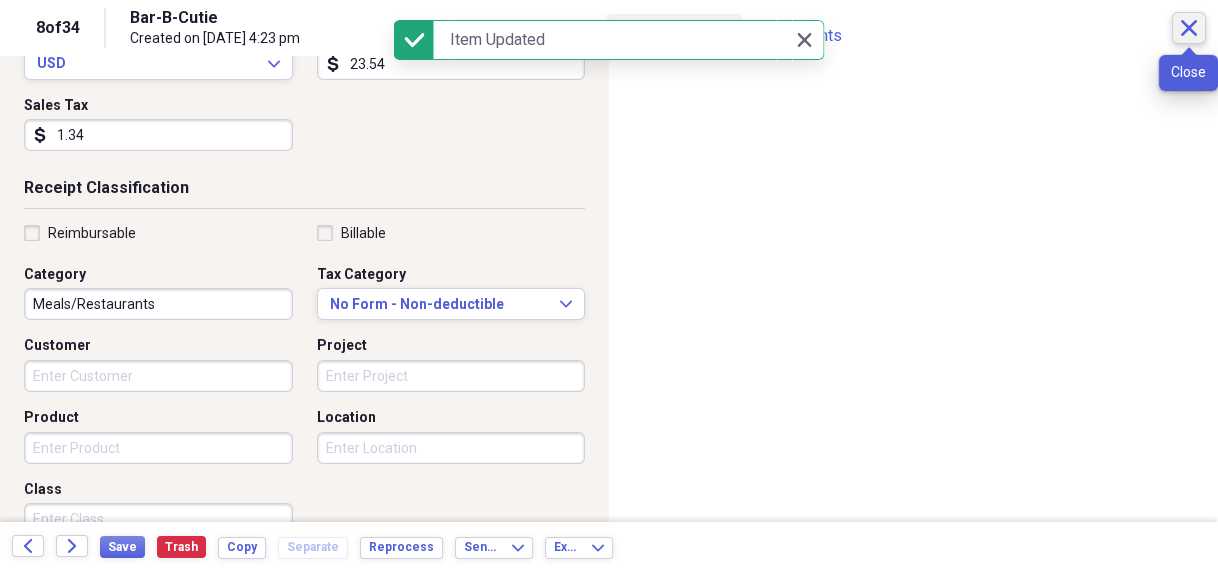click on "Close" 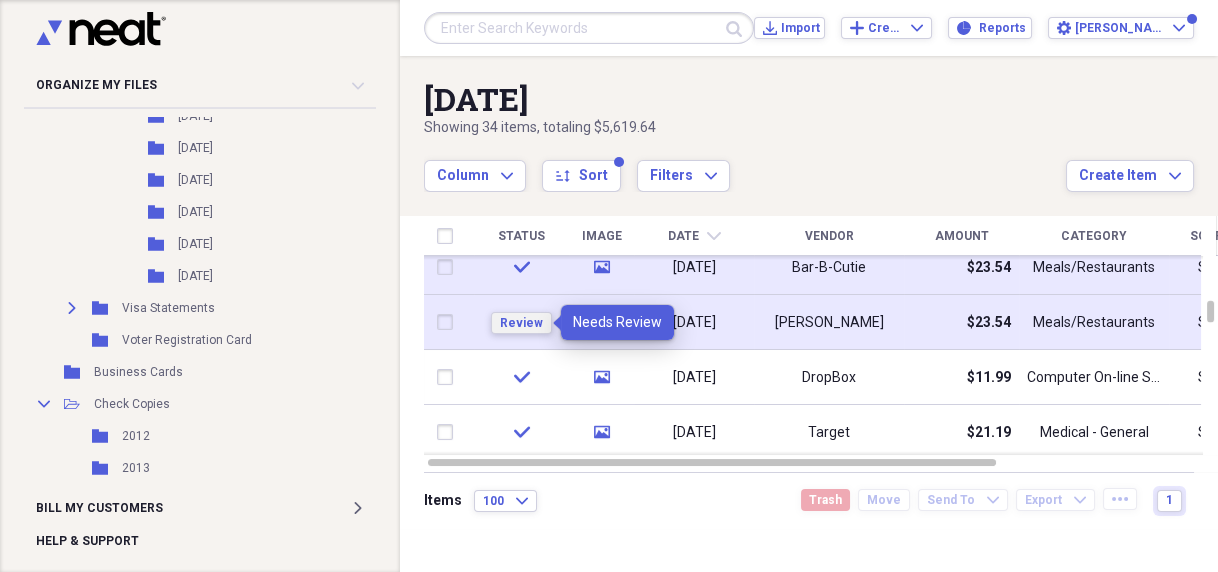 click on "Review" at bounding box center [521, 323] 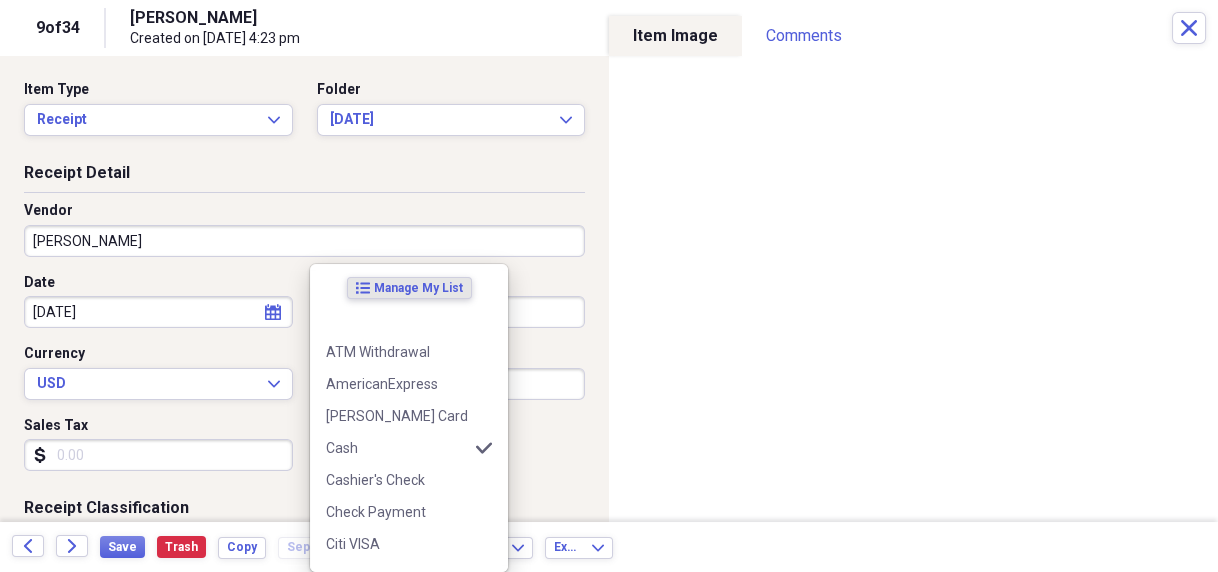 click on "Organize My Files 5 Collapse Unfiled Needs Review 5 Unfiled All Files Unfiled Unfiled Unfiled Saved Reports Collapse My Cabinet [PERSON_NAME]'s Cabinet Add Folder Folder [STREET_ADDRESS] House Info Add Folder Expand Folder Auto Information Add Folder Collapse Open Folder Budget Items Add Folder Expand Folder 2014 Add Folder Expand Folder 2015 Add Folder Expand Folder 2016 Add Folder Expand Folder 2017 Add Folder Expand Folder 2018 Add Folder Expand Folder 2019 Add Folder Expand Folder 2020 Add Folder Expand Folder 2021 Add Folder Expand Folder 2022 Add Folder Expand Folder 2023 Add Folder Expand Folder 2024 Add Folder Collapse Open Folder 2025 Add Folder Collapse Open Folder Medical Add Folder Folder Doctor Add Folder Folder General Add Folder Folder Prescription Add Folder Folder Miscellaneous Add Folder Folder Utilities Add Folder Collapse Open Folder Cash Add Folder Expand Folder 2013 Add Folder Expand Folder 2014 Add Folder Expand Folder 2015 Add Folder Expand Folder 2016 Add Folder Expand Folder 2017 Add Folder LNF" at bounding box center (609, 286) 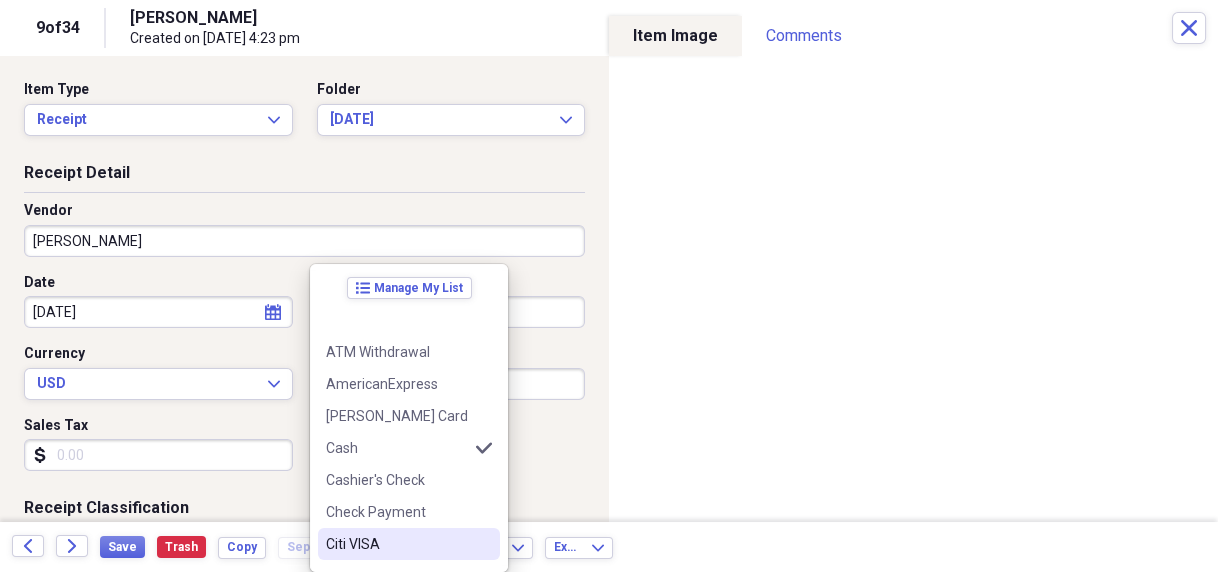 drag, startPoint x: 358, startPoint y: 545, endPoint x: 346, endPoint y: 543, distance: 12.165525 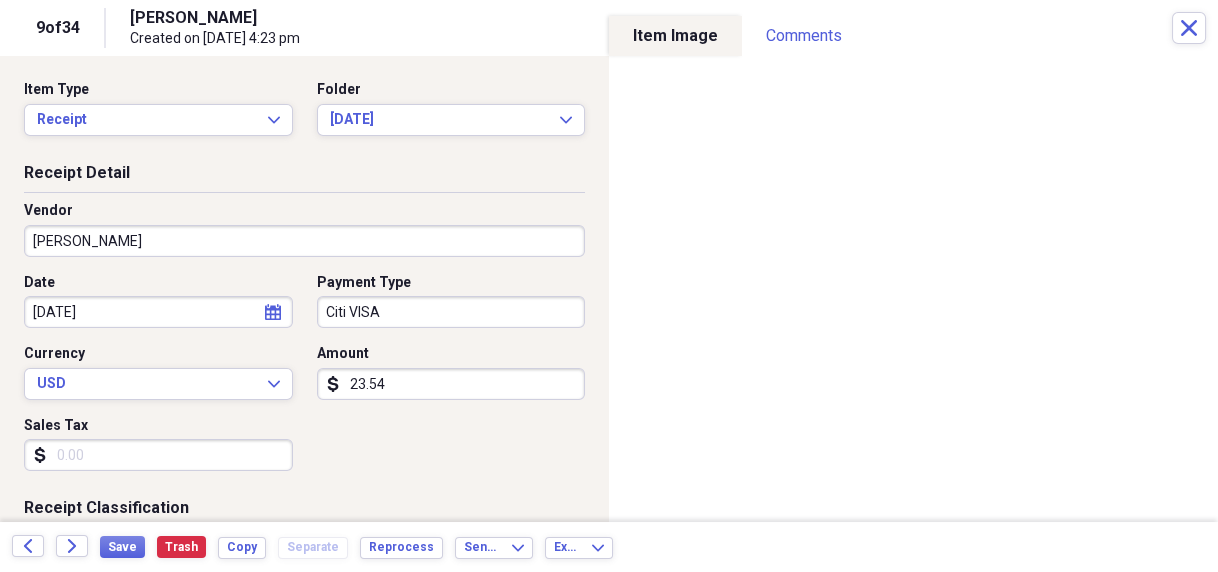click on "[PERSON_NAME]" at bounding box center [304, 241] 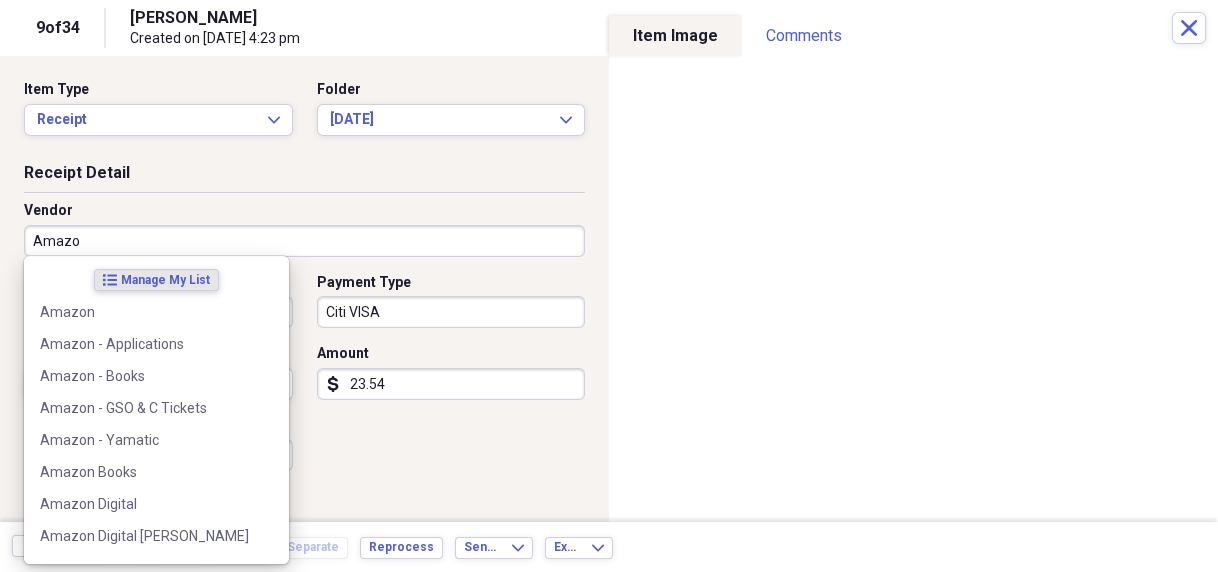 type on "Amazon" 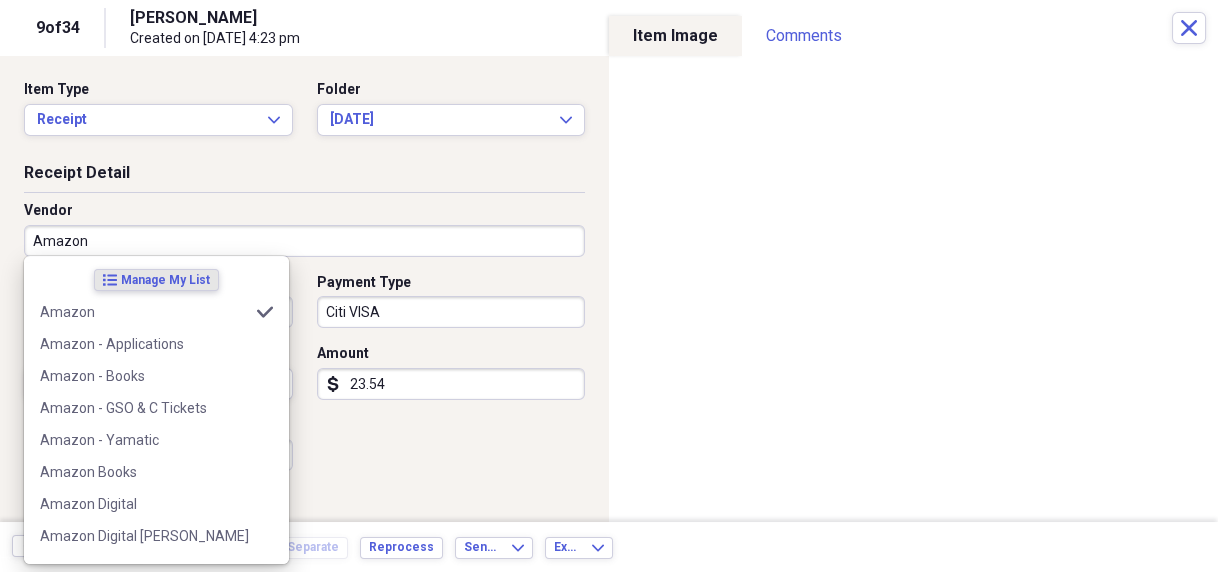 type on "Reading Materials - Books" 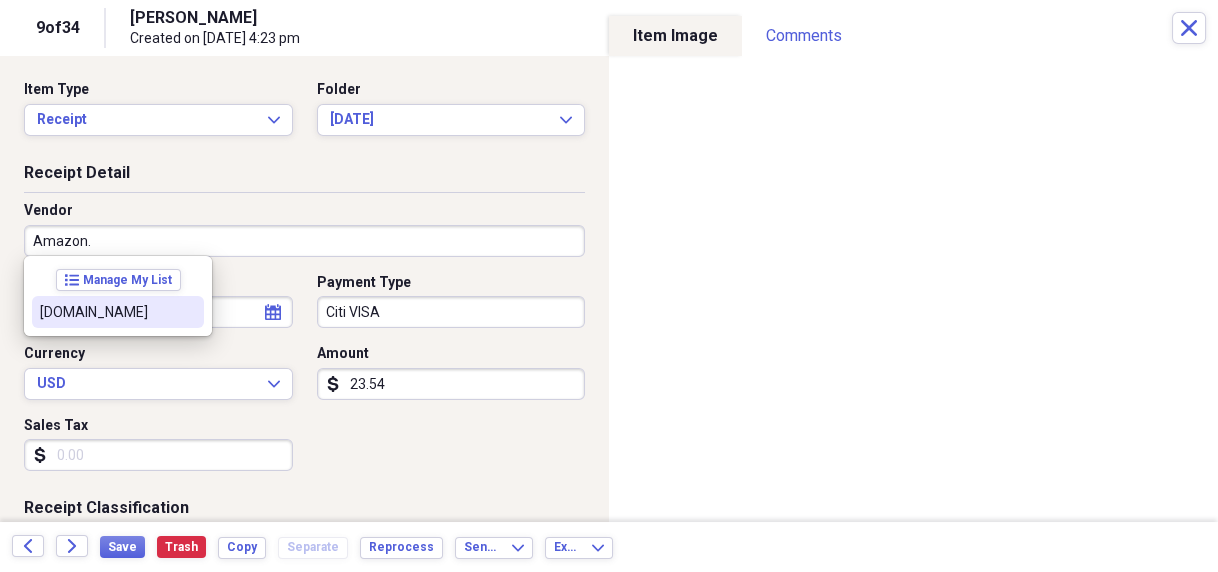 click on "[DOMAIN_NAME]" at bounding box center (118, 312) 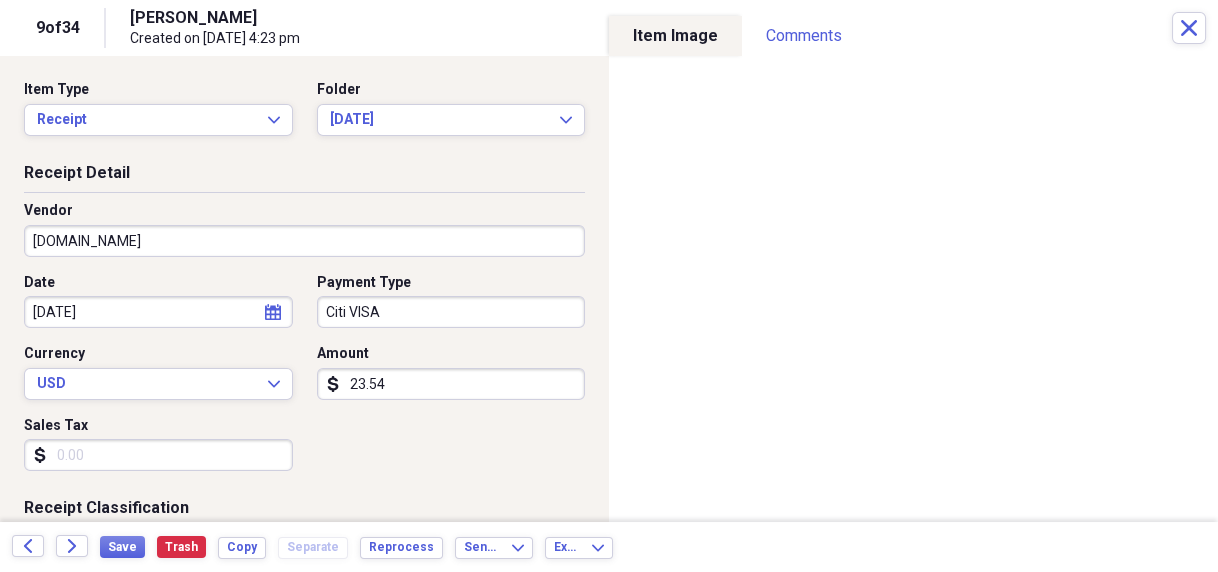 click on "Sales Tax" at bounding box center (158, 455) 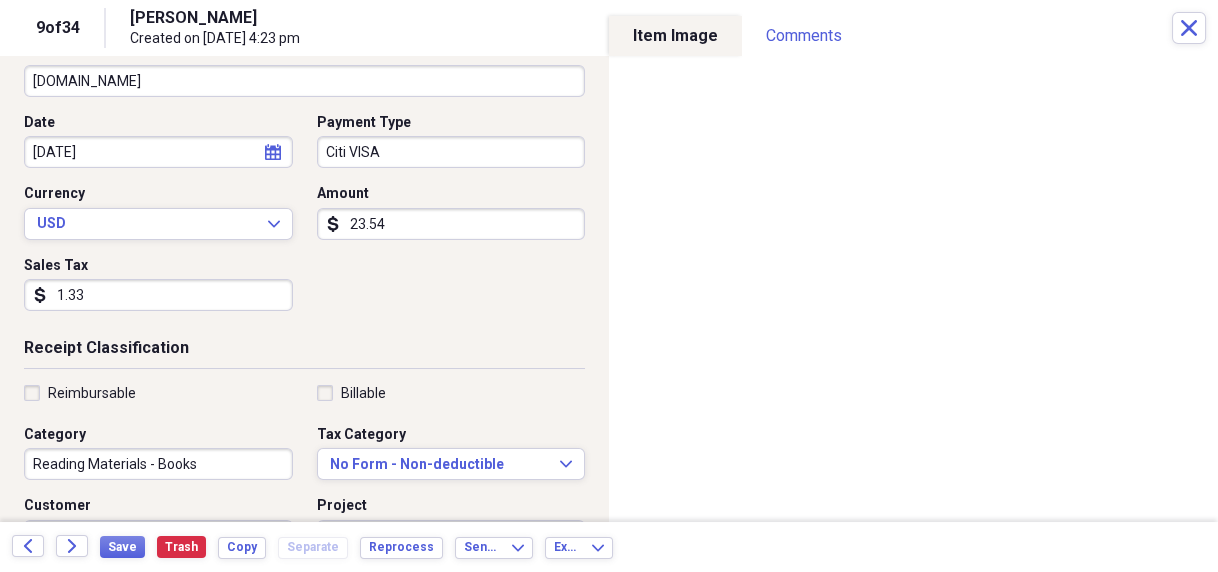 scroll, scrollTop: 240, scrollLeft: 0, axis: vertical 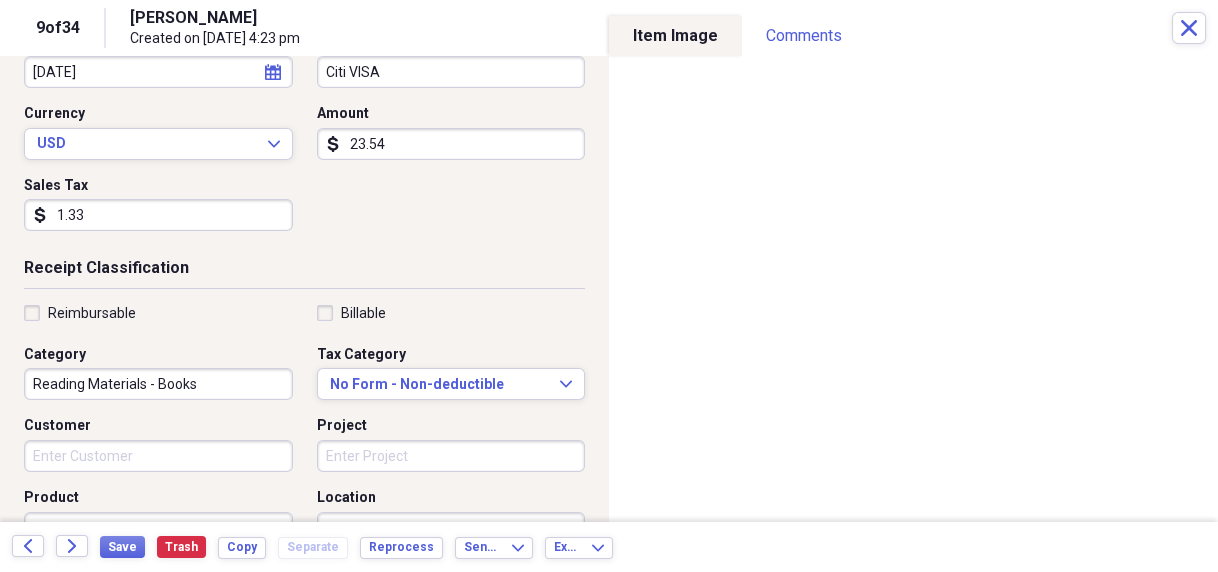 type on "1.33" 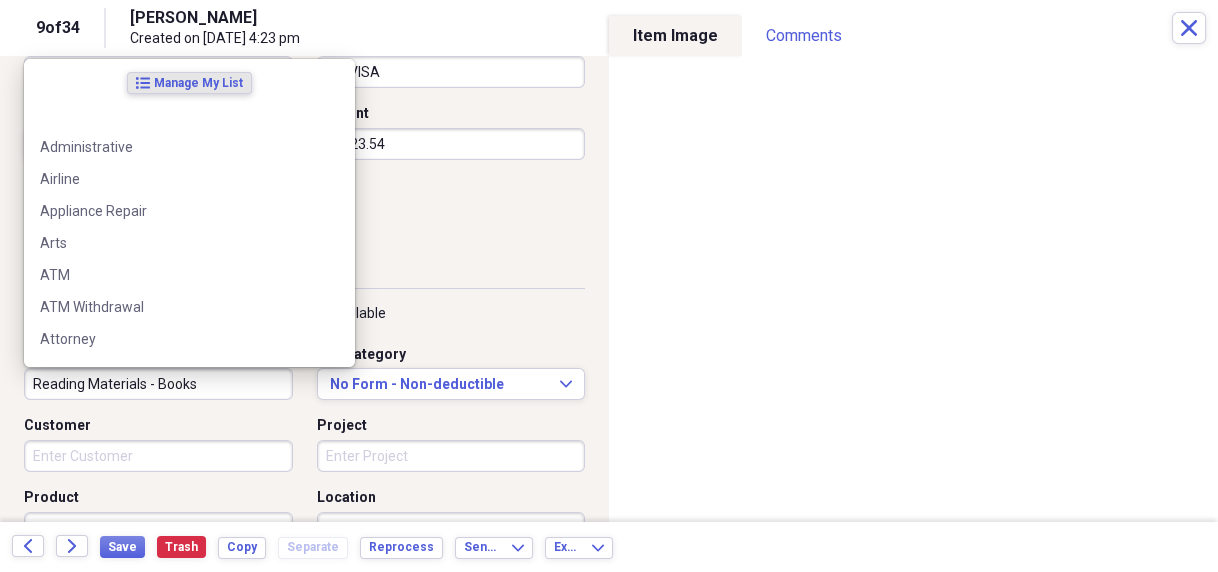 click on "Reading Materials - Books" at bounding box center (158, 384) 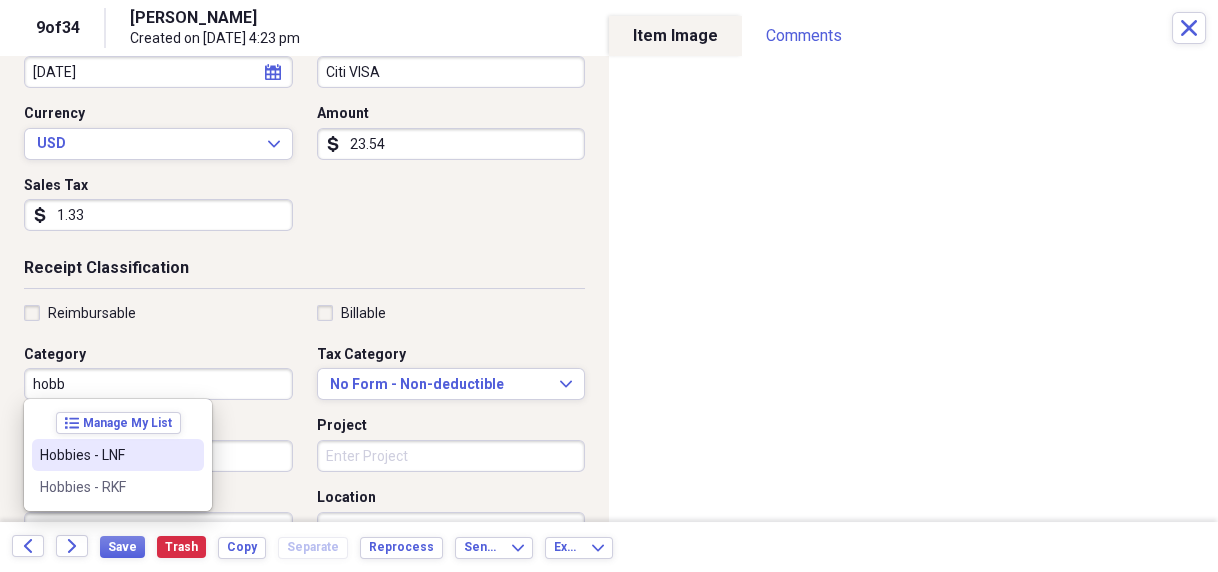 click on "Hobbies - LNF" at bounding box center [106, 455] 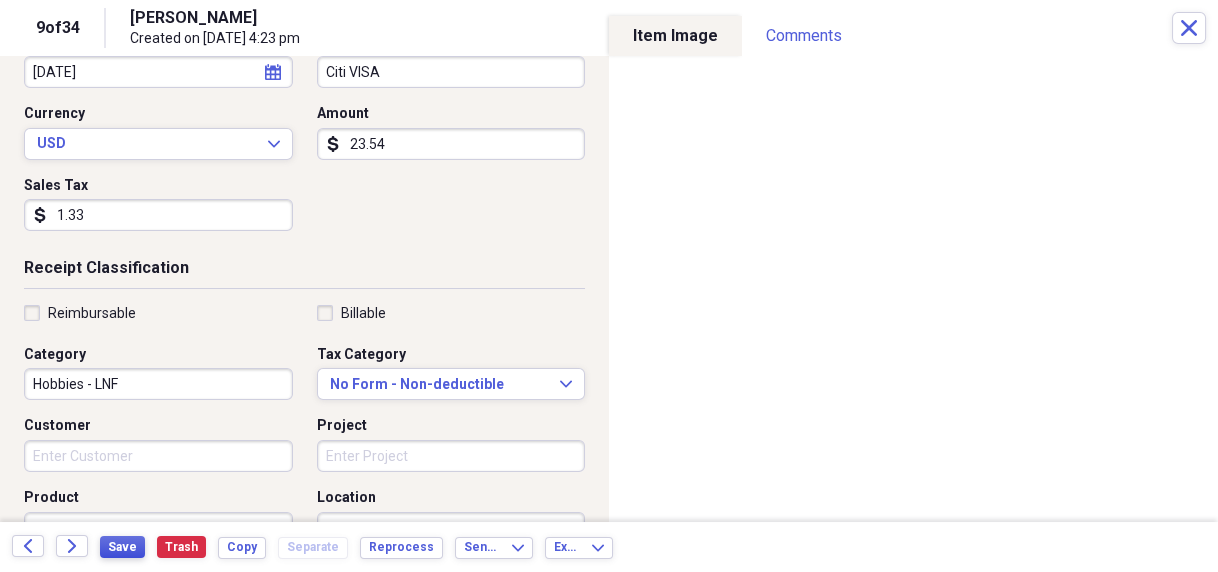 click on "Save" at bounding box center [122, 547] 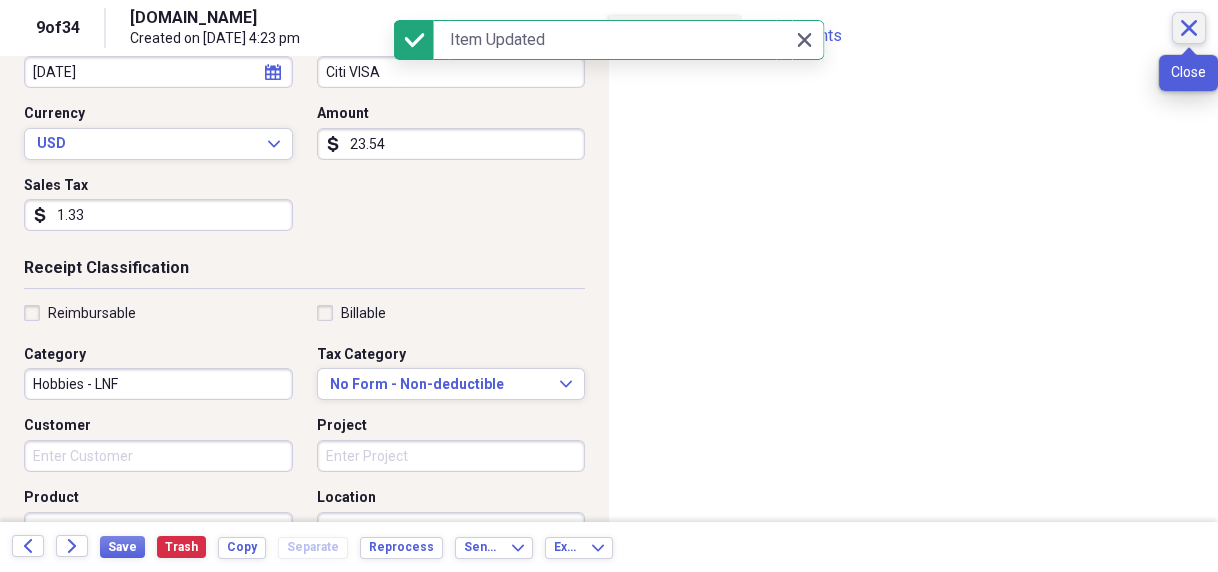 click 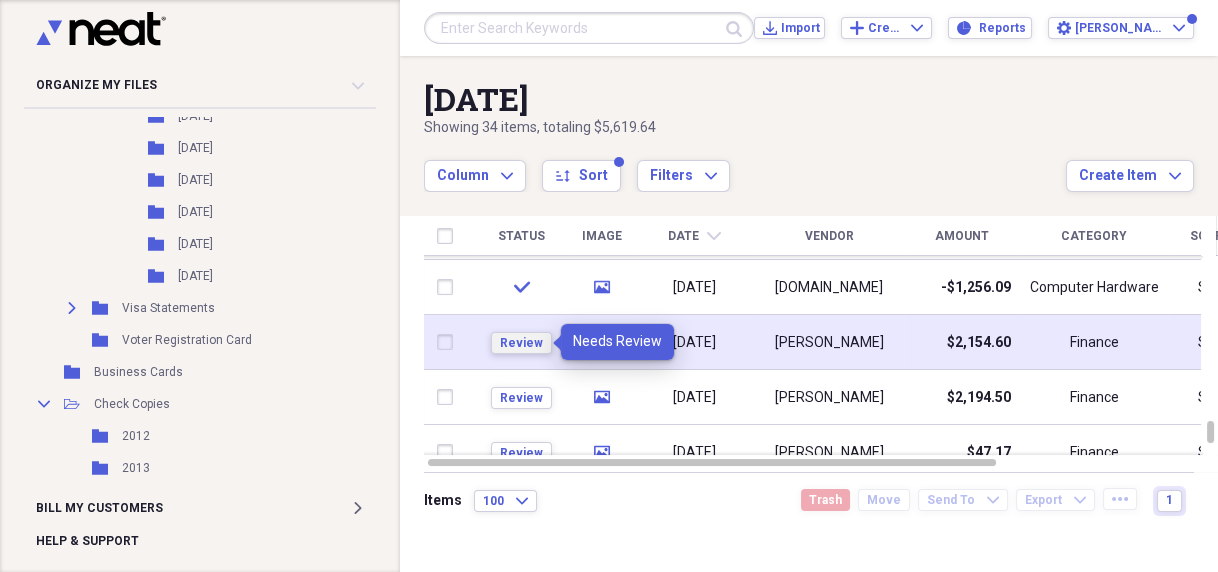 click on "Review" at bounding box center [521, 343] 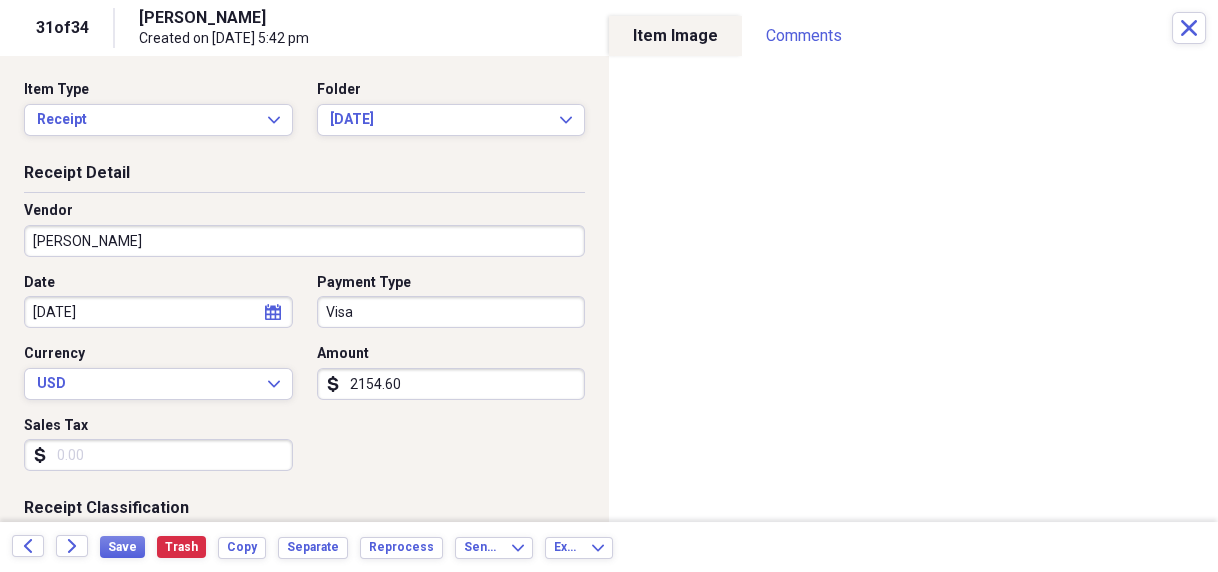 click on "[PERSON_NAME]" at bounding box center [304, 241] 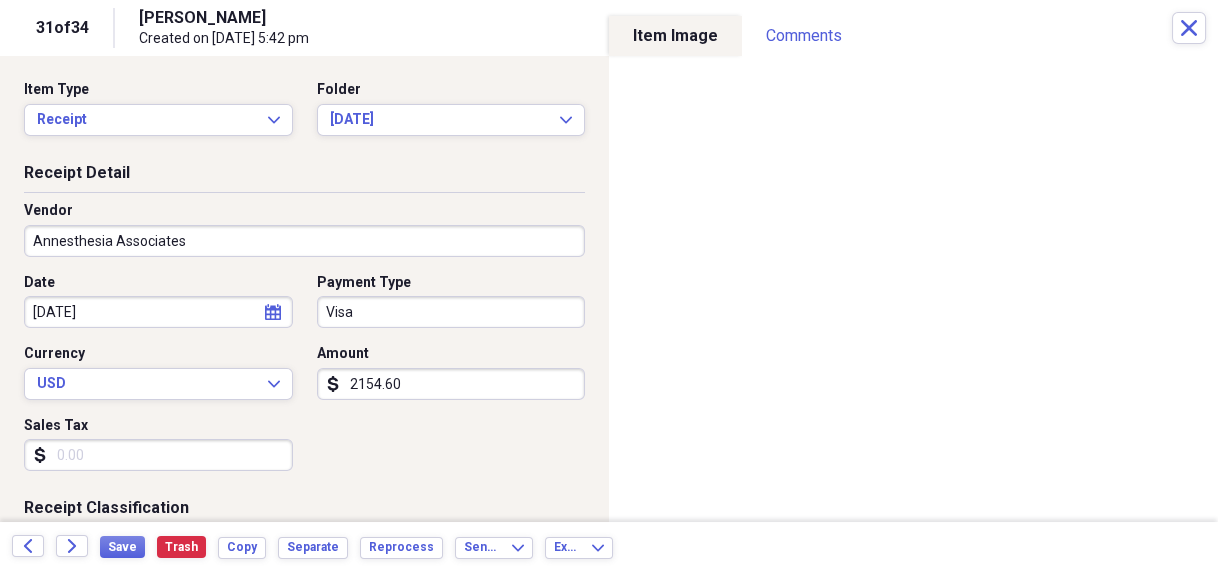click on "Annesthesia Associates" at bounding box center [304, 241] 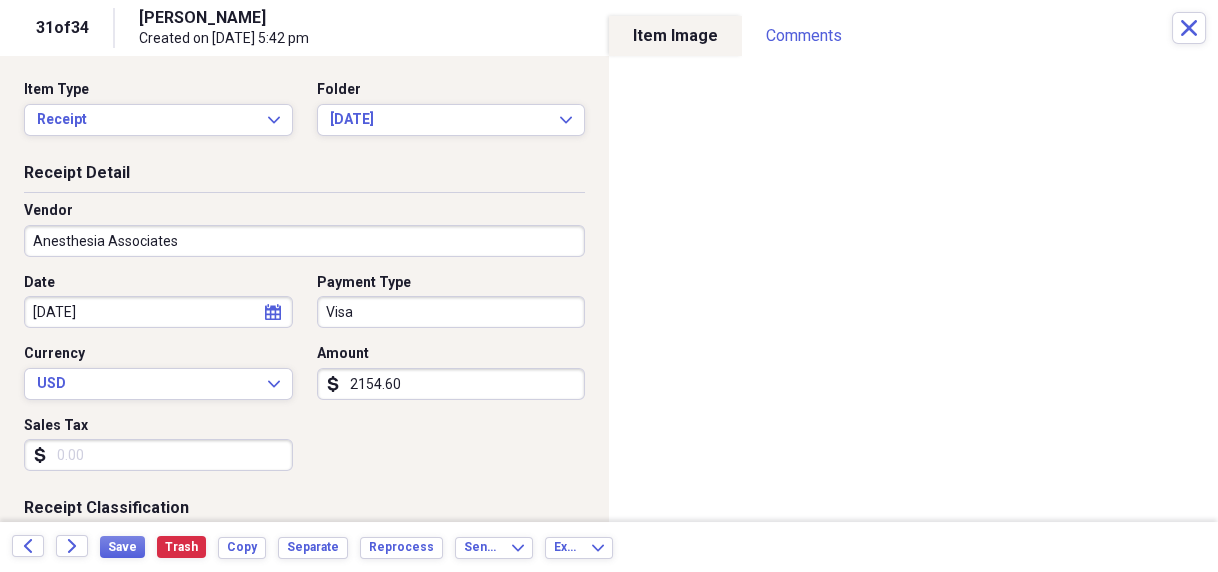 type on "Anesthesia Associates" 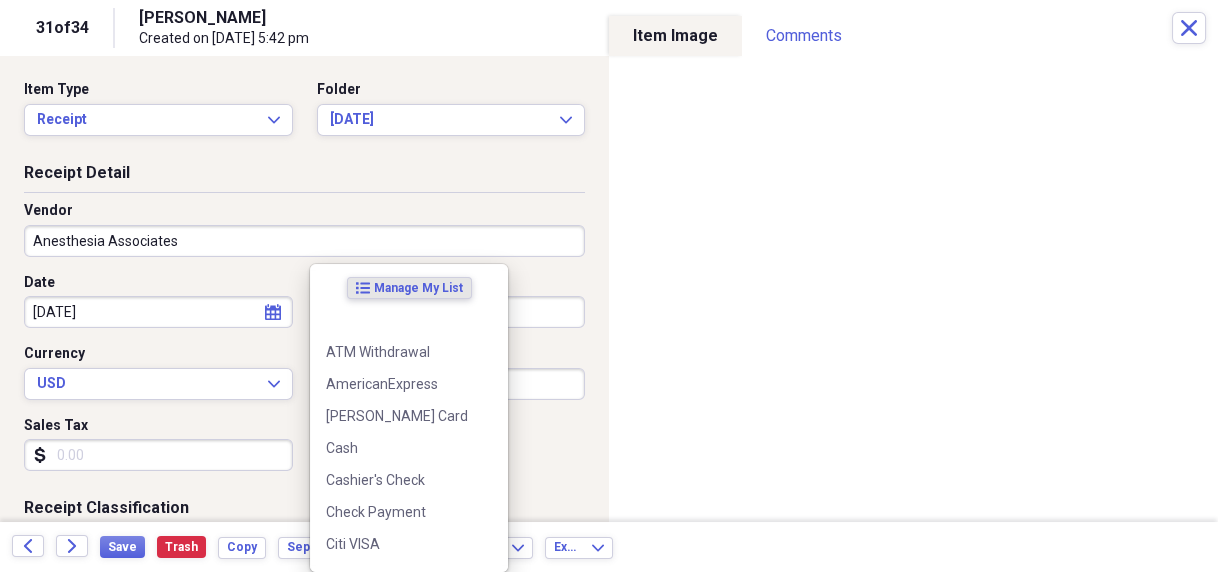 click on "Organize My Files 4 Collapse Unfiled Needs Review 4 Unfiled All Files Unfiled Unfiled Unfiled Saved Reports Collapse My Cabinet [PERSON_NAME]'s Cabinet Add Folder Folder [STREET_ADDRESS] House Info Add Folder Expand Folder Auto Information Add Folder Collapse Open Folder Budget Items Add Folder Expand Folder 2014 Add Folder Expand Folder 2015 Add Folder Expand Folder 2016 Add Folder Expand Folder 2017 Add Folder Expand Folder 2018 Add Folder Expand Folder 2019 Add Folder Expand Folder 2020 Add Folder Expand Folder 2021 Add Folder Expand Folder 2022 Add Folder Expand Folder 2023 Add Folder Expand Folder 2024 Add Folder Collapse Open Folder 2025 Add Folder Collapse Open Folder Medical Add Folder Folder Doctor Add Folder Folder General Add Folder Folder Prescription Add Folder Folder Miscellaneous Add Folder Folder Utilities Add Folder Collapse Open Folder Cash Add Folder Expand Folder 2013 Add Folder Expand Folder 2014 Add Folder Expand Folder 2015 Add Folder Expand Folder 2016 Add Folder Expand Folder 2017 Add Folder LNF" at bounding box center (609, 286) 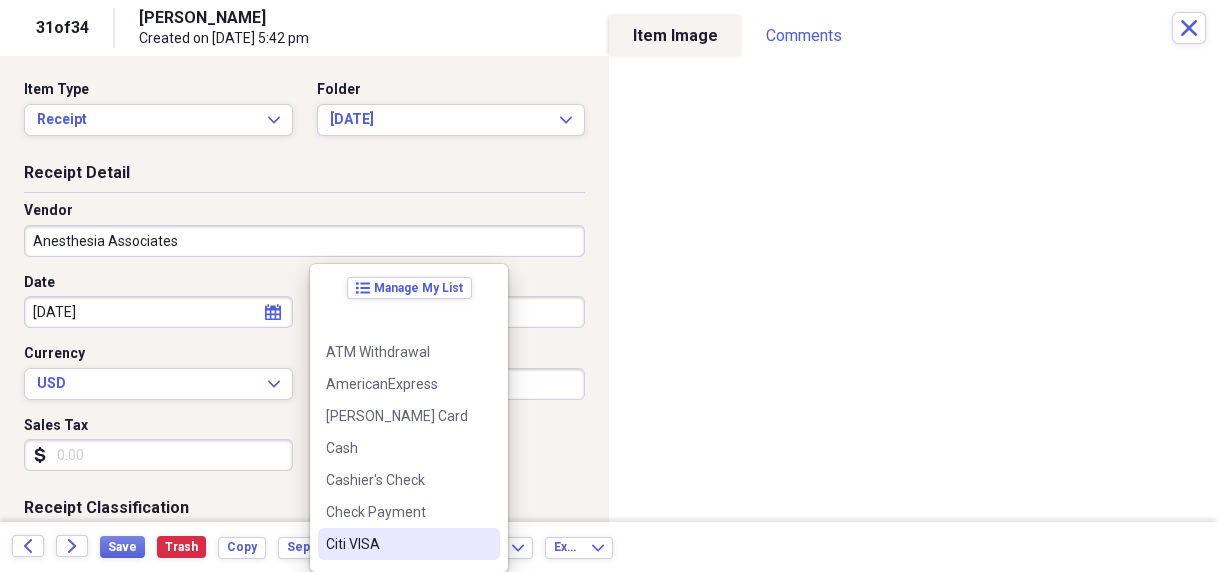 click on "Citi VISA" at bounding box center [397, 544] 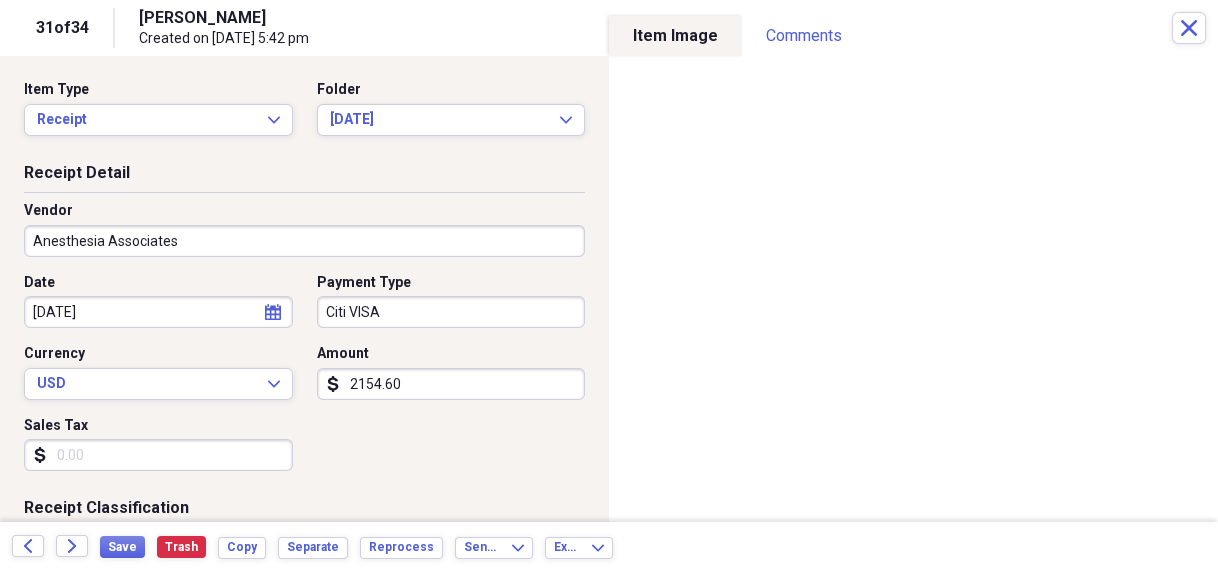 click on "2154.60" at bounding box center (451, 384) 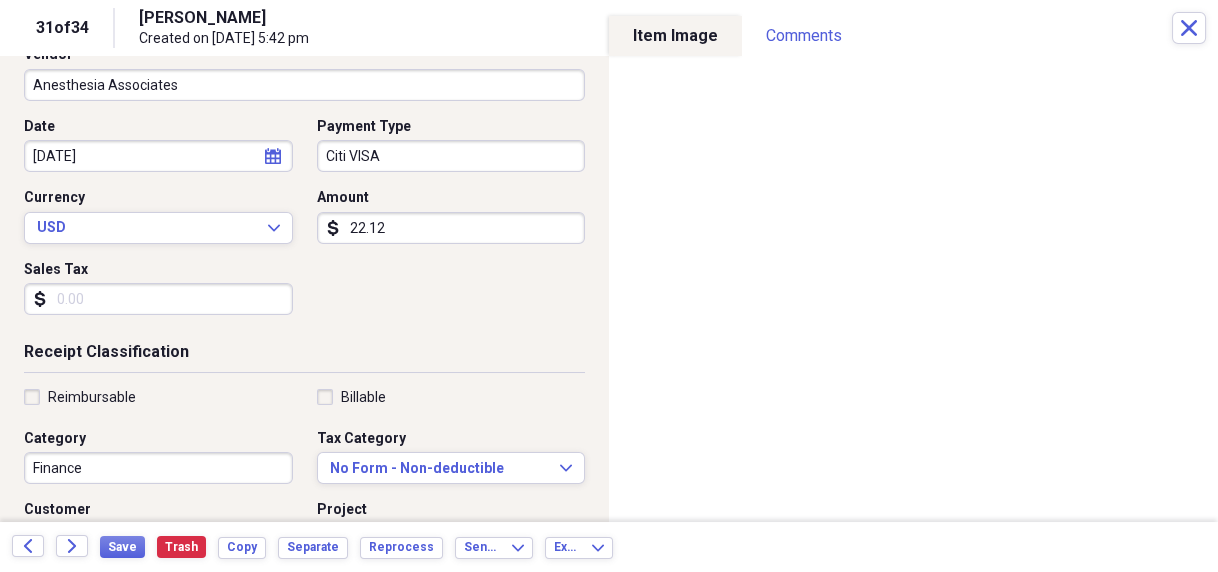 scroll, scrollTop: 160, scrollLeft: 0, axis: vertical 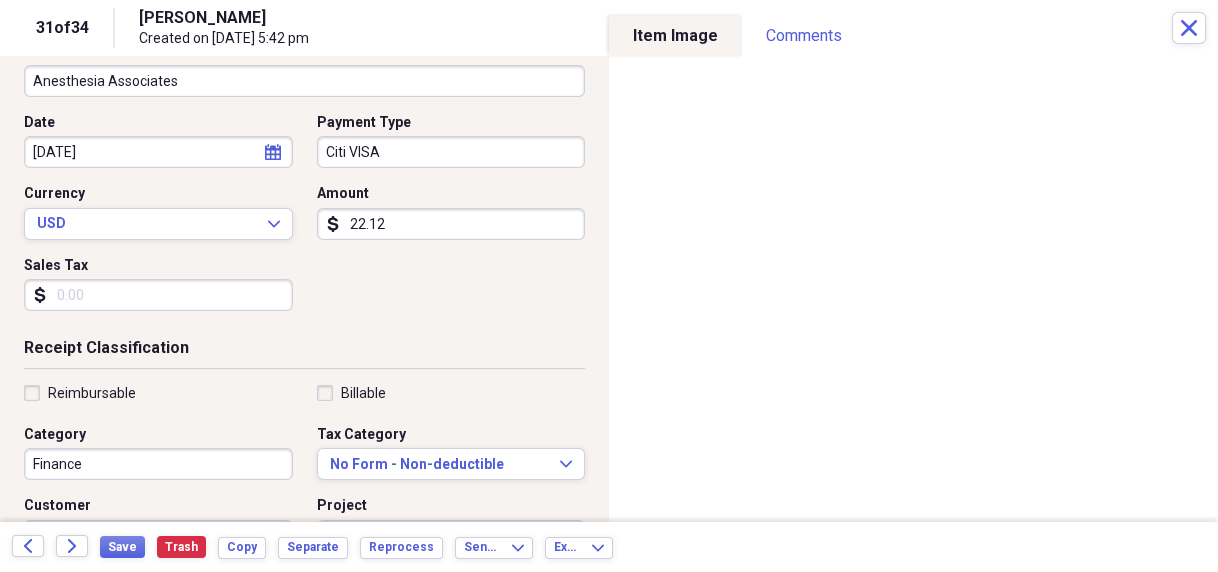 type on "22.12" 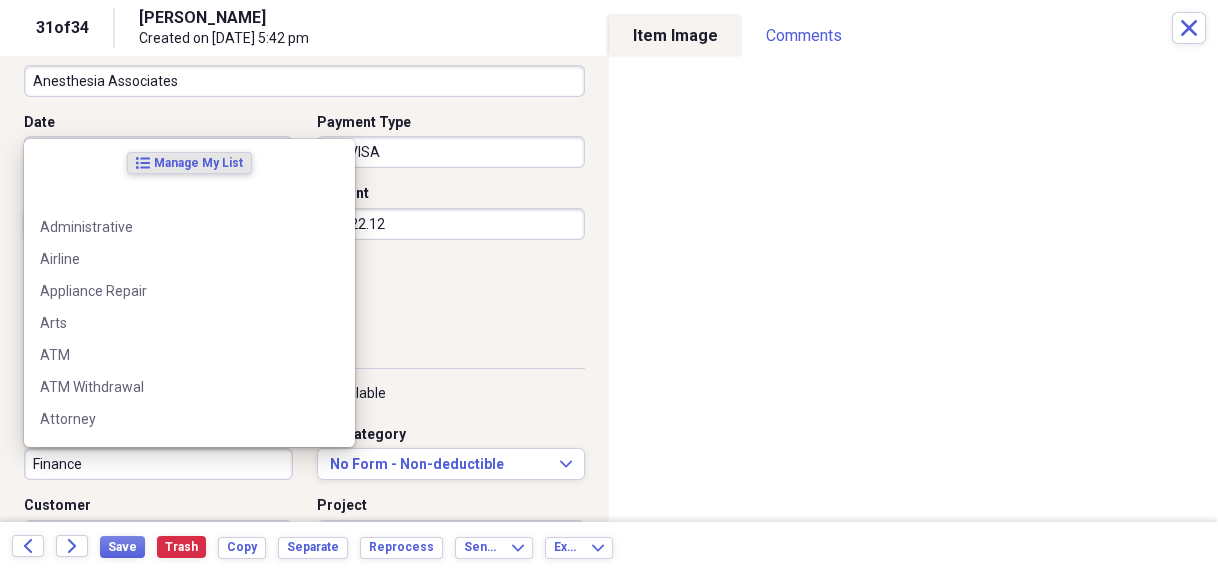 click on "Finance" at bounding box center [158, 464] 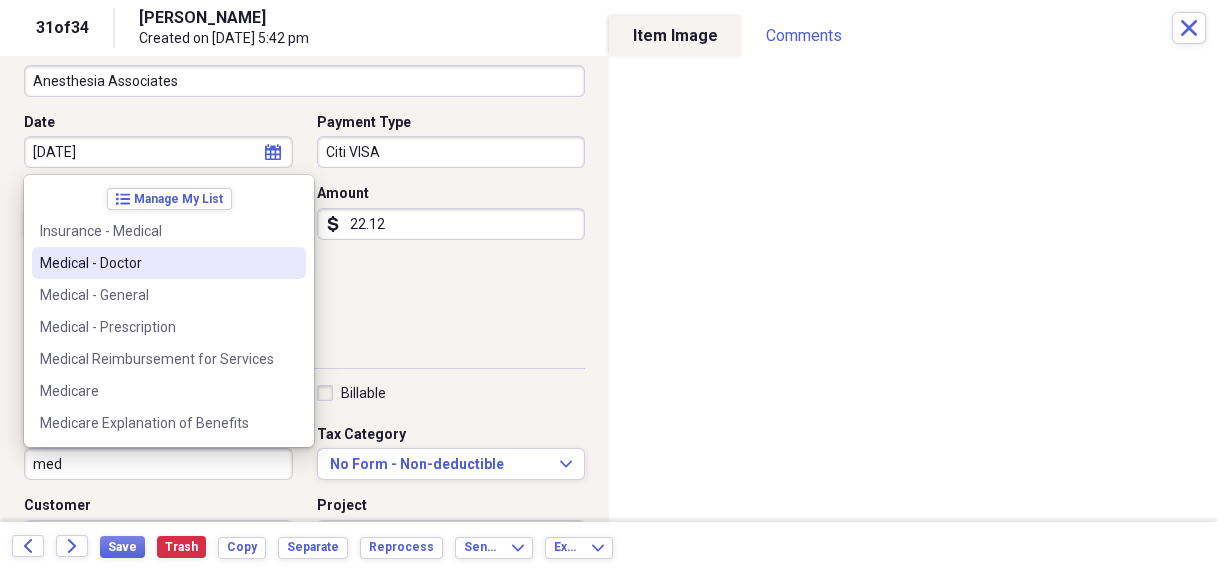 click on "Medical - Doctor" at bounding box center (157, 263) 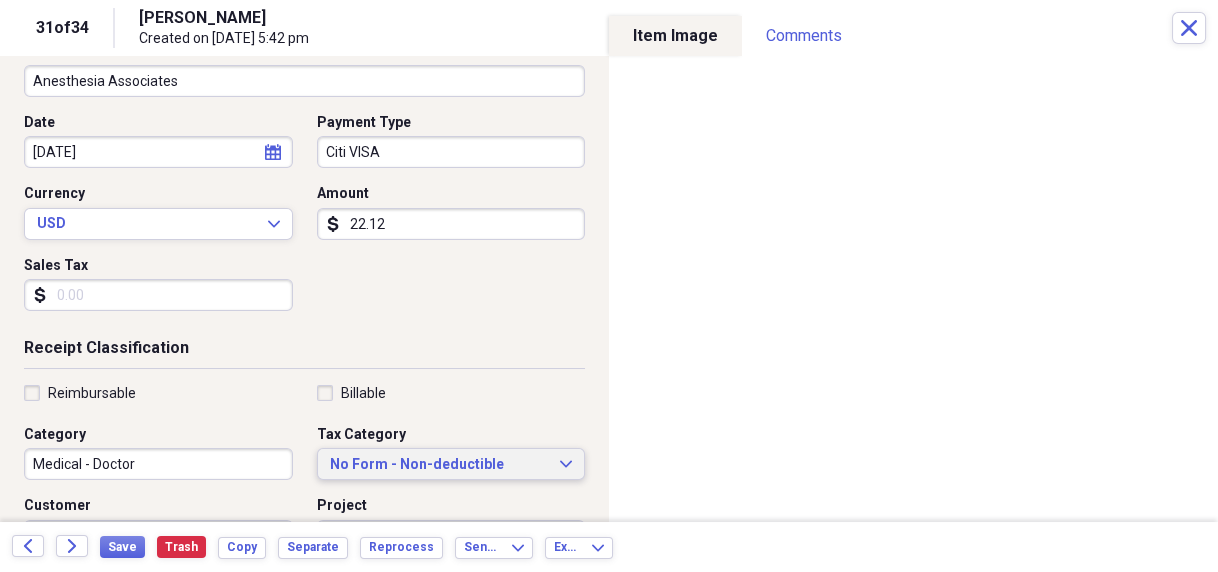 click on "No Form - Non-deductible" at bounding box center (439, 465) 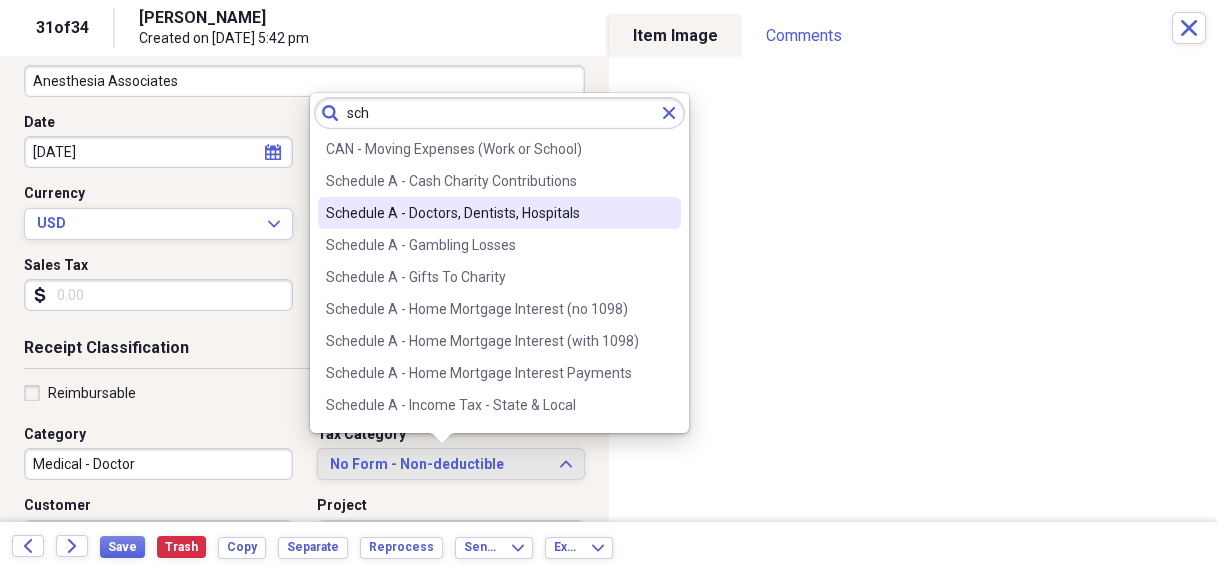 type on "sch" 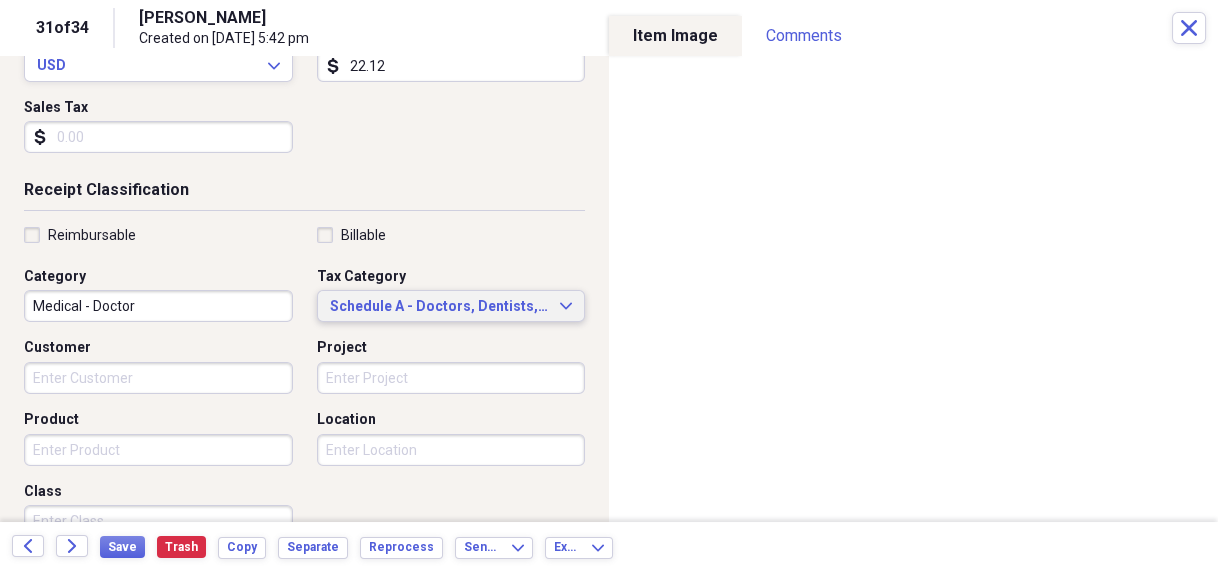 scroll, scrollTop: 320, scrollLeft: 0, axis: vertical 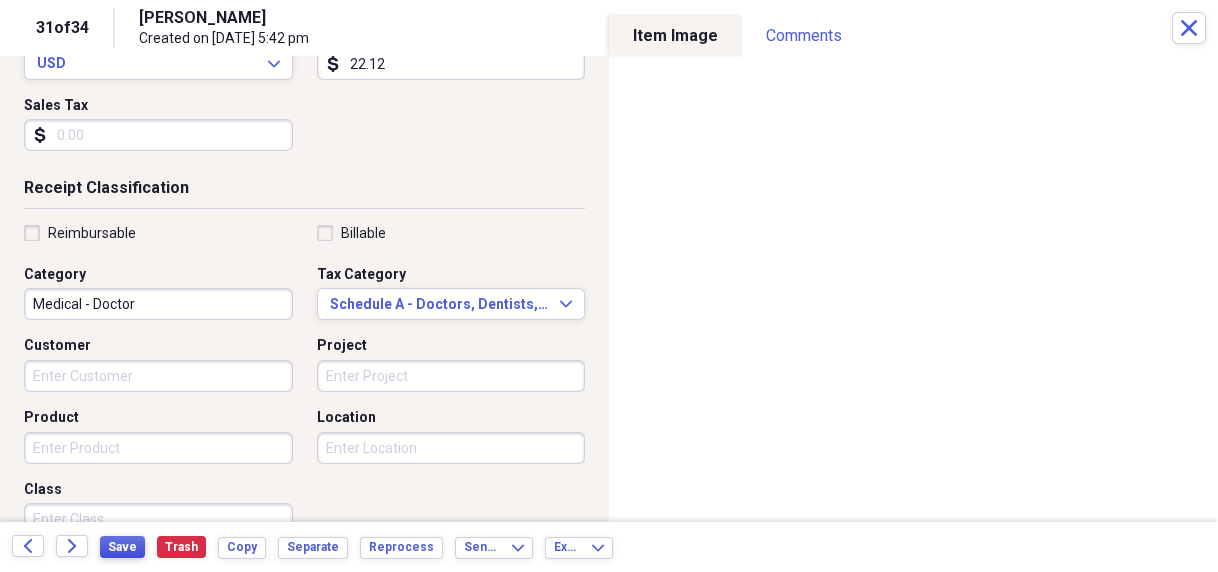 click on "Save" at bounding box center [122, 547] 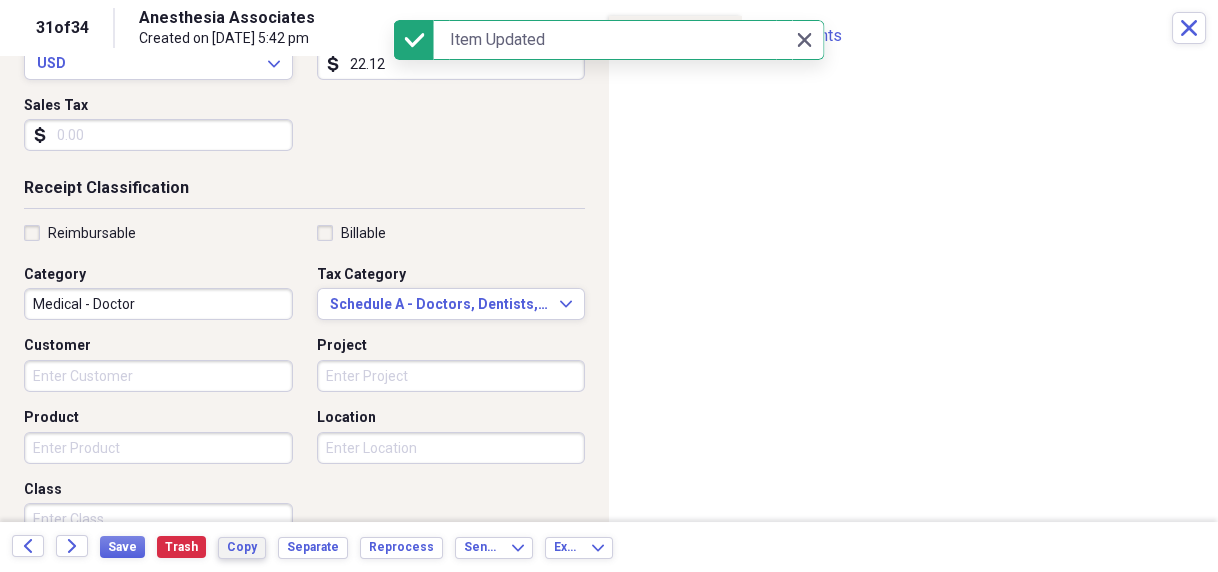 click on "Copy" at bounding box center (242, 547) 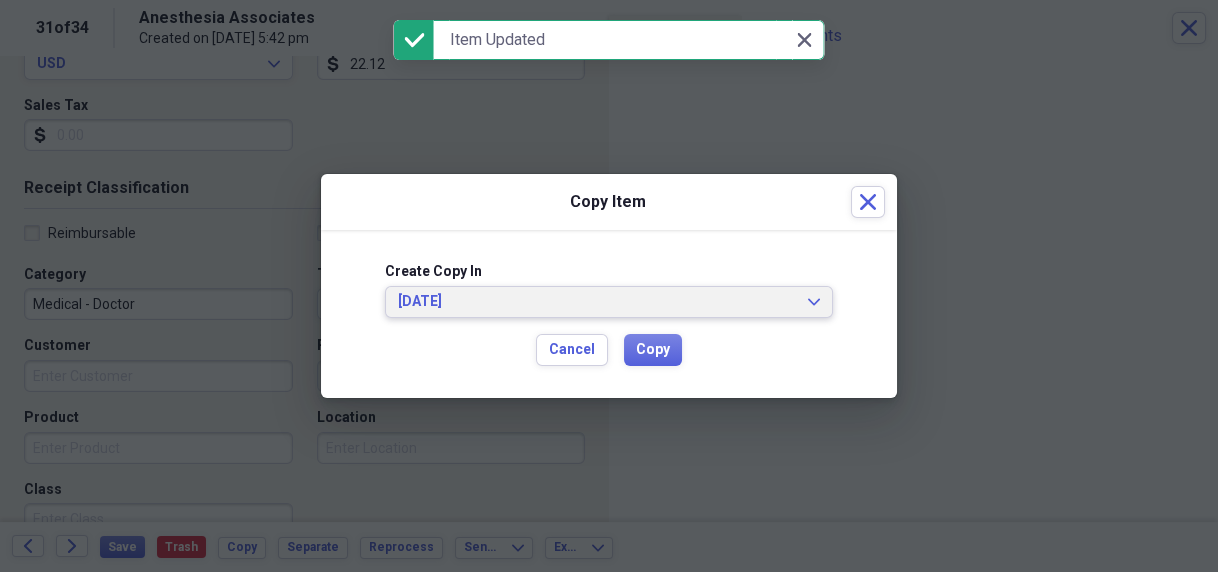 click on "Expand" 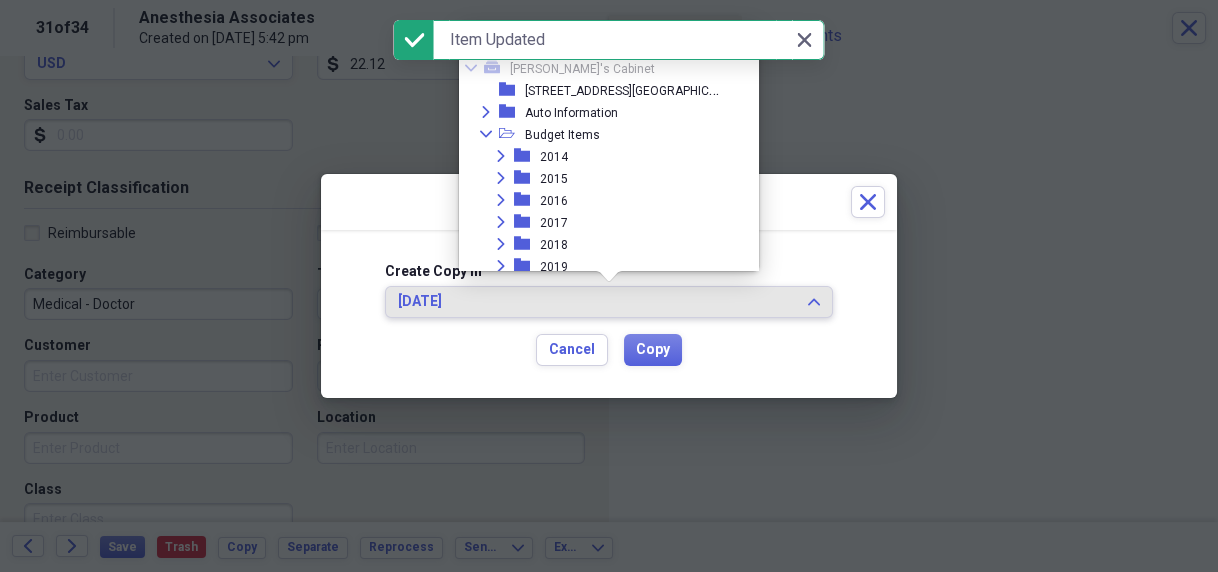 scroll, scrollTop: 1374, scrollLeft: 0, axis: vertical 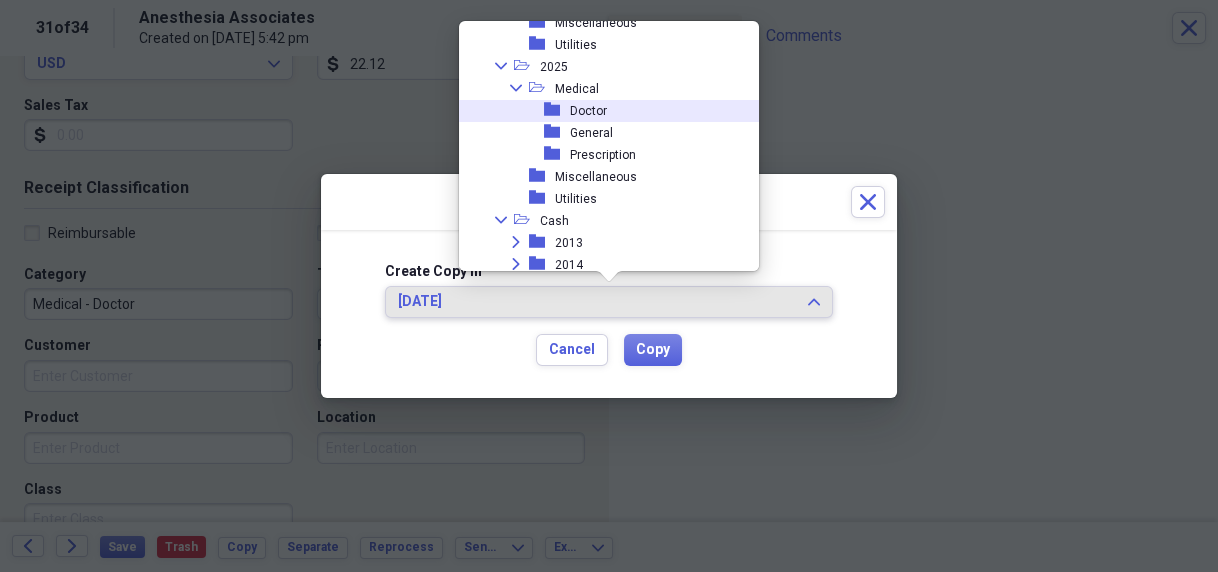 click on "Doctor" at bounding box center (588, 111) 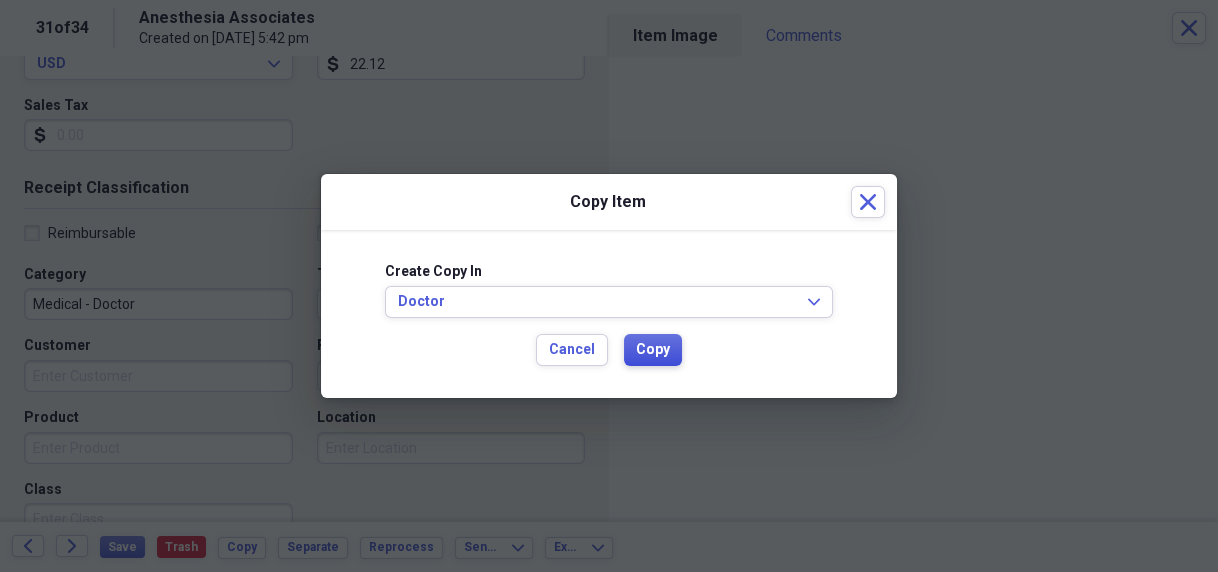 click on "Copy" at bounding box center (653, 350) 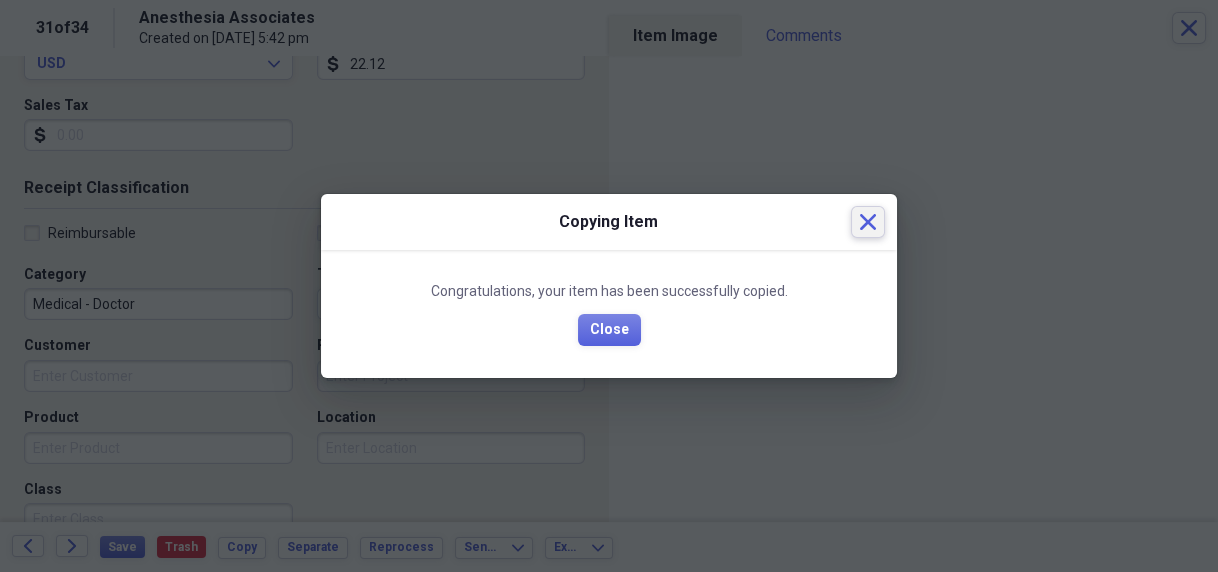 click on "Close" 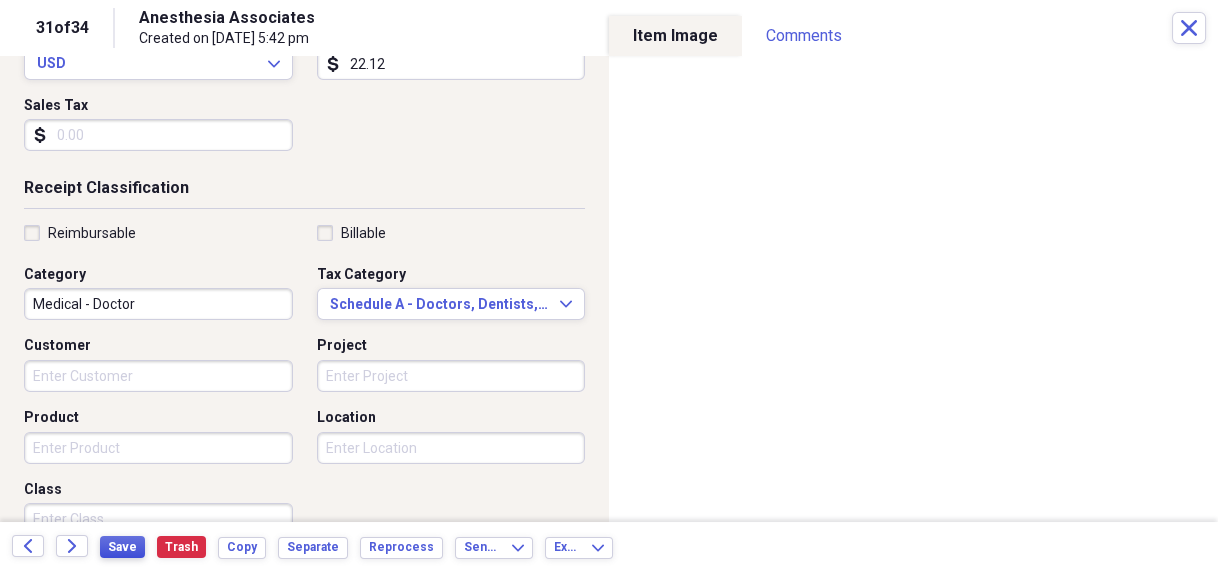 click on "Save" at bounding box center [122, 547] 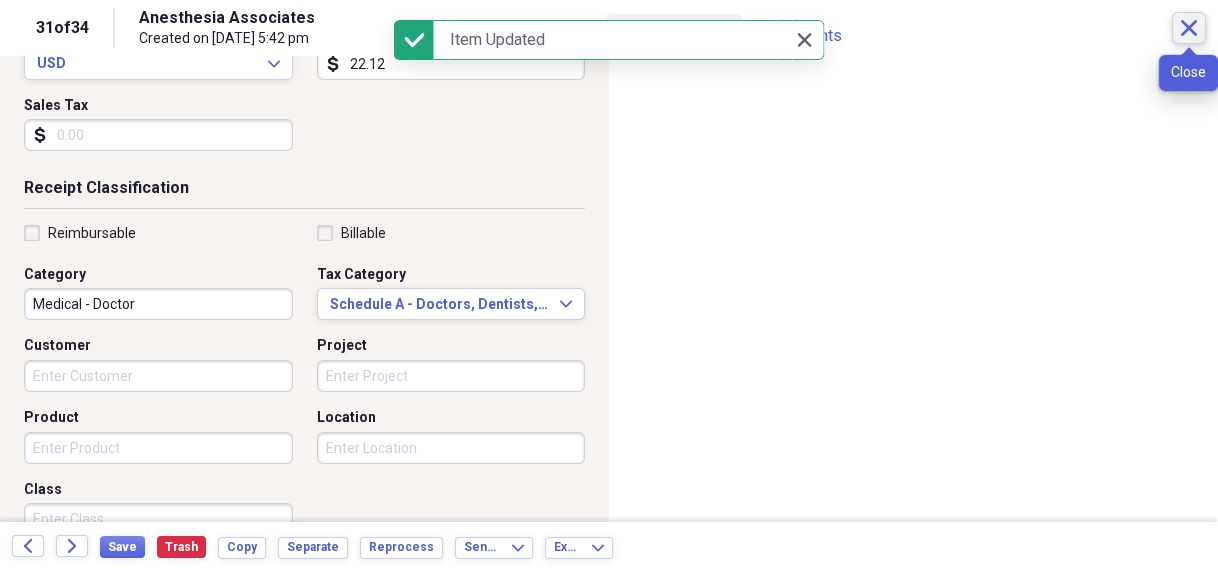 click on "Close" 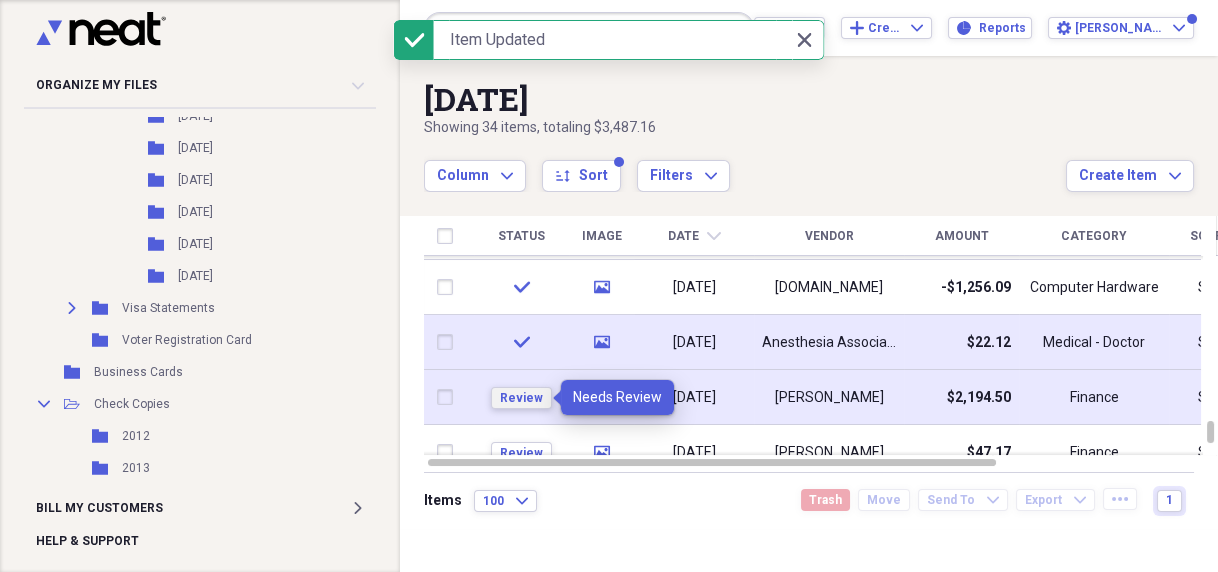 click on "Review" at bounding box center (521, 398) 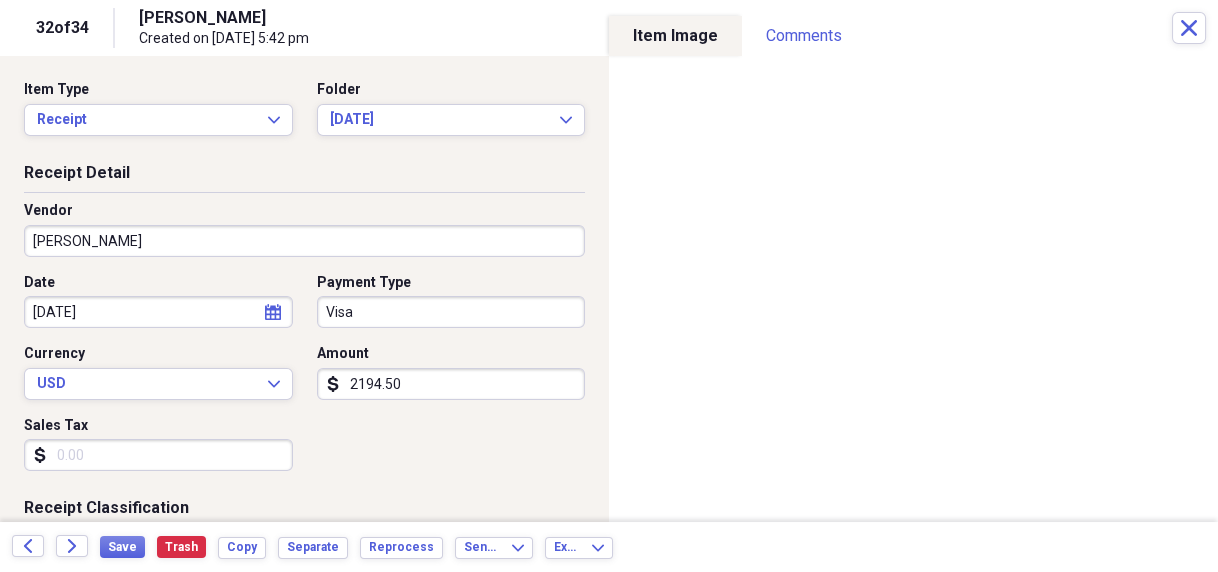 click on "[PERSON_NAME]" at bounding box center (304, 241) 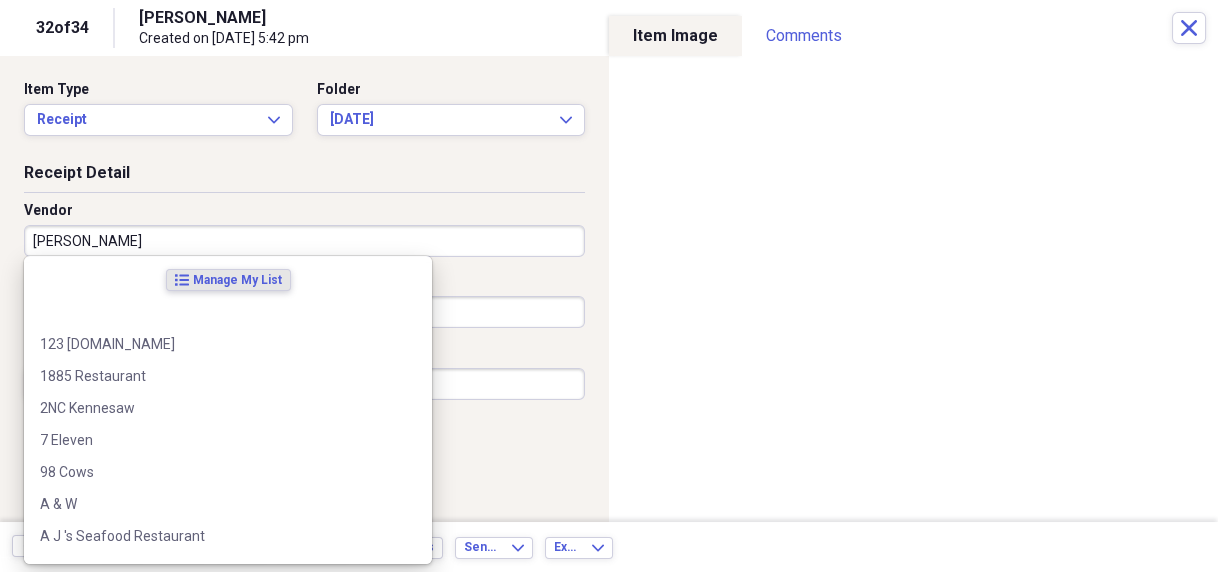 click on "[PERSON_NAME]" at bounding box center [304, 241] 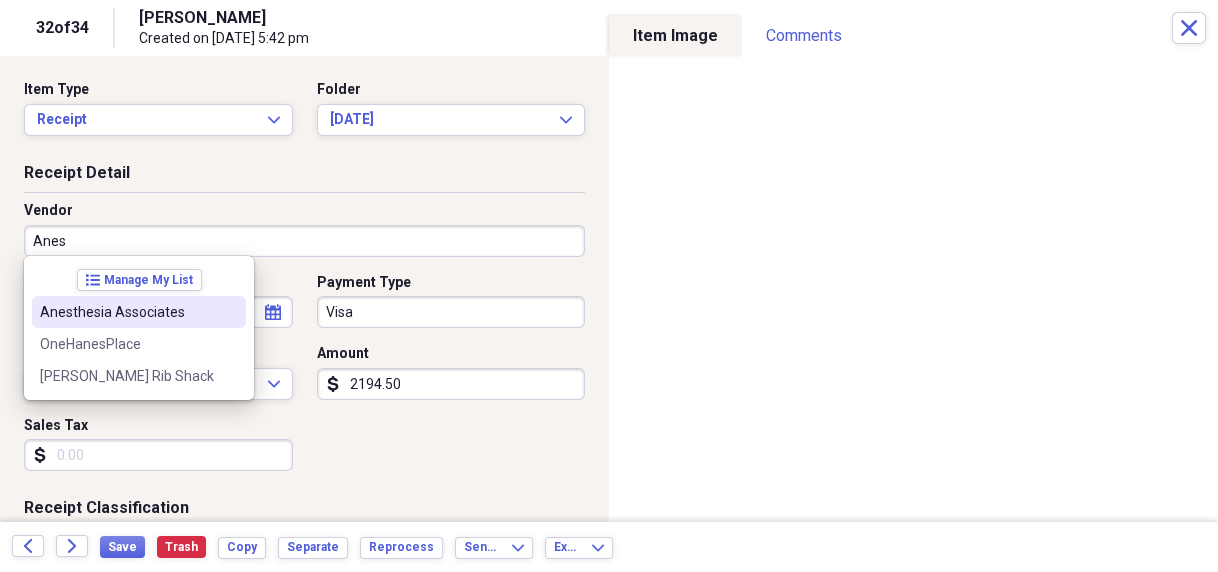 click on "Anesthesia Associates" at bounding box center (127, 312) 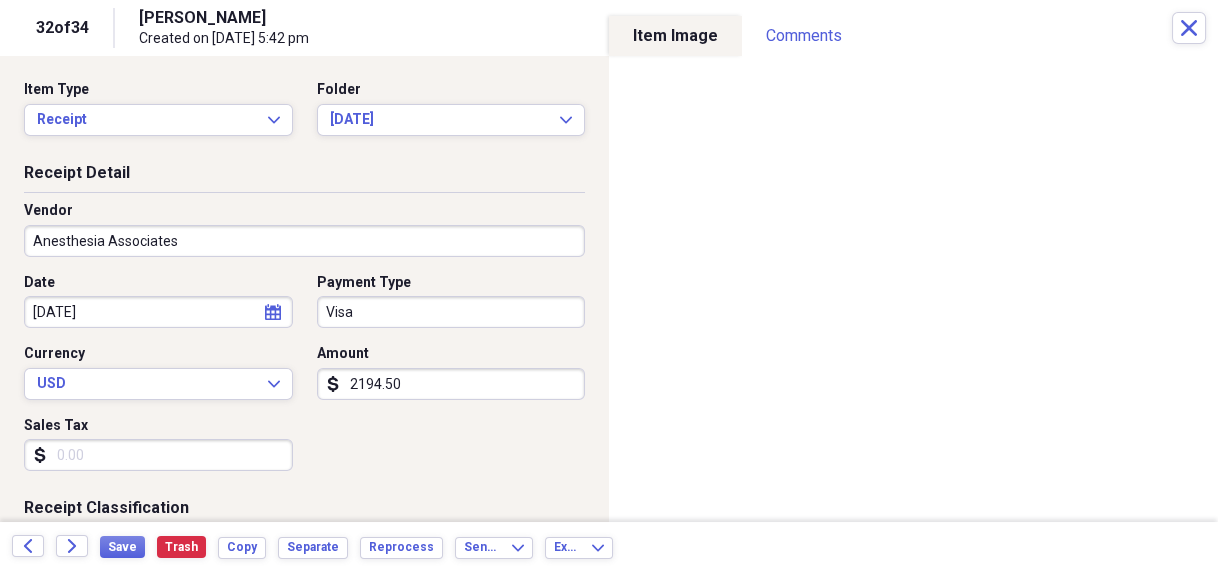 type on "Medical - Doctor" 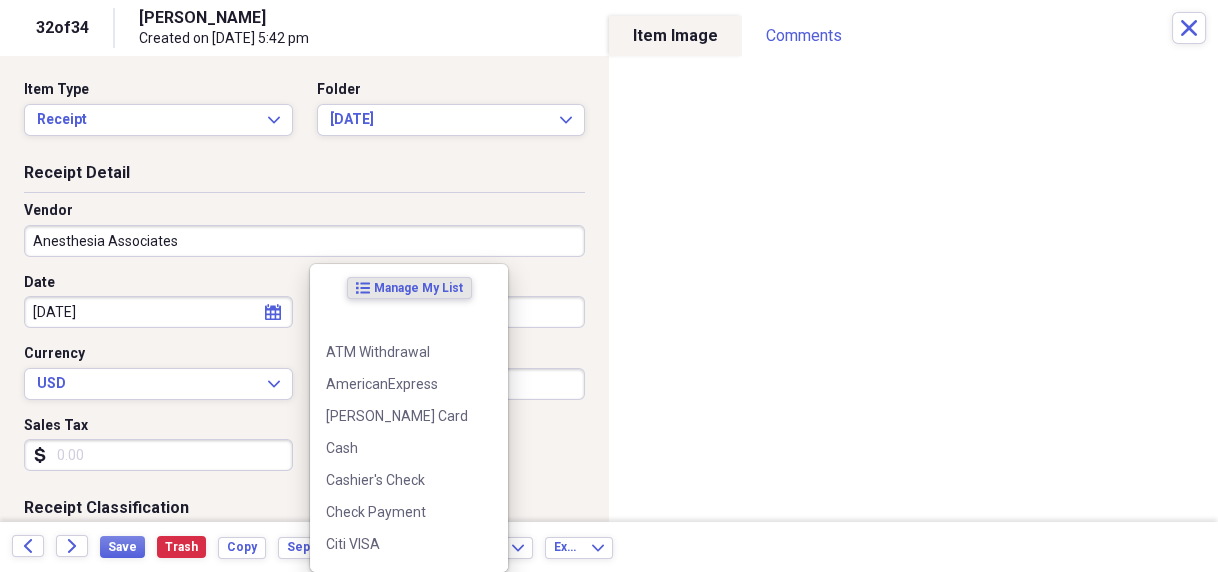 click on "Organize My Files 3 Collapse Unfiled Needs Review 3 Unfiled All Files Unfiled Unfiled Unfiled Saved Reports Collapse My Cabinet [PERSON_NAME]'s Cabinet Add Folder Folder [STREET_ADDRESS] House Info Add Folder Expand Folder Auto Information Add Folder Collapse Open Folder Budget Items Add Folder Expand Folder 2014 Add Folder Expand Folder 2015 Add Folder Expand Folder 2016 Add Folder Expand Folder 2017 Add Folder Expand Folder 2018 Add Folder Expand Folder 2019 Add Folder Expand Folder 2020 Add Folder Expand Folder 2021 Add Folder Expand Folder 2022 Add Folder Expand Folder 2023 Add Folder Expand Folder 2024 Add Folder Collapse Open Folder 2025 Add Folder Collapse Open Folder Medical Add Folder Folder Doctor Add Folder Folder General Add Folder Folder Prescription Add Folder Folder Miscellaneous Add Folder Folder Utilities Add Folder Collapse Open Folder Cash Add Folder Expand Folder 2013 Add Folder Expand Folder 2014 Add Folder Expand Folder 2015 Add Folder Expand Folder 2016 Add Folder Expand Folder 2017 Add Folder LNF" at bounding box center (609, 286) 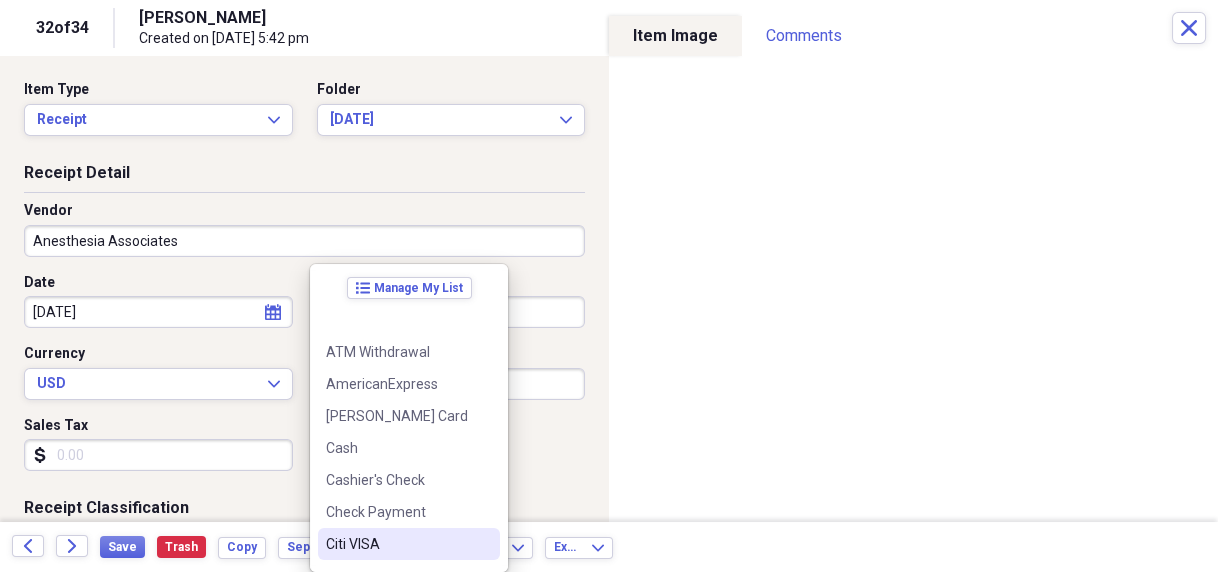 click on "Citi VISA" at bounding box center [397, 544] 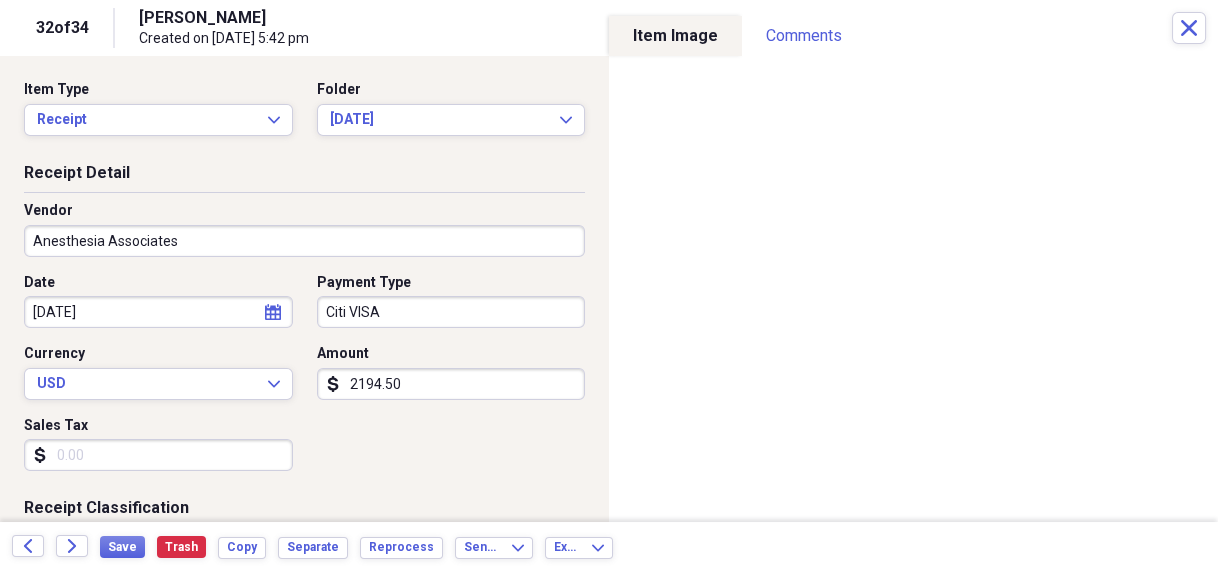 click on "2194.50" at bounding box center (451, 384) 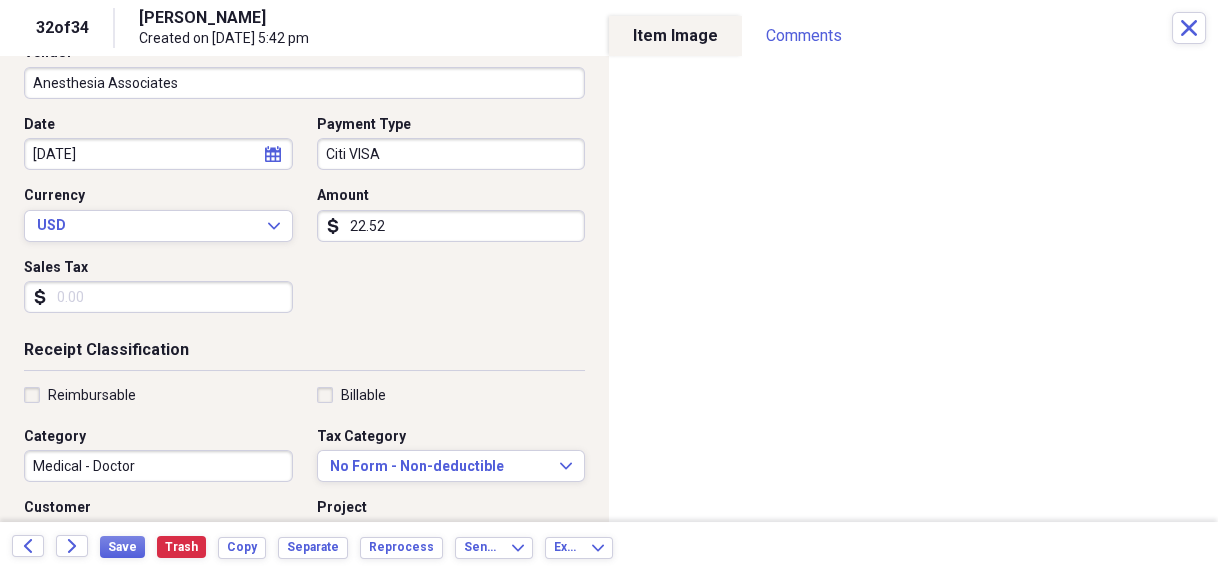 scroll, scrollTop: 160, scrollLeft: 0, axis: vertical 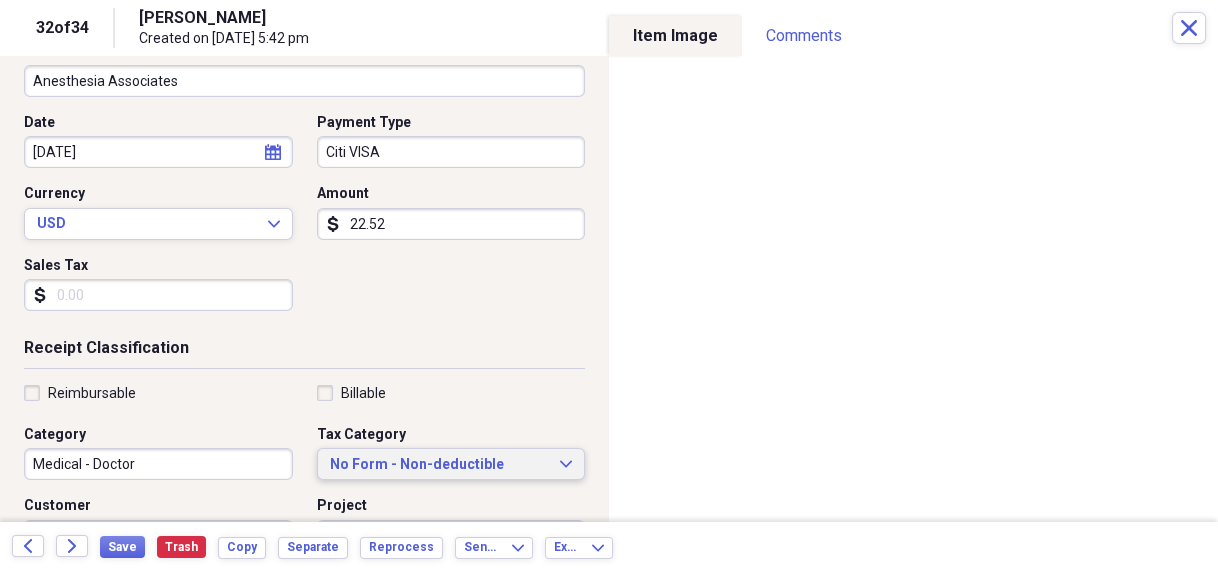 type on "22.52" 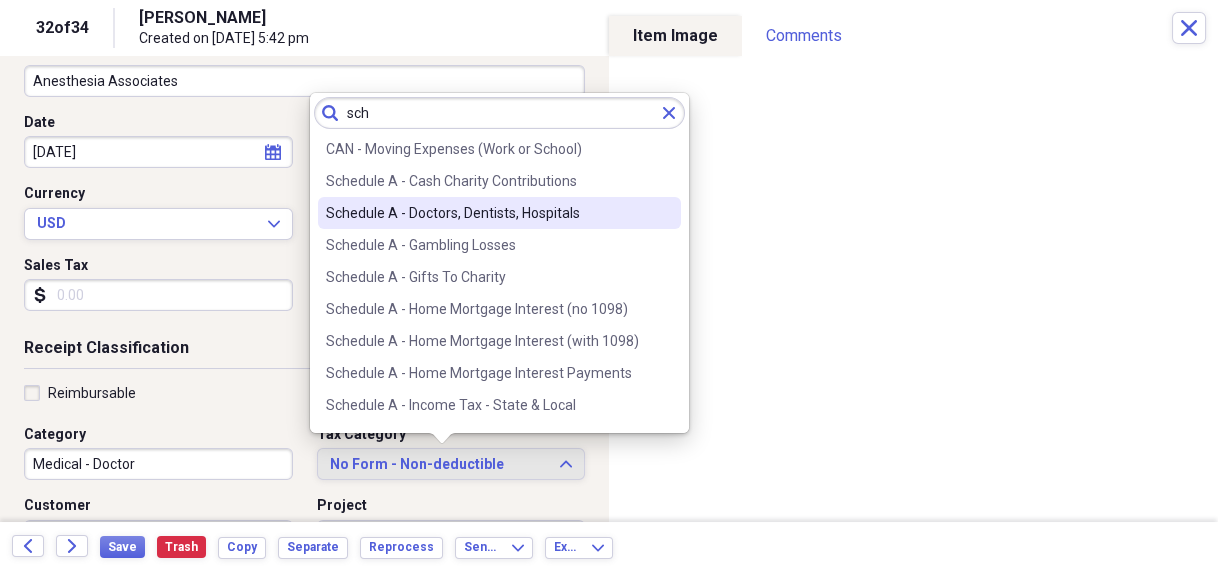 type on "sch" 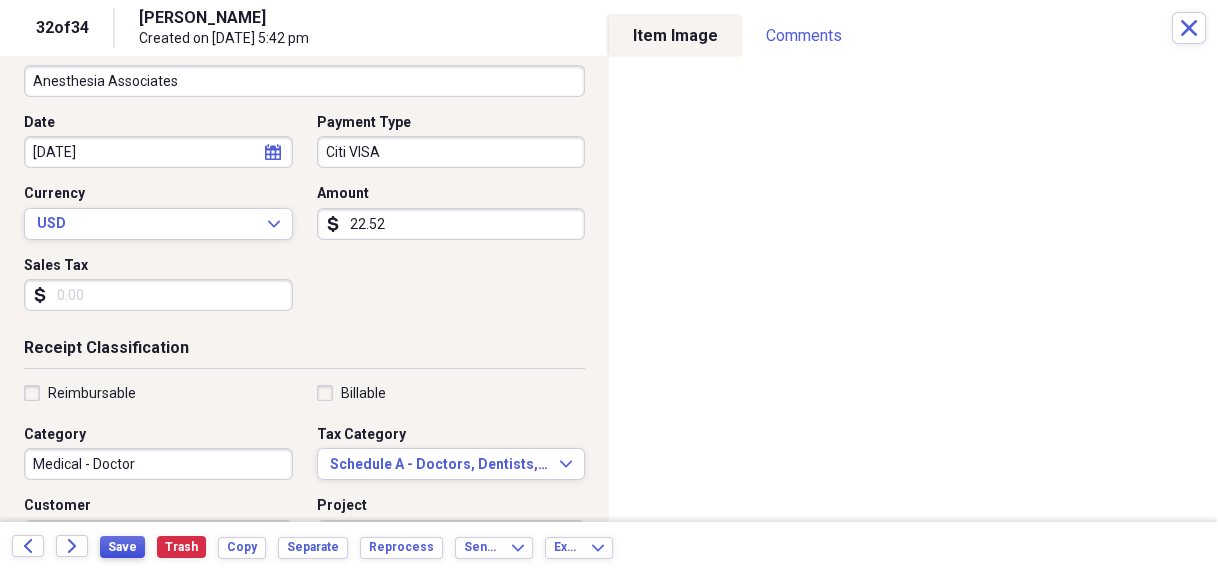 click on "Save" at bounding box center (122, 547) 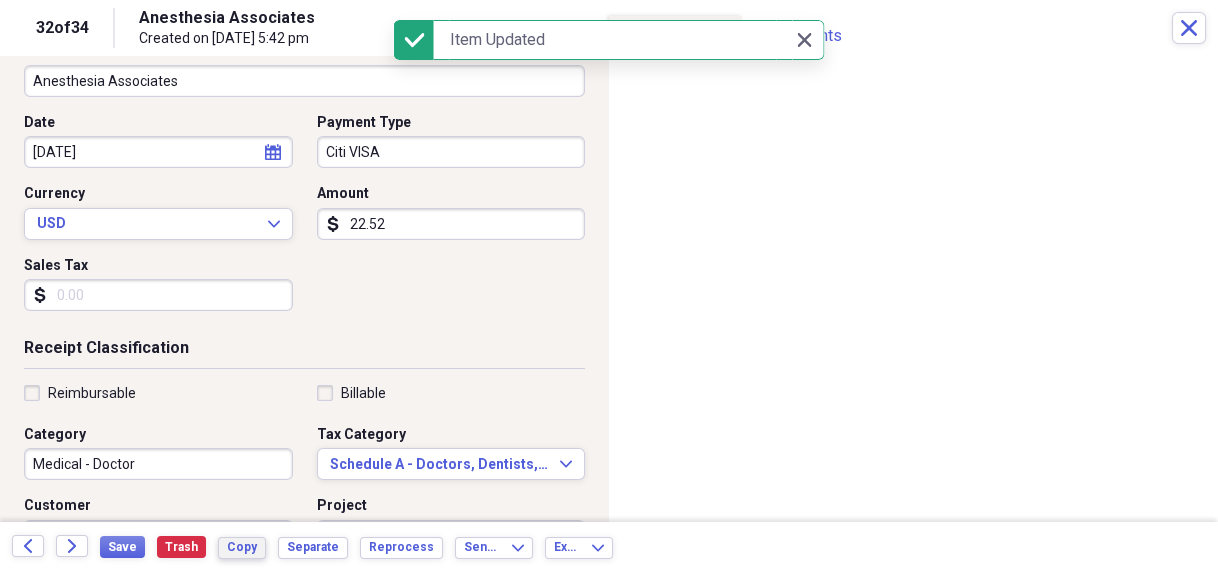 click on "Copy" at bounding box center (242, 547) 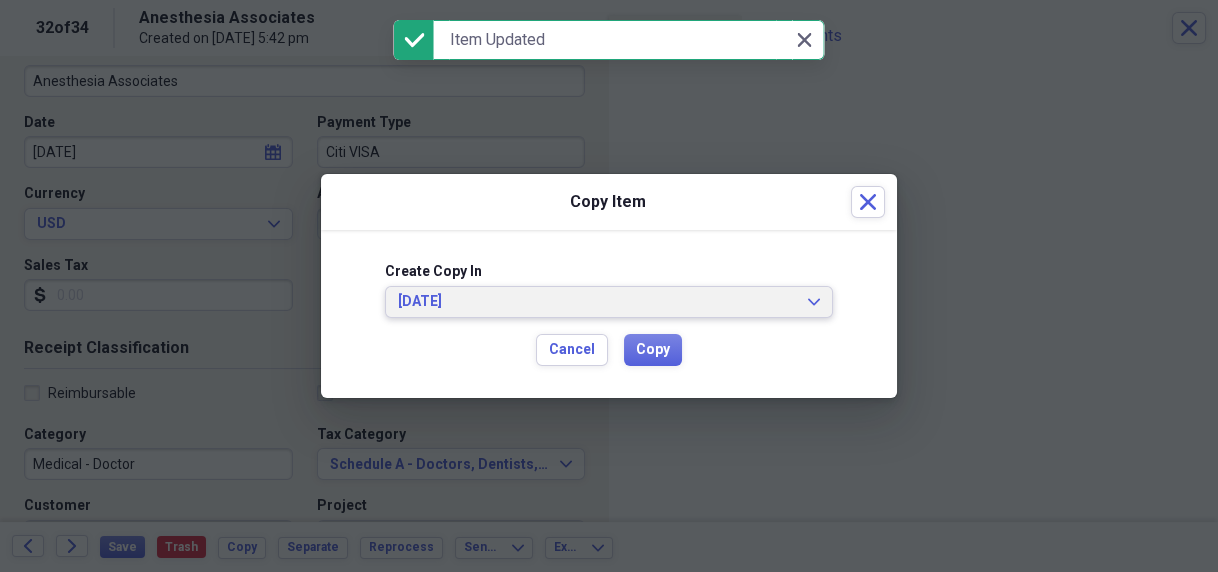 click 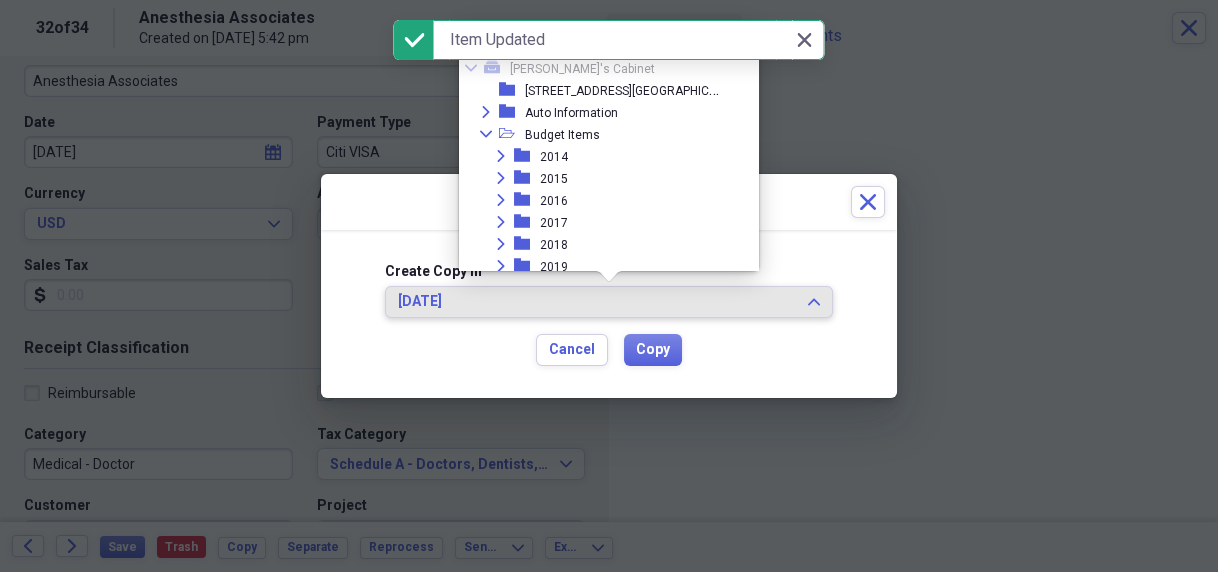 scroll, scrollTop: 1374, scrollLeft: 0, axis: vertical 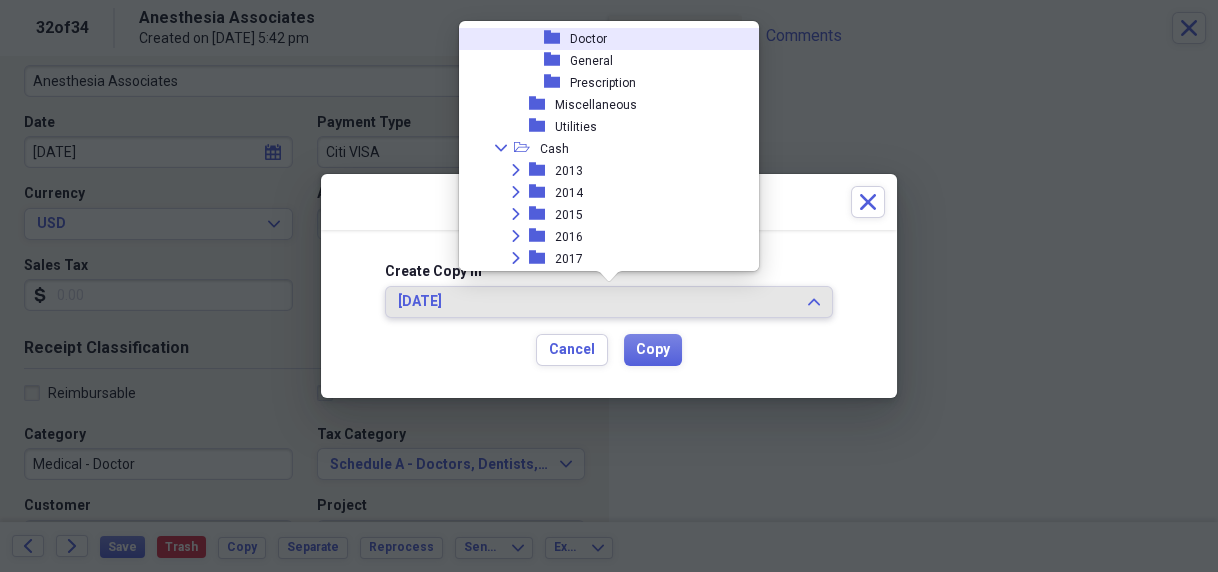click on "folder Doctor" at bounding box center (601, 39) 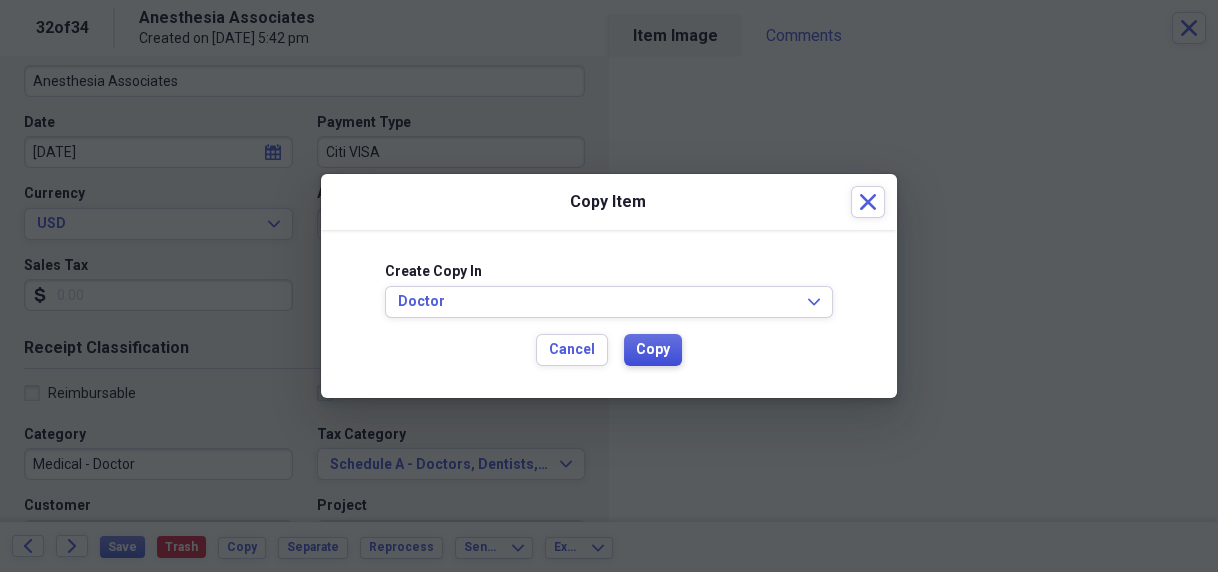 click on "Copy" at bounding box center [653, 350] 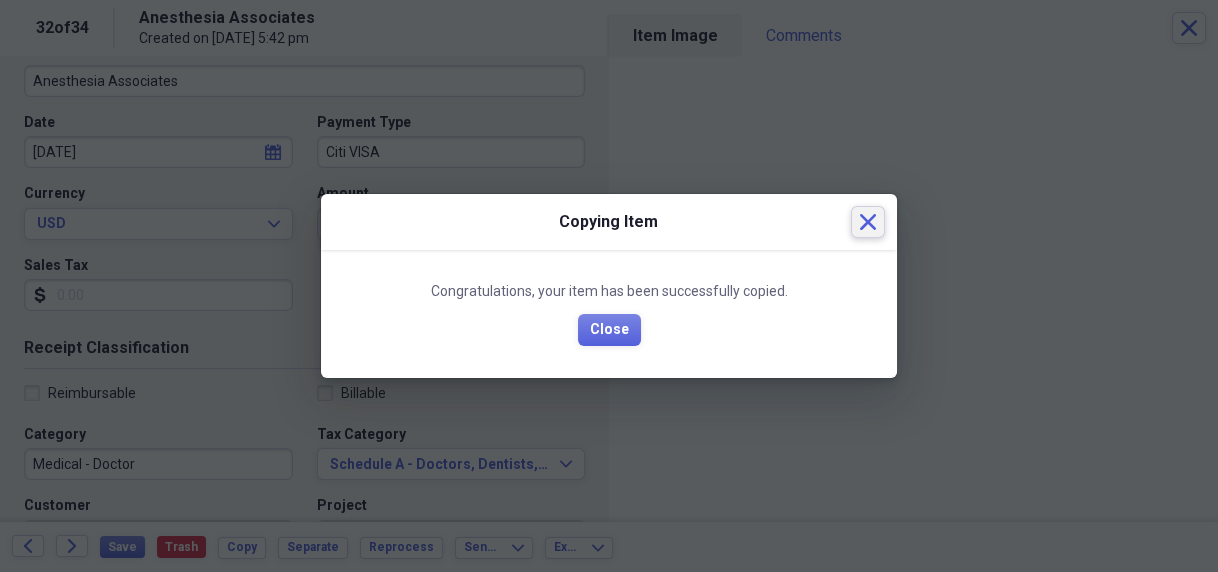 click 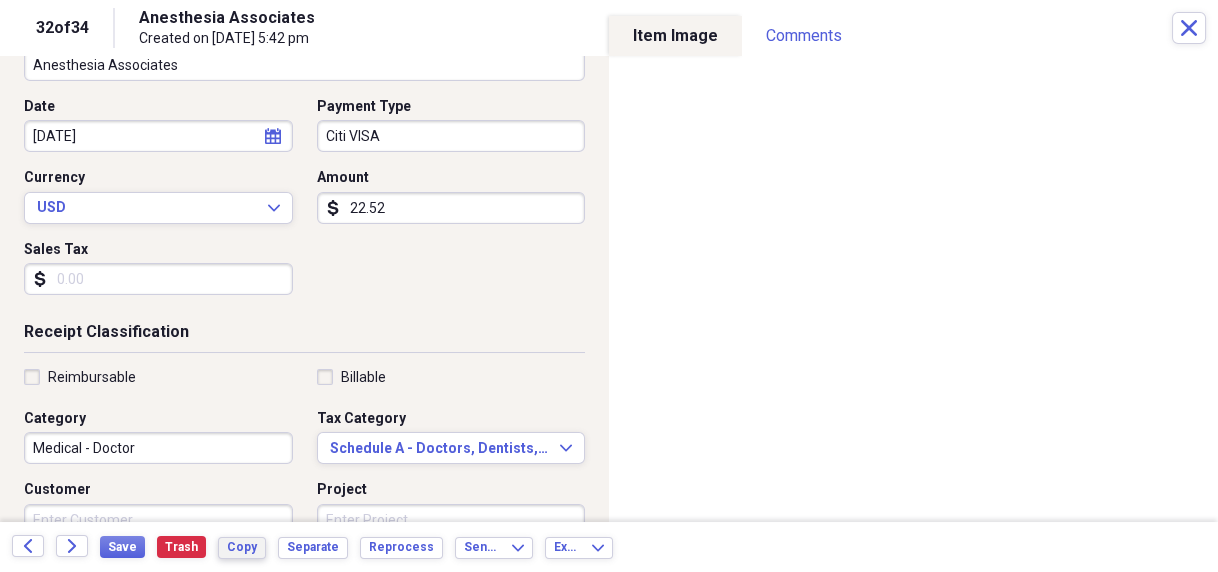 scroll, scrollTop: 0, scrollLeft: 0, axis: both 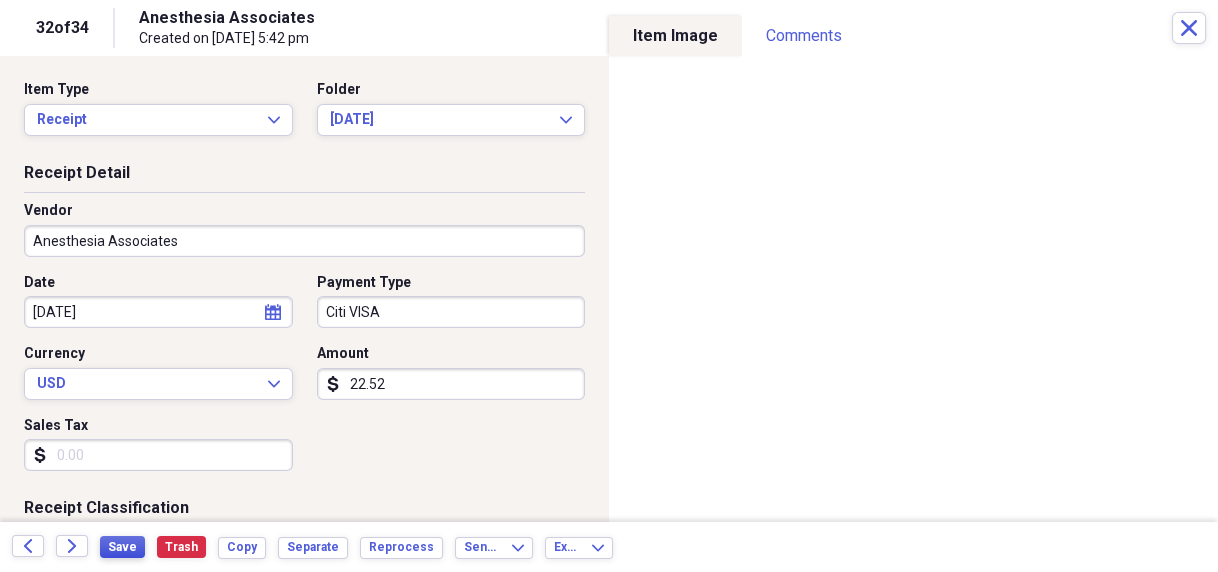 click on "Save" at bounding box center (122, 547) 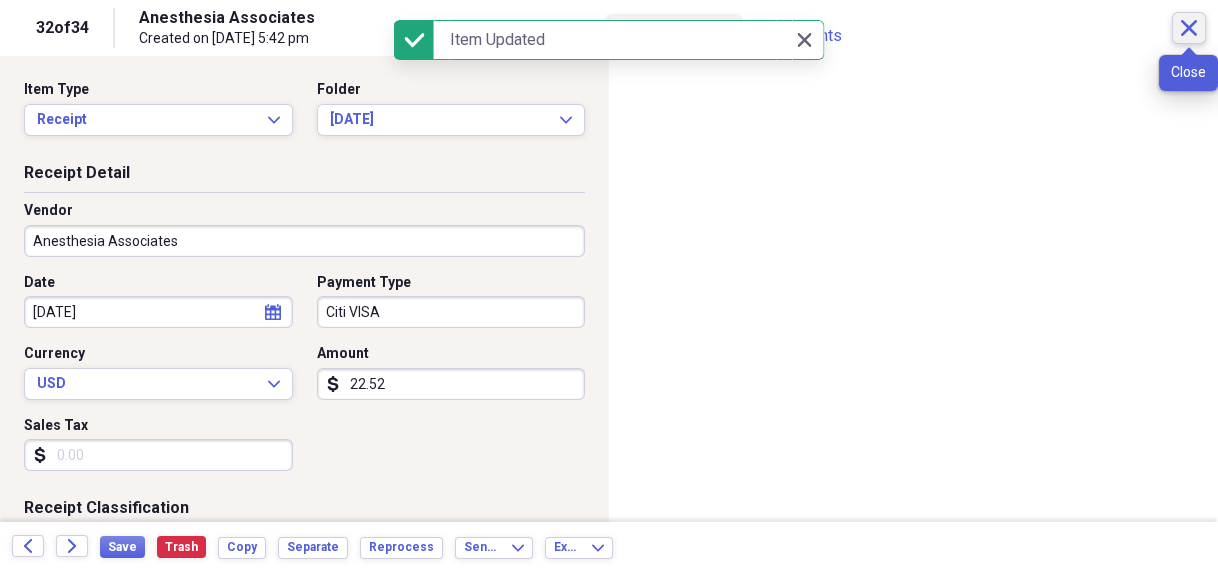 click on "Close" 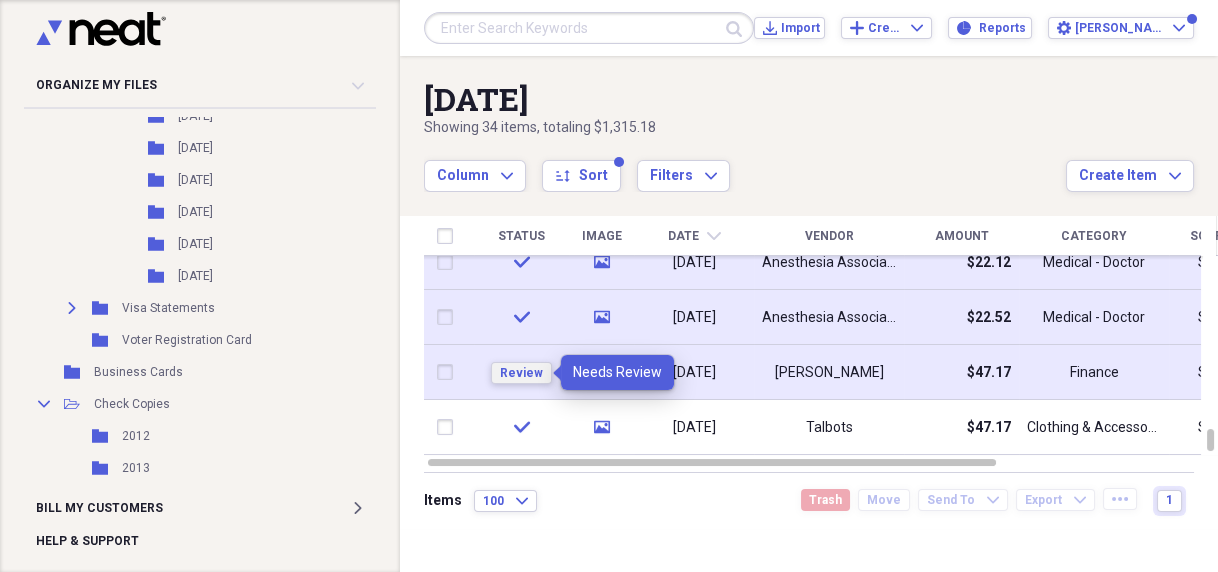 click on "Review" at bounding box center (521, 373) 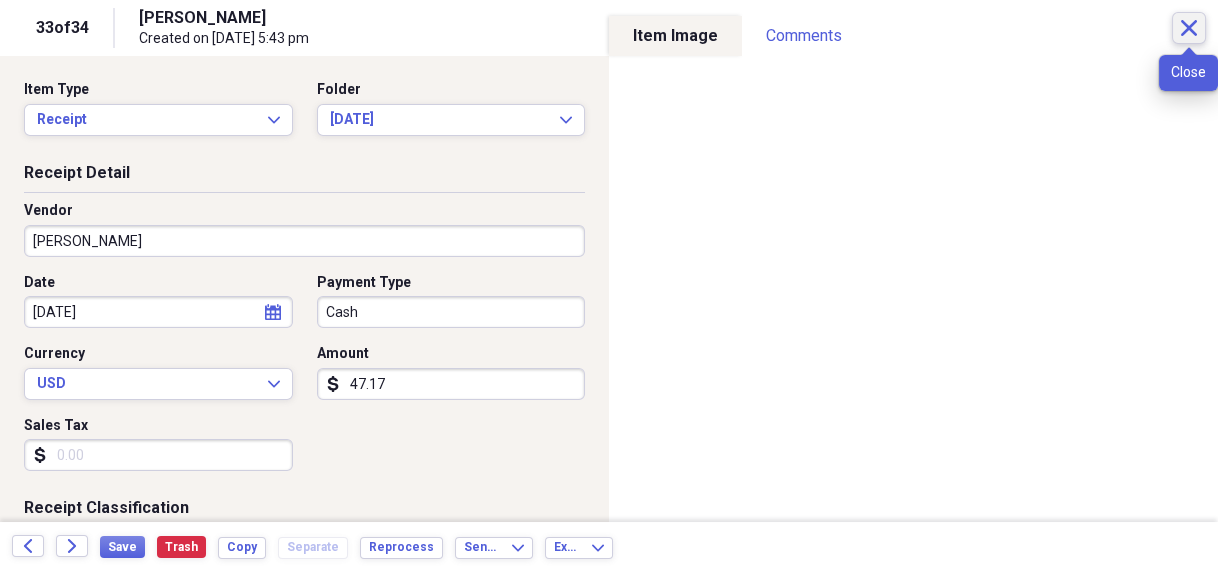 click on "Close" 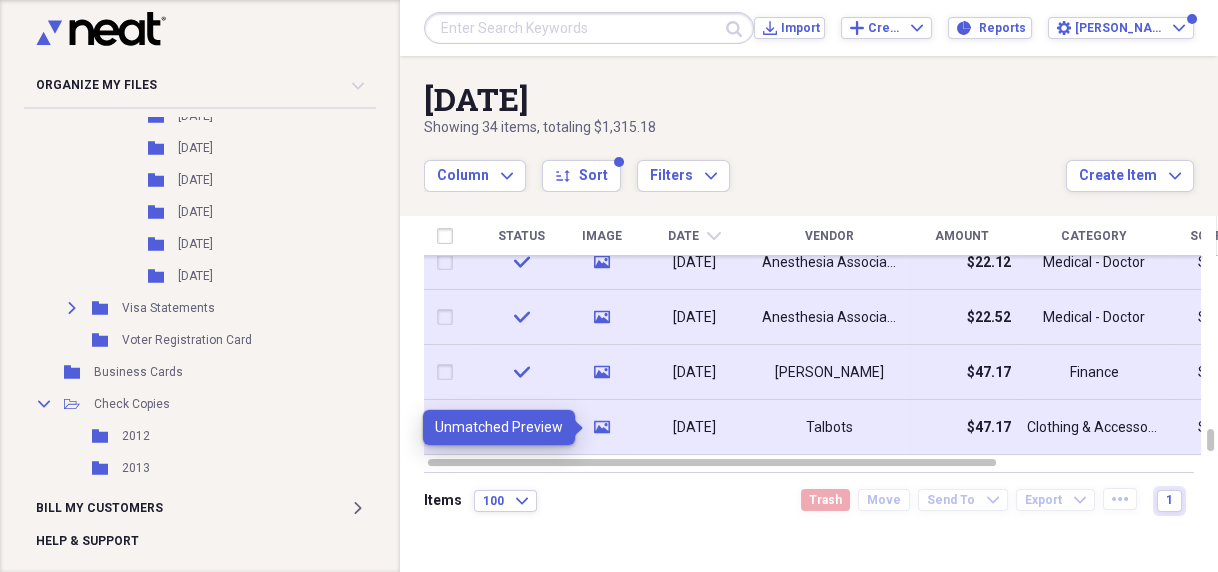 click 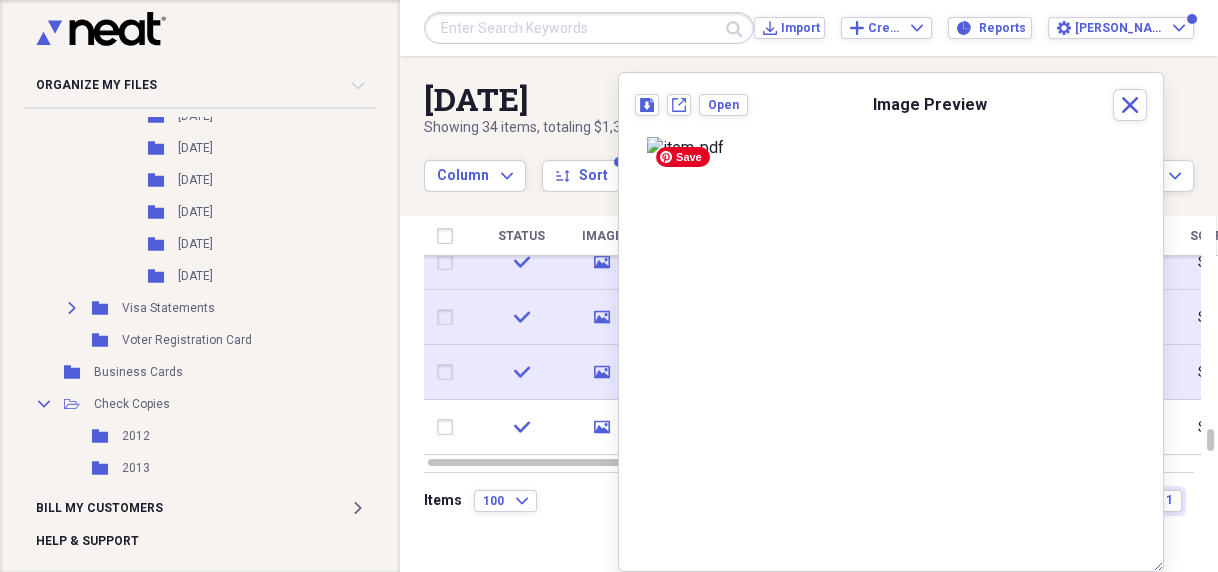 scroll, scrollTop: 0, scrollLeft: 0, axis: both 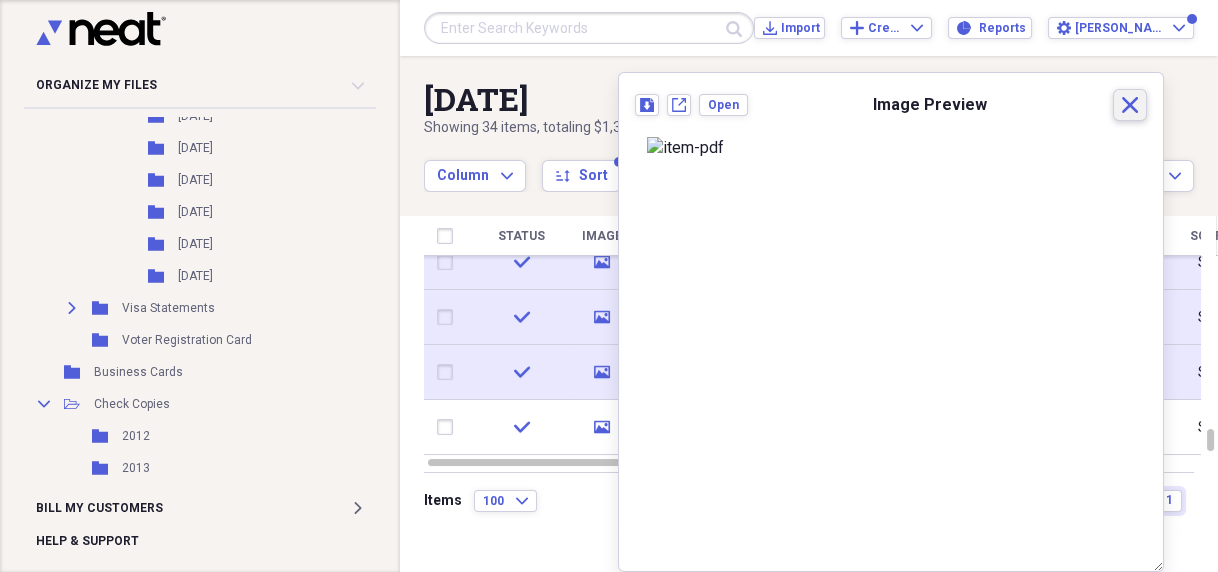 click on "Close" 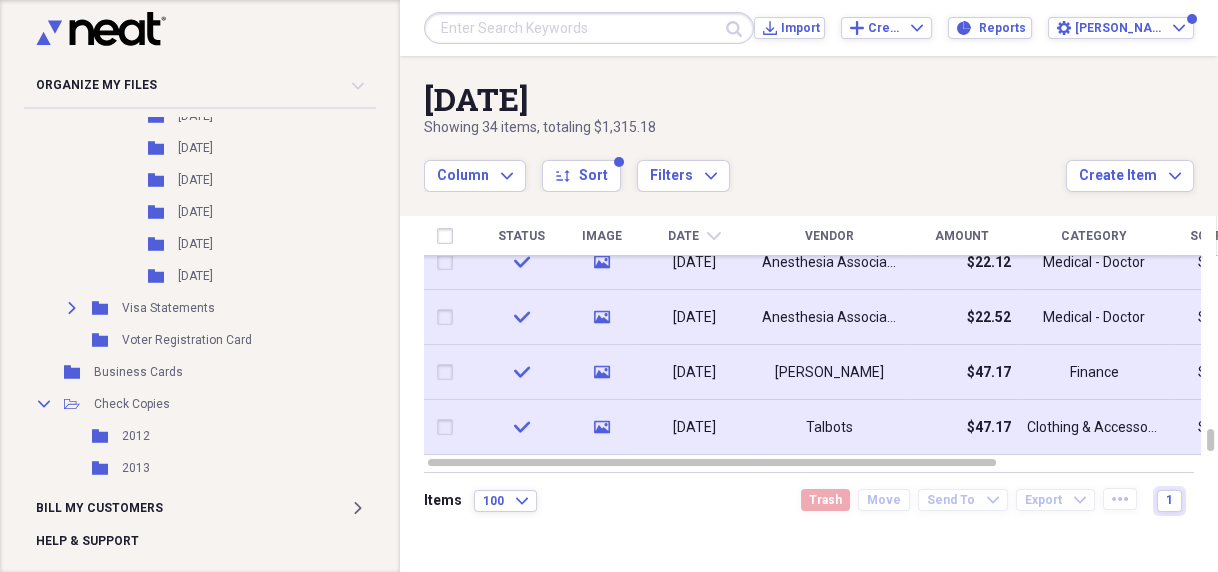click on "media" 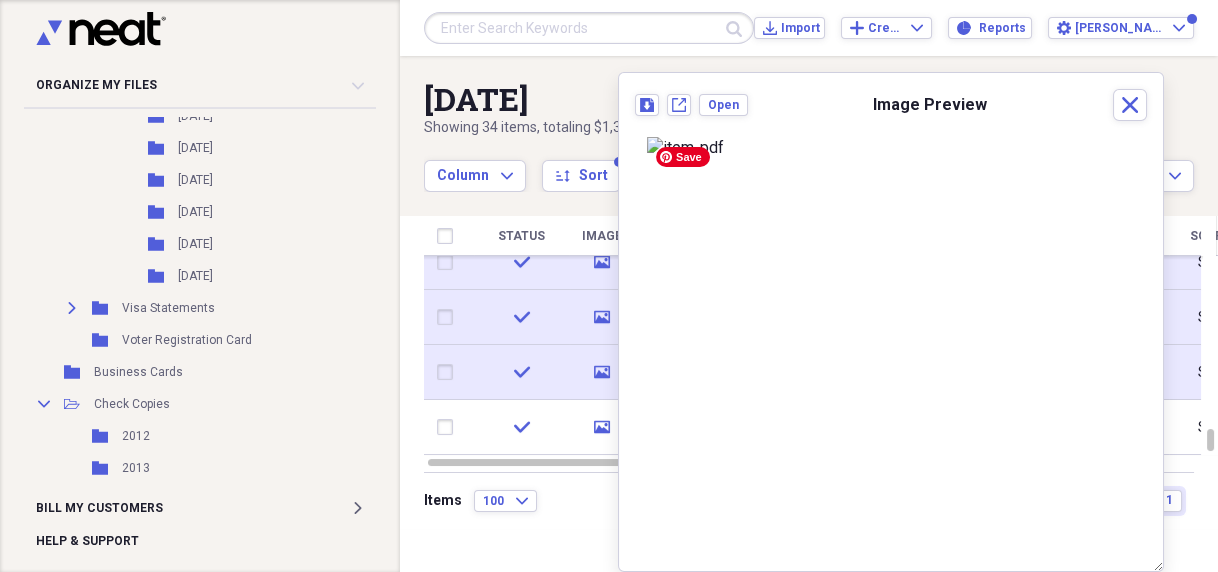 scroll, scrollTop: 167, scrollLeft: 0, axis: vertical 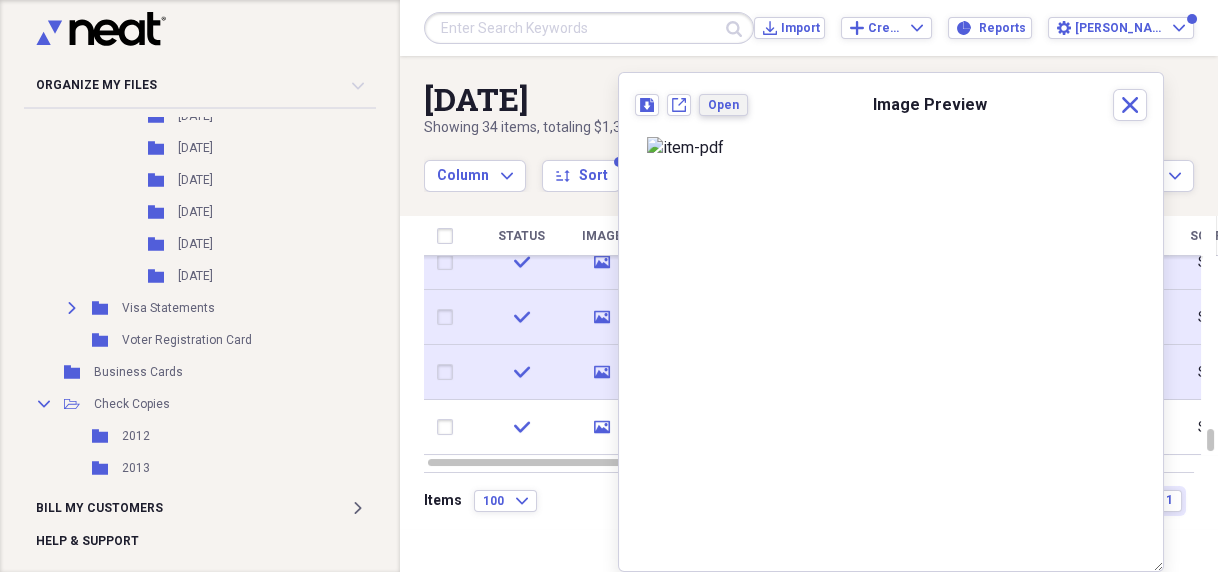 click on "Open" at bounding box center [723, 105] 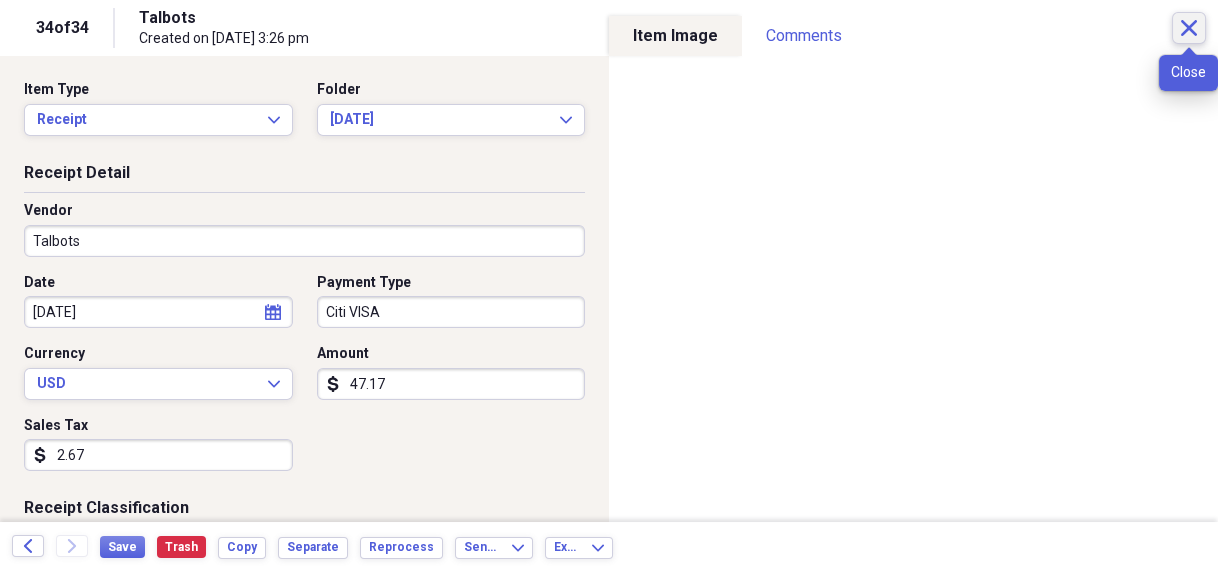 click on "Close" at bounding box center (1189, 28) 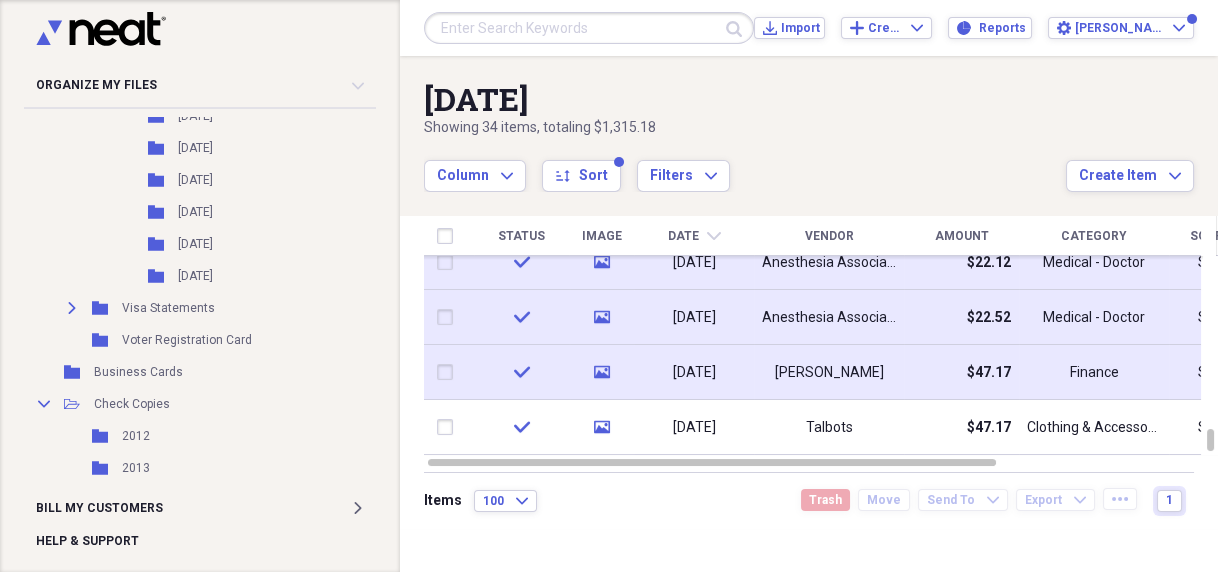click on "media" at bounding box center (602, 372) 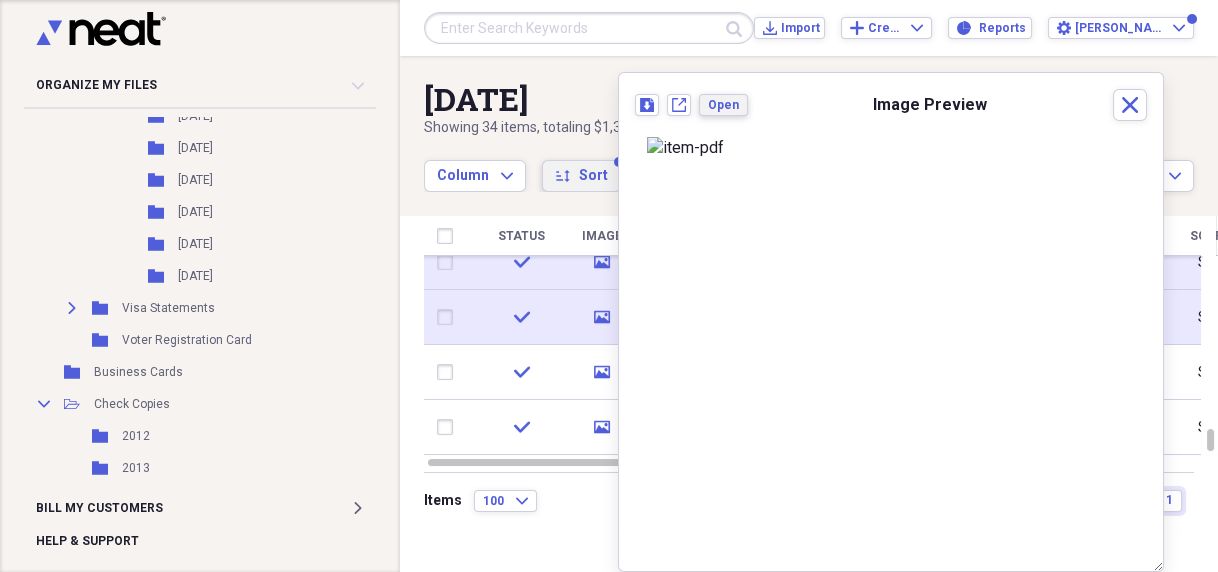 drag, startPoint x: 720, startPoint y: 100, endPoint x: 593, endPoint y: 173, distance: 146.48549 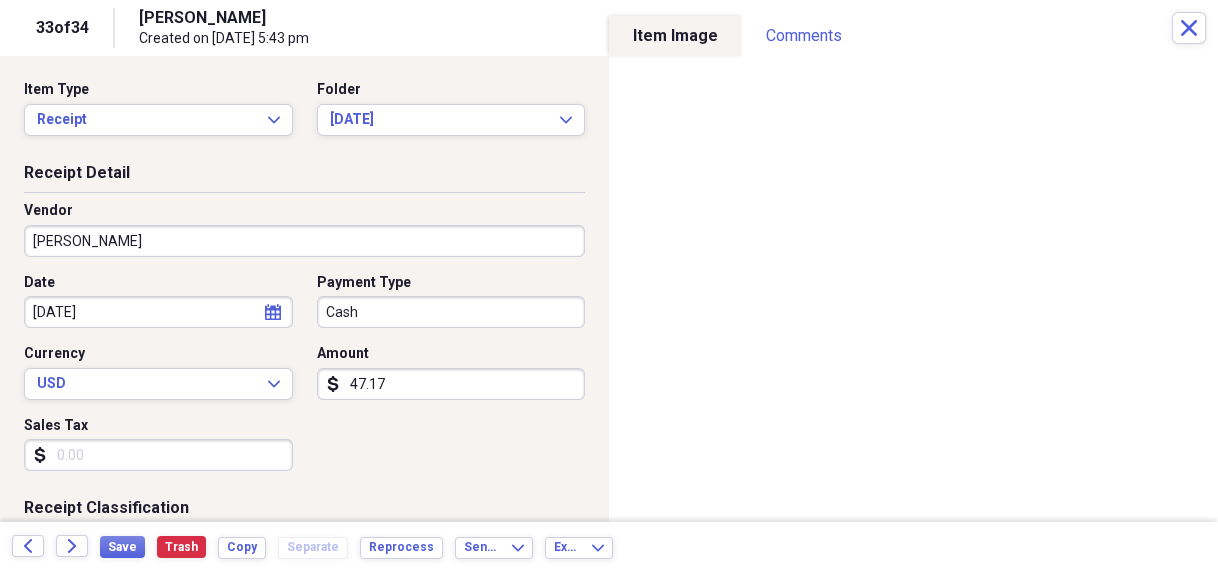 click on "[PERSON_NAME]" at bounding box center [304, 241] 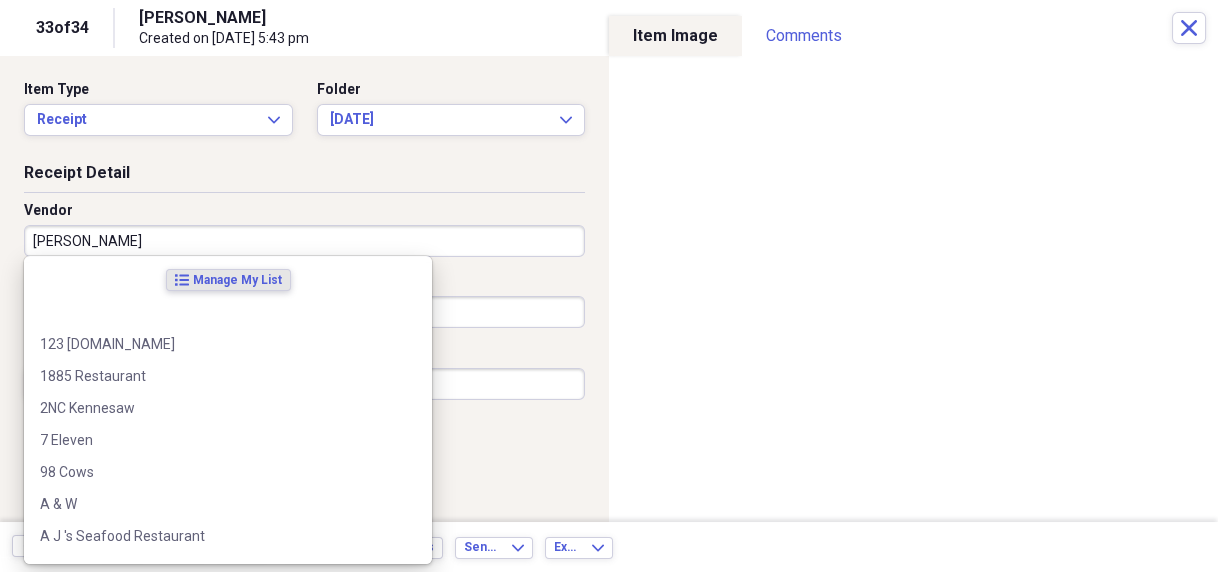 click on "[PERSON_NAME]" at bounding box center [304, 241] 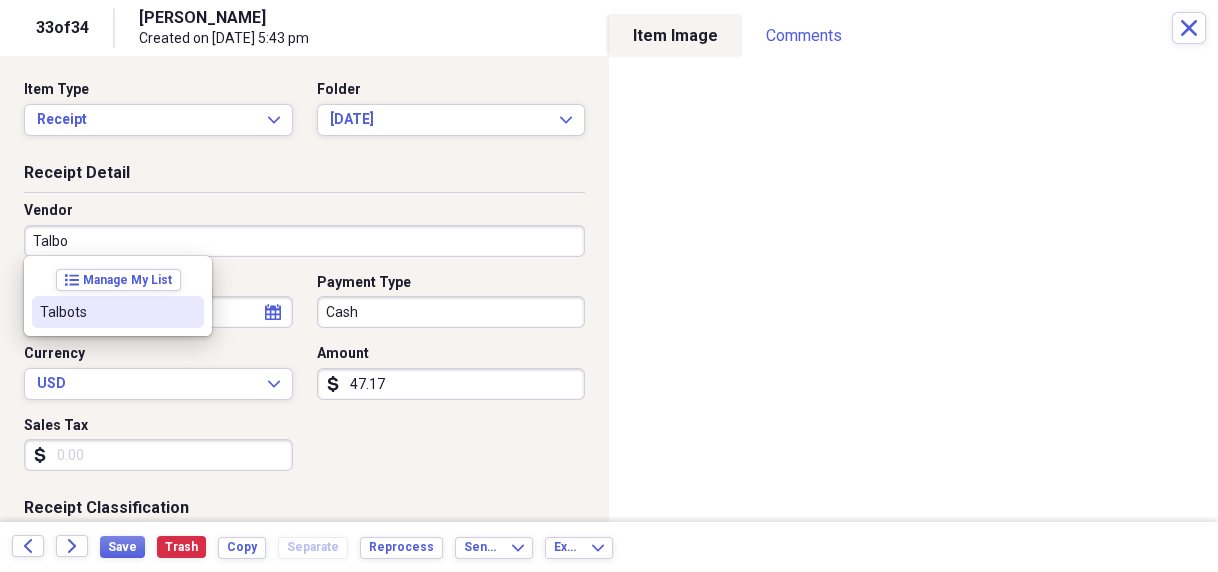 click on "Talbots" at bounding box center (106, 312) 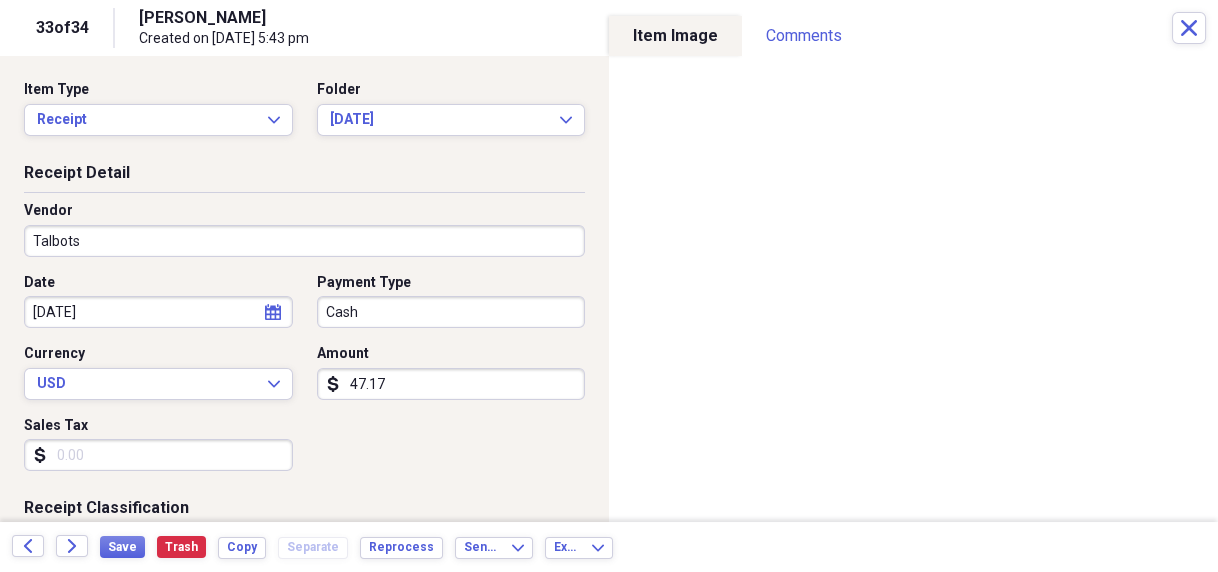 type on "Clothing & Accessories" 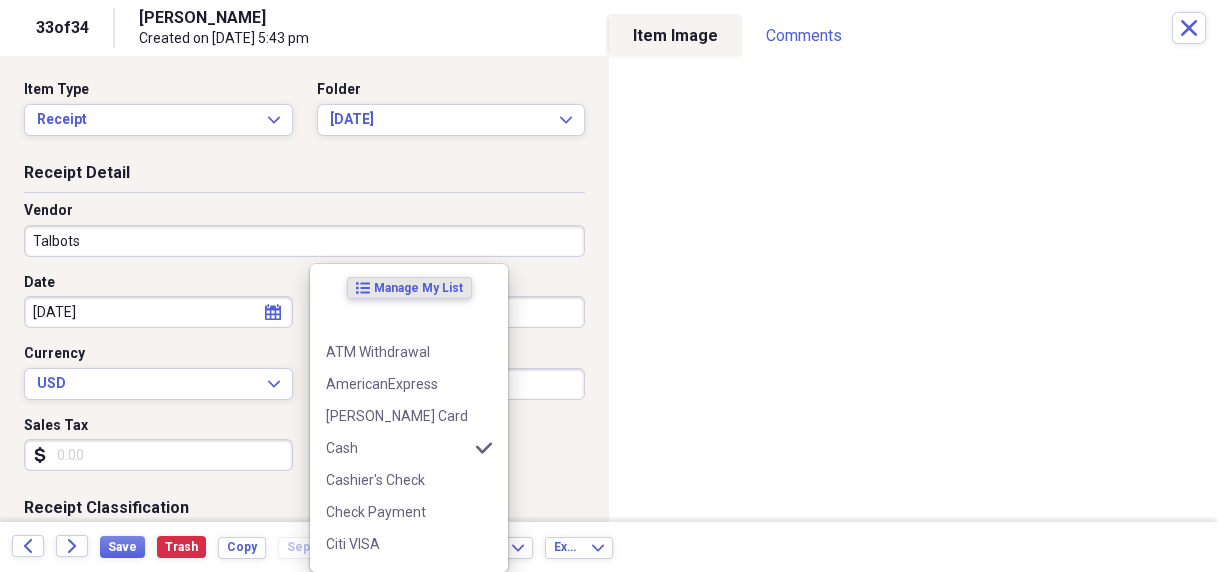 click on "Organize My Files 2 Collapse Unfiled Needs Review 2 Unfiled All Files Unfiled Unfiled Unfiled Saved Reports Collapse My Cabinet [PERSON_NAME]'s Cabinet Add Folder Folder [STREET_ADDRESS] House Info Add Folder Expand Folder Auto Information Add Folder Collapse Open Folder Budget Items Add Folder Expand Folder 2014 Add Folder Expand Folder 2015 Add Folder Expand Folder 2016 Add Folder Expand Folder 2017 Add Folder Expand Folder 2018 Add Folder Expand Folder 2019 Add Folder Expand Folder 2020 Add Folder Expand Folder 2021 Add Folder Expand Folder 2022 Add Folder Expand Folder 2023 Add Folder Expand Folder 2024 Add Folder Collapse Open Folder 2025 Add Folder Collapse Open Folder Medical Add Folder Folder Doctor Add Folder Folder General Add Folder Folder Prescription Add Folder Folder Miscellaneous Add Folder Folder Utilities Add Folder Collapse Open Folder Cash Add Folder Expand Folder 2013 Add Folder Expand Folder 2014 Add Folder Expand Folder 2015 Add Folder Expand Folder 2016 Add Folder Expand Folder 2017 Add Folder LNF" at bounding box center [609, 286] 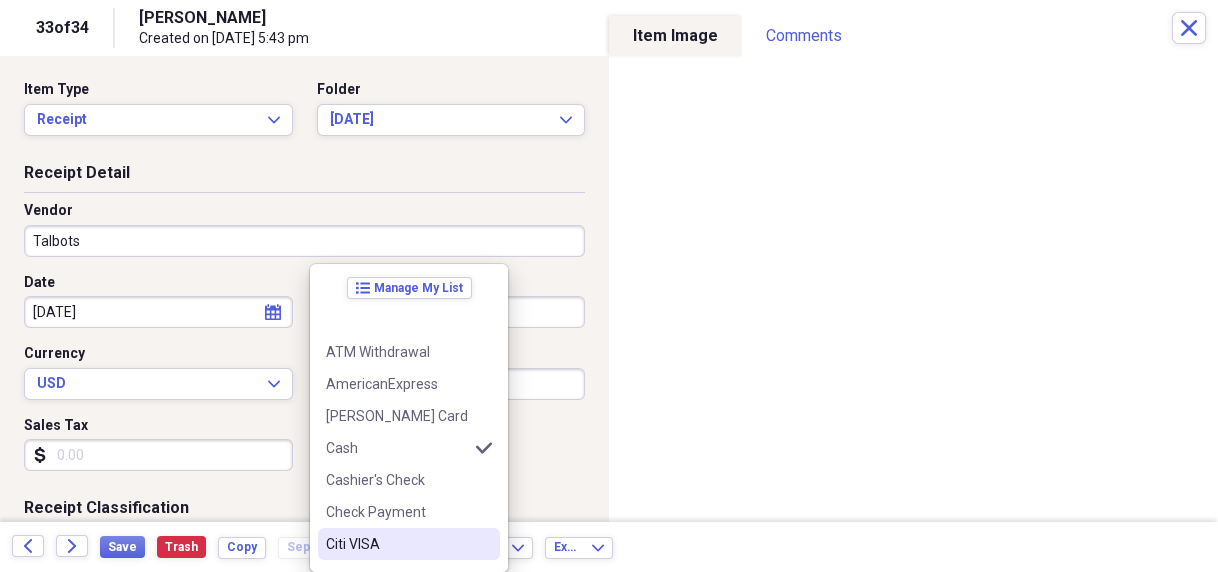 click on "Citi VISA" at bounding box center [397, 544] 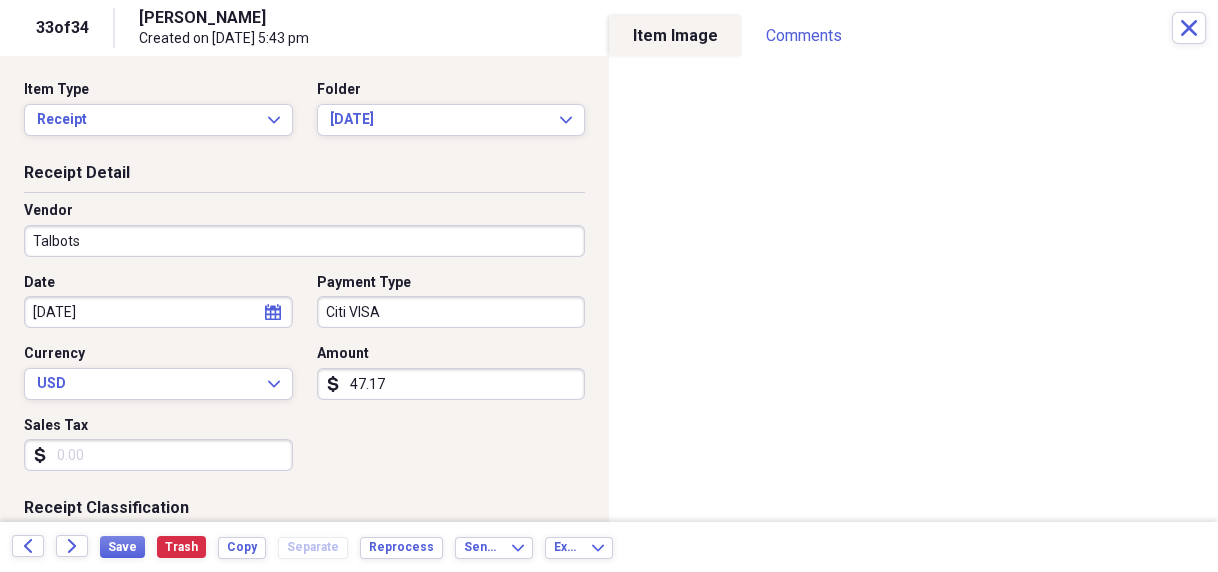 click on "Sales Tax" at bounding box center [158, 455] 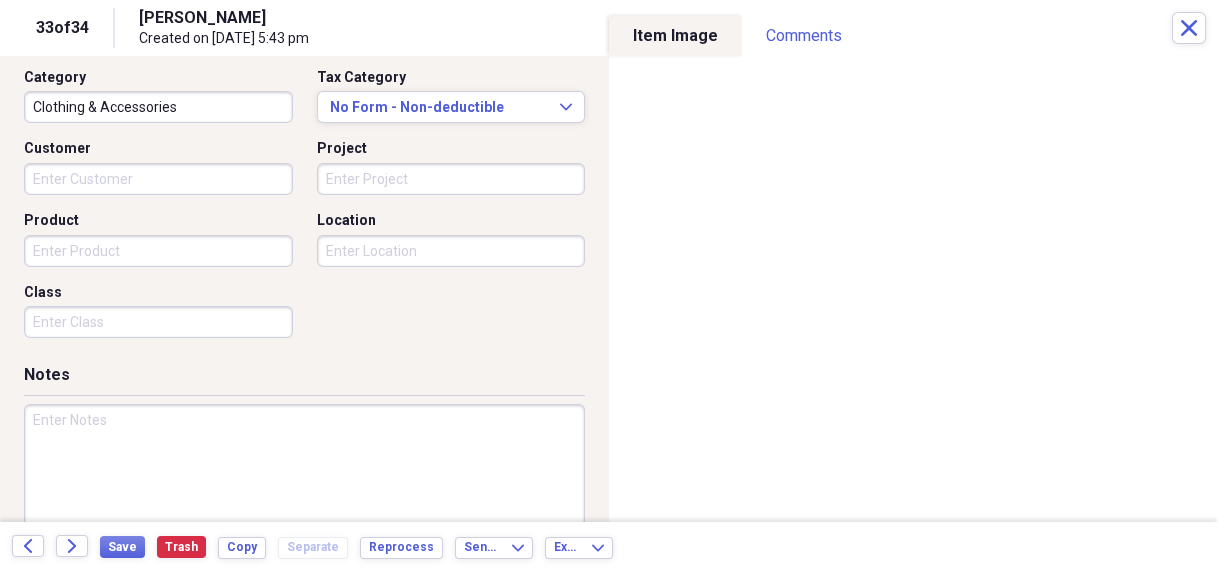 scroll, scrollTop: 552, scrollLeft: 0, axis: vertical 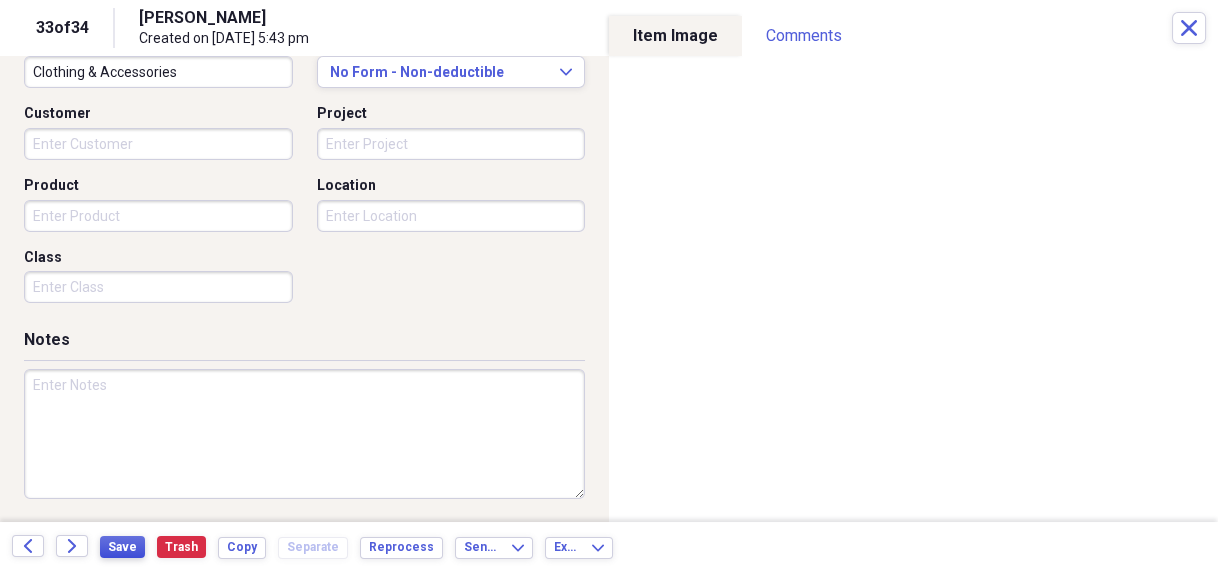 click on "Save" at bounding box center [122, 547] 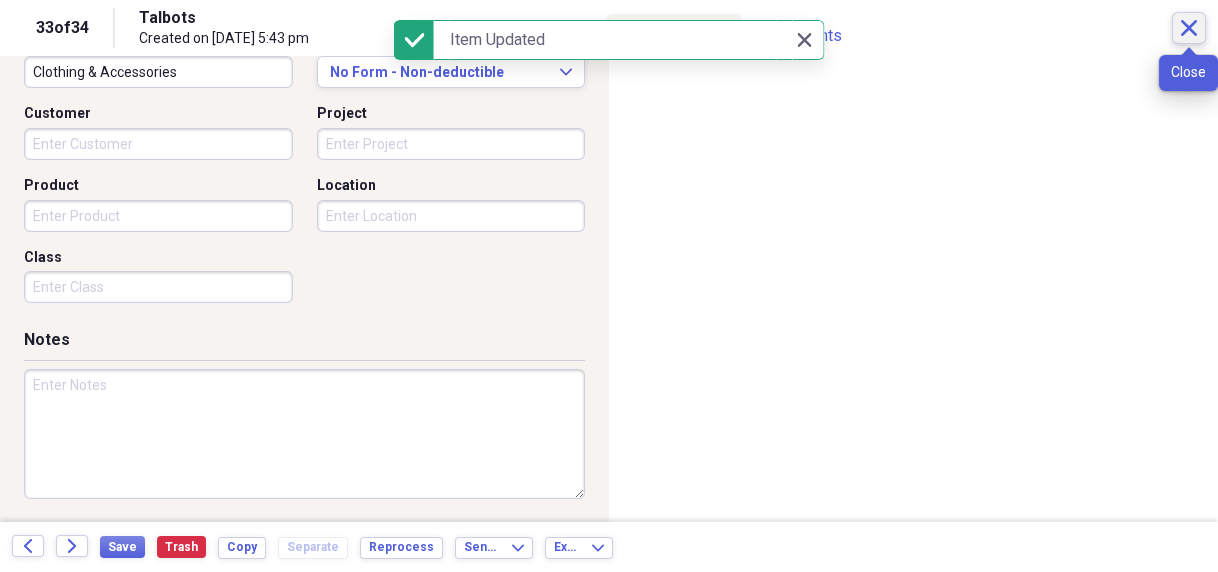 click on "Close" 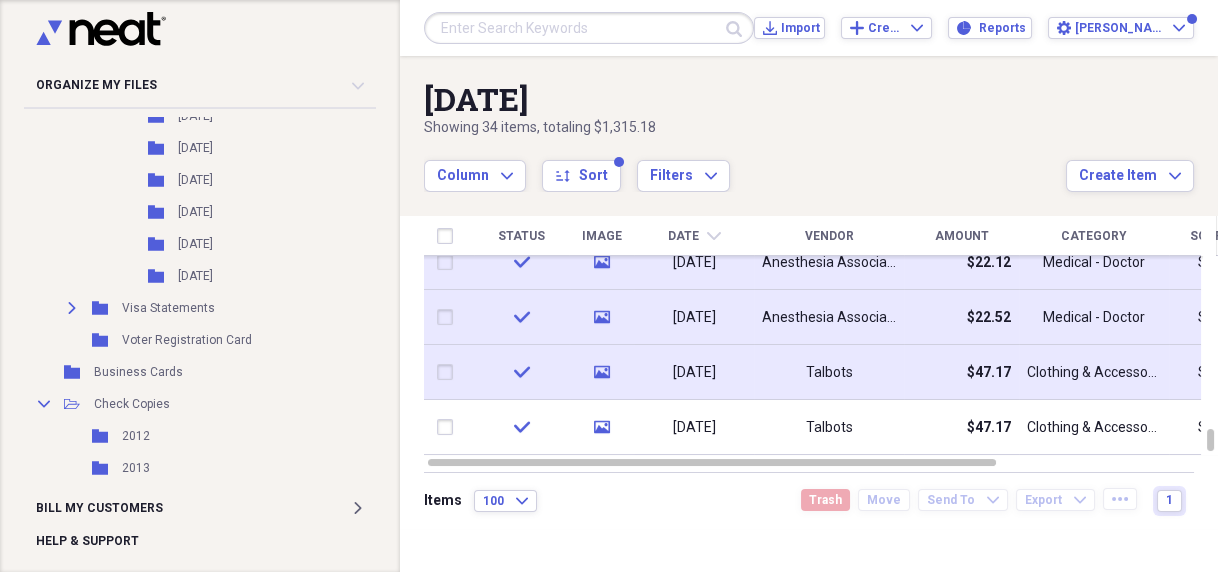 click on "media" 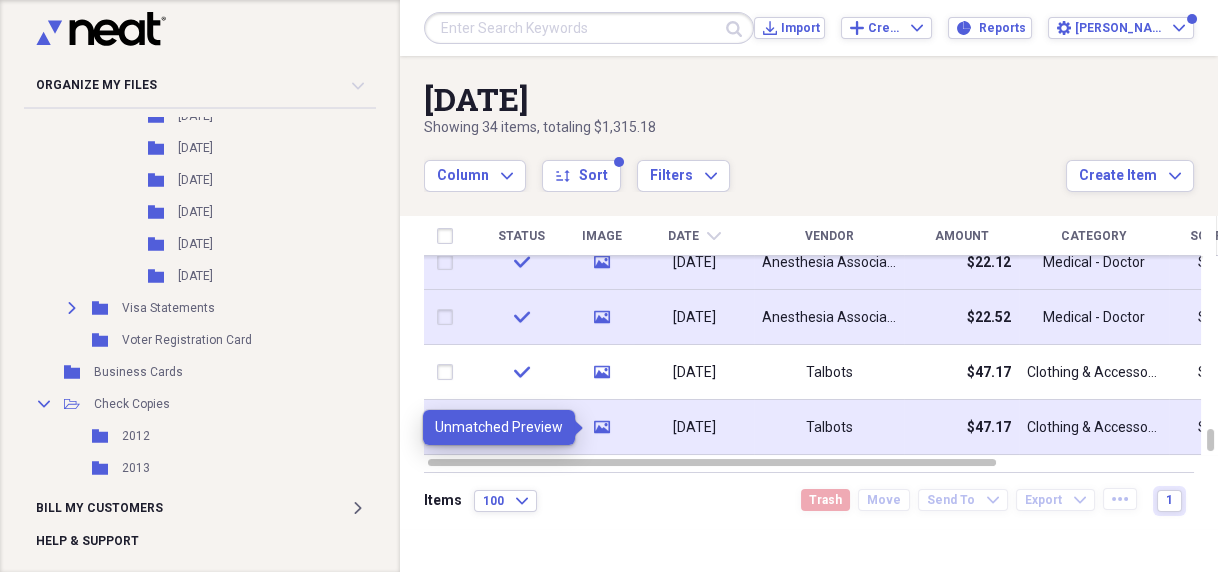 click on "media" 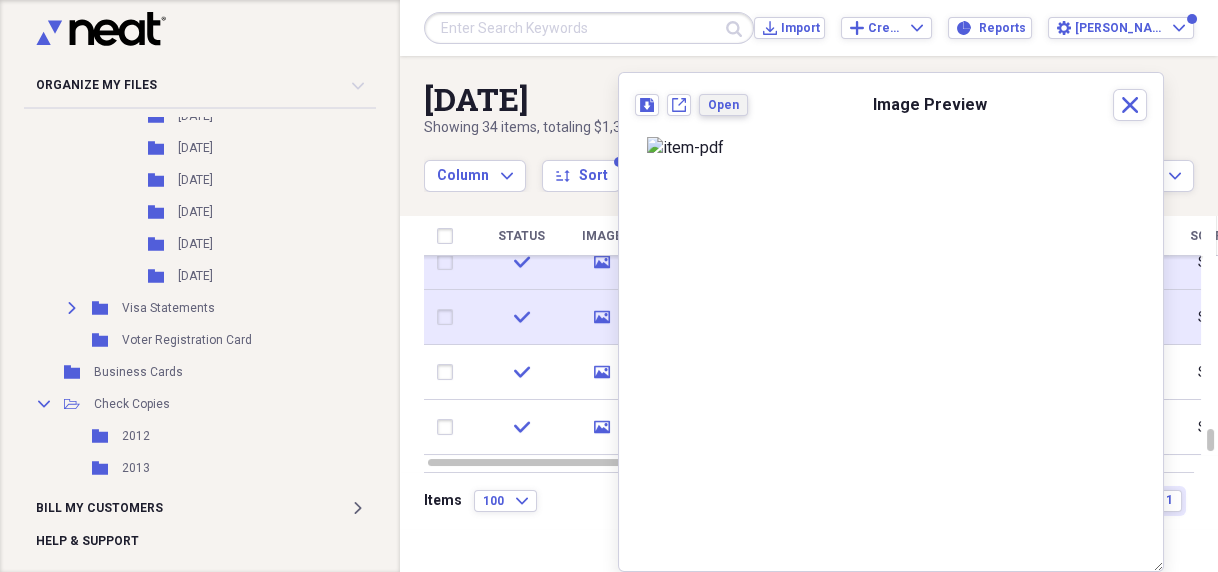 click on "Open" at bounding box center [723, 105] 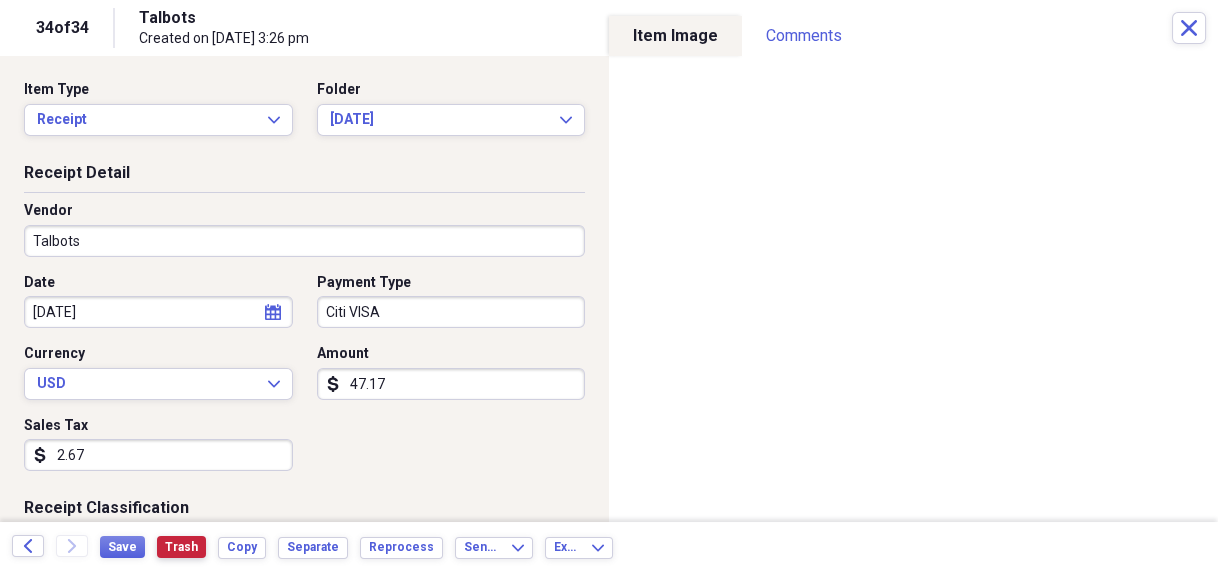 click on "Trash" at bounding box center (181, 547) 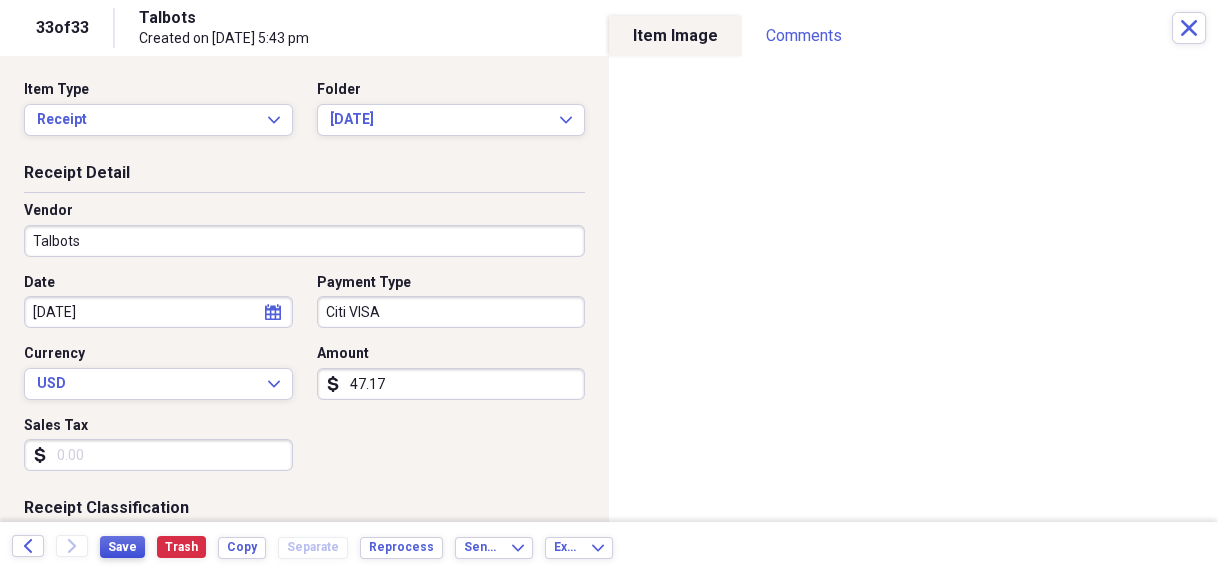 click on "Save" at bounding box center [122, 547] 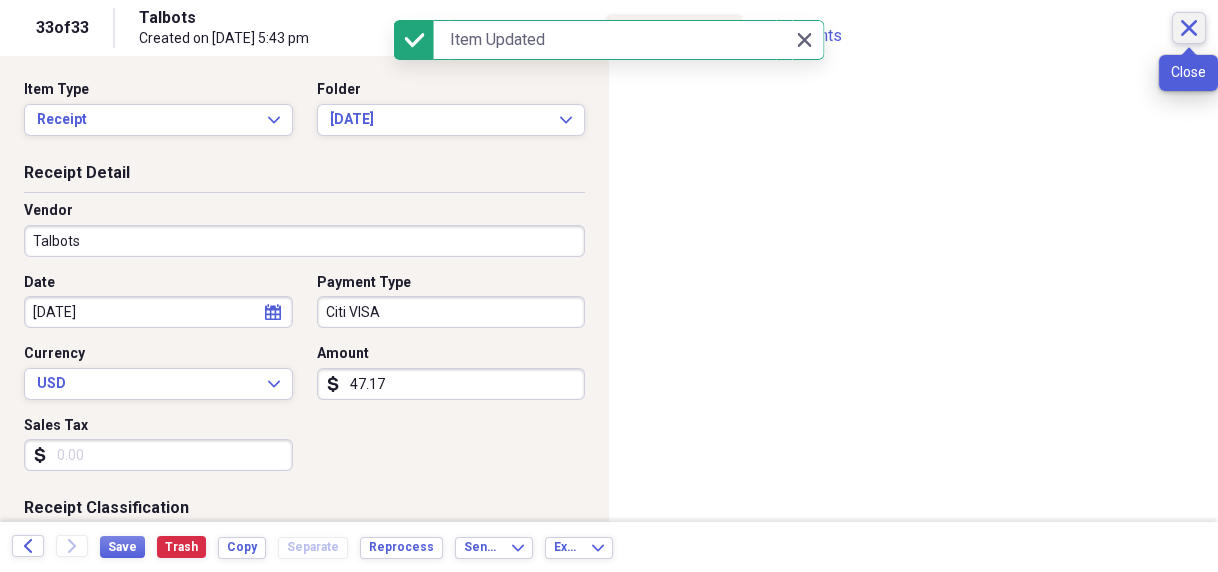 click on "Close" 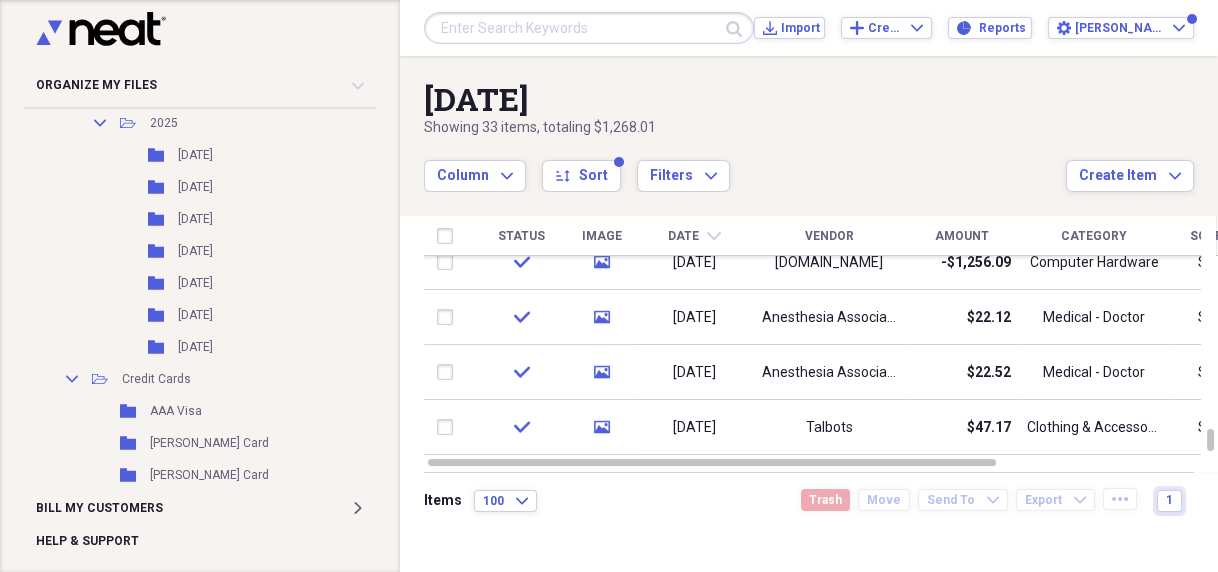 scroll, scrollTop: 0, scrollLeft: 0, axis: both 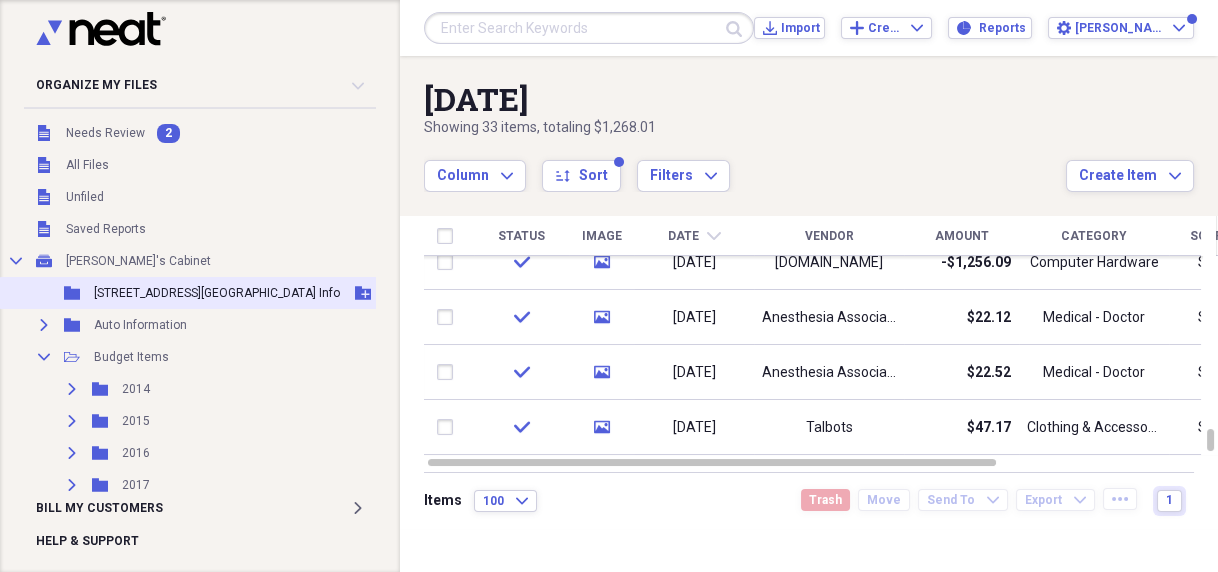 click on "[STREET_ADDRESS][GEOGRAPHIC_DATA] Info" at bounding box center (217, 293) 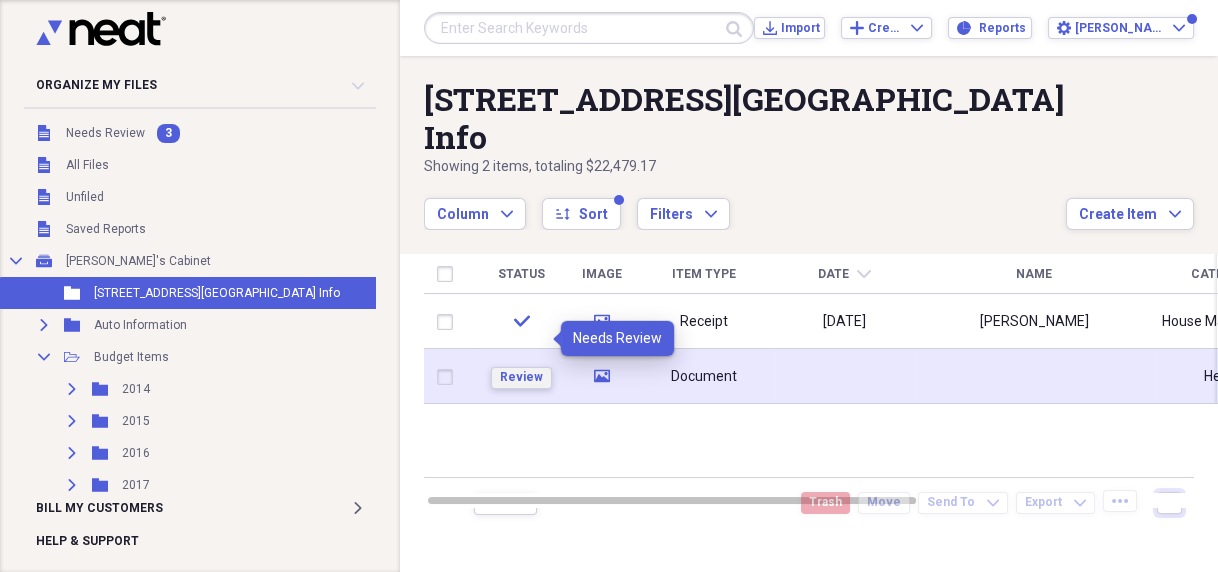 click on "Review" at bounding box center [521, 377] 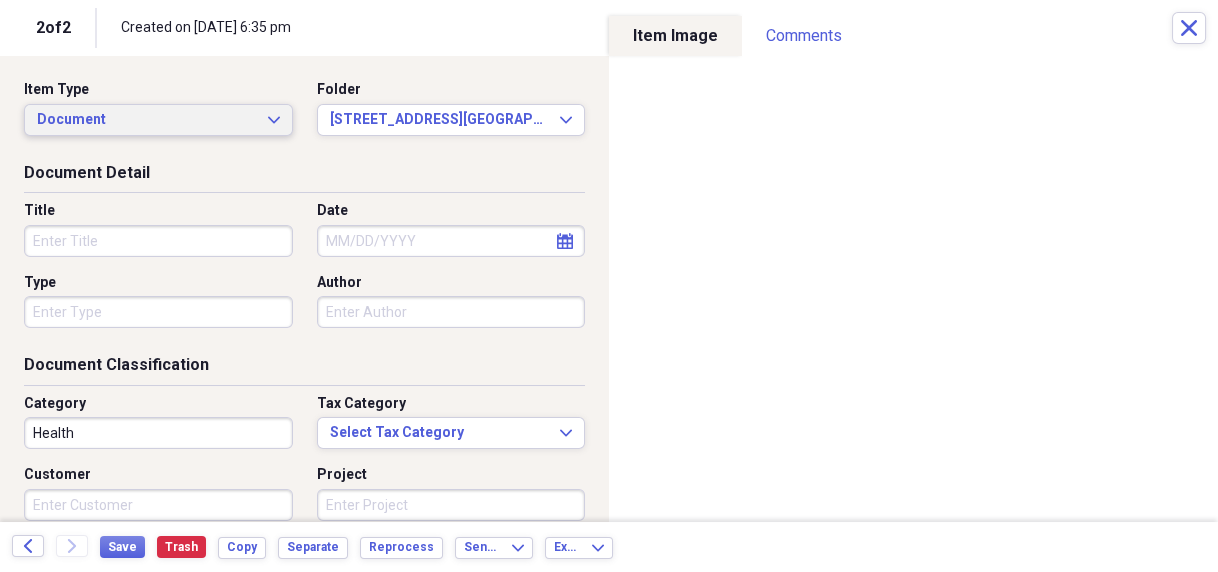 click on "Expand" 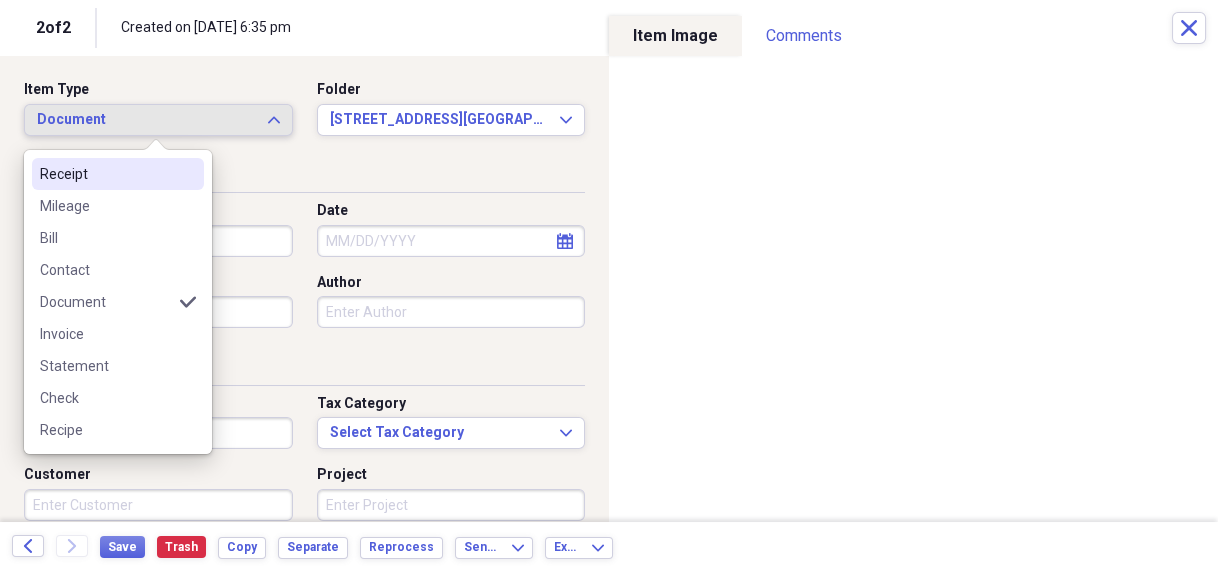 click on "Receipt" at bounding box center [106, 174] 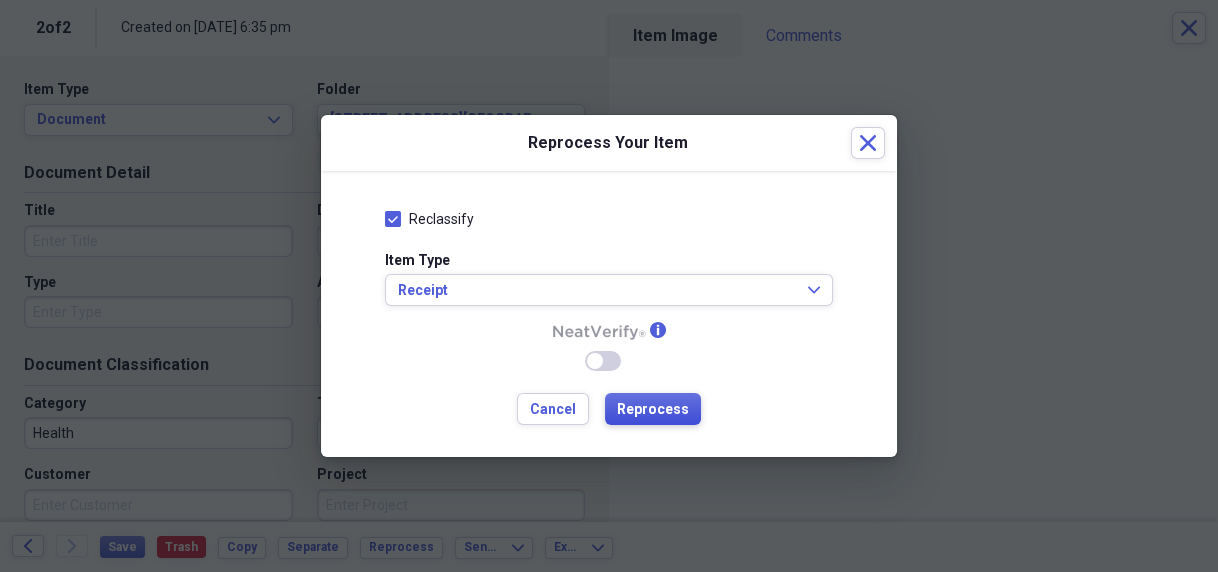 click on "Cancel Reprocess" at bounding box center [609, 409] 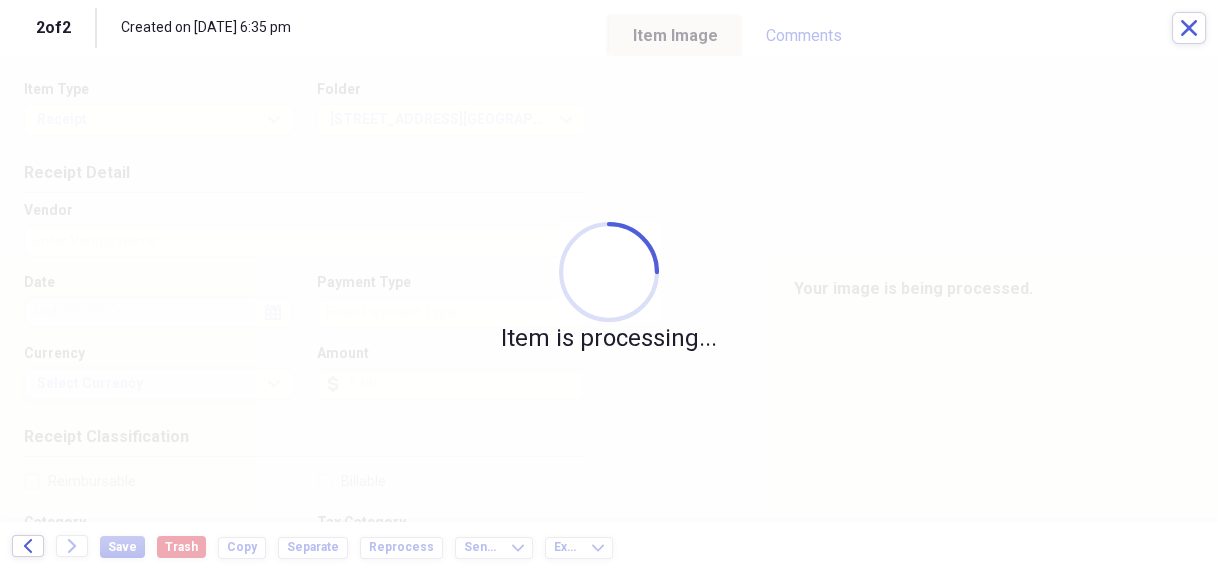 type on "[PERSON_NAME]" 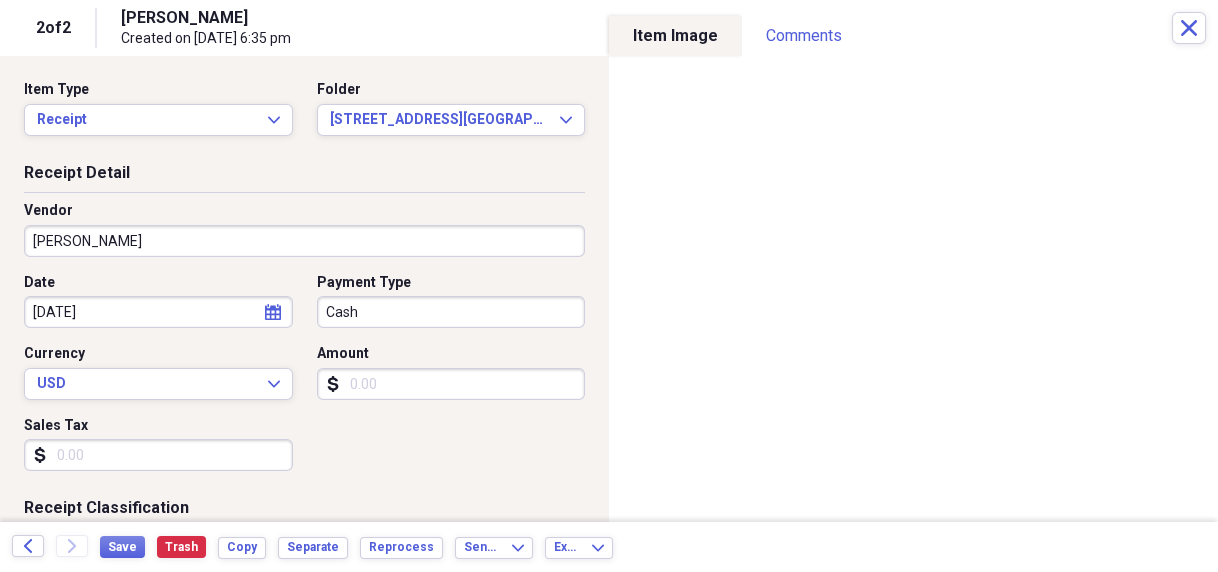 click on "[PERSON_NAME]" at bounding box center [304, 241] 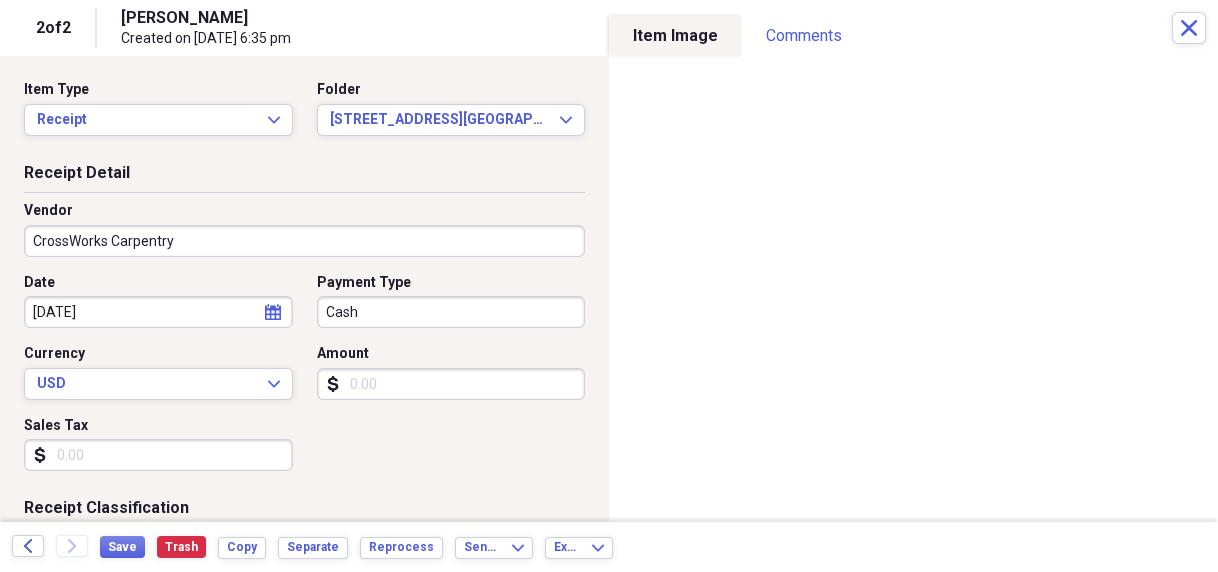 type on "CrossWorks Carpentry" 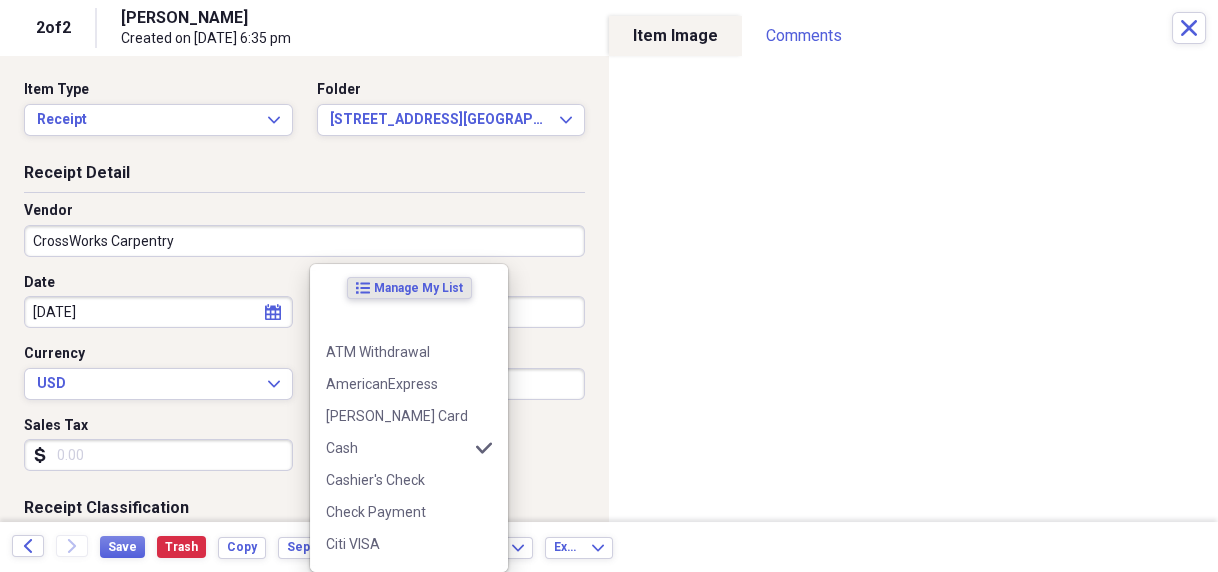 click on "Organize My Files 3 Collapse Unfiled Needs Review 3 Unfiled All Files Unfiled Unfiled Unfiled Saved Reports Collapse My Cabinet [PERSON_NAME]'s Cabinet Add Folder Folder [STREET_ADDRESS] House Info Add Folder Expand Folder Auto Information Add Folder Collapse Open Folder Budget Items Add Folder Expand Folder 2014 Add Folder Expand Folder 2015 Add Folder Expand Folder 2016 Add Folder Expand Folder 2017 Add Folder Expand Folder 2018 Add Folder Expand Folder 2019 Add Folder Expand Folder 2020 Add Folder Expand Folder 2021 Add Folder Expand Folder 2022 Add Folder Expand Folder 2023 Add Folder Expand Folder 2024 Add Folder Collapse Open Folder 2025 Add Folder Collapse Open Folder Medical Add Folder Folder Doctor Add Folder Folder General Add Folder Folder Prescription Add Folder Folder Miscellaneous Add Folder Folder Utilities Add Folder Collapse Open Folder Cash Add Folder Expand Folder 2013 Add Folder Expand Folder 2014 Add Folder Expand Folder 2015 Add Folder Expand Folder 2016 Add Folder Expand Folder 2017 Add Folder LNF" at bounding box center (609, 286) 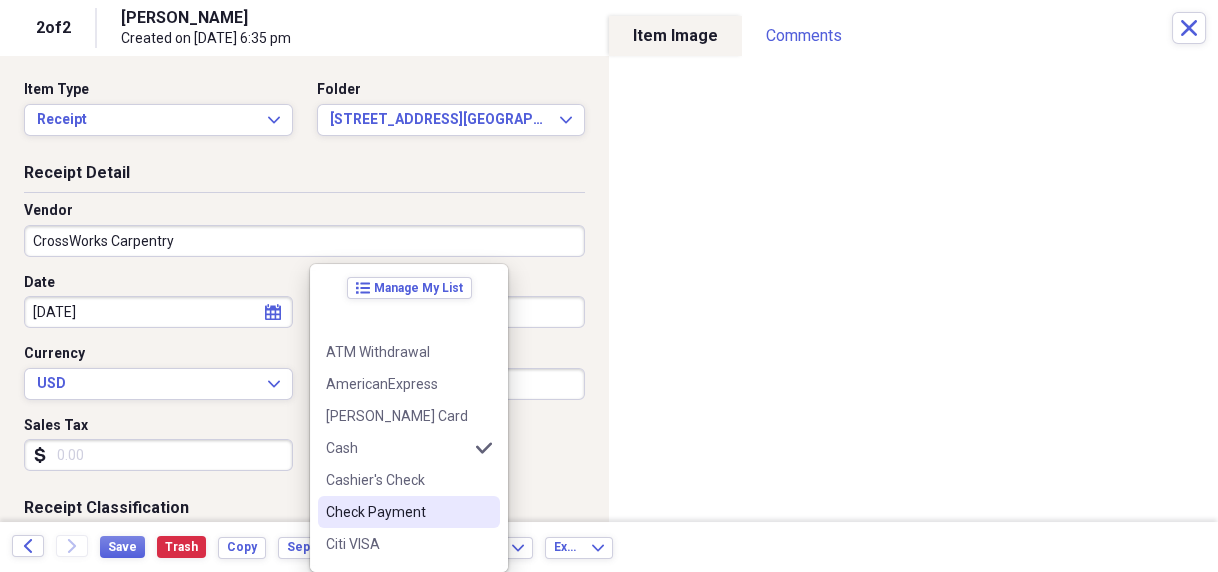 click on "Check Payment" at bounding box center [409, 512] 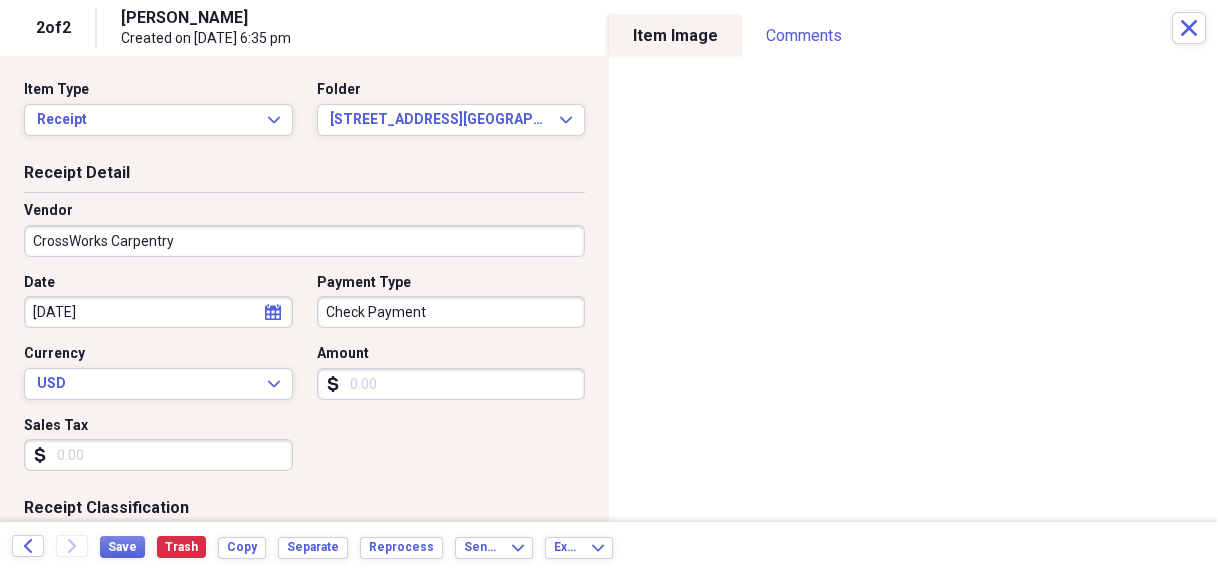 click on "Amount" at bounding box center (451, 384) 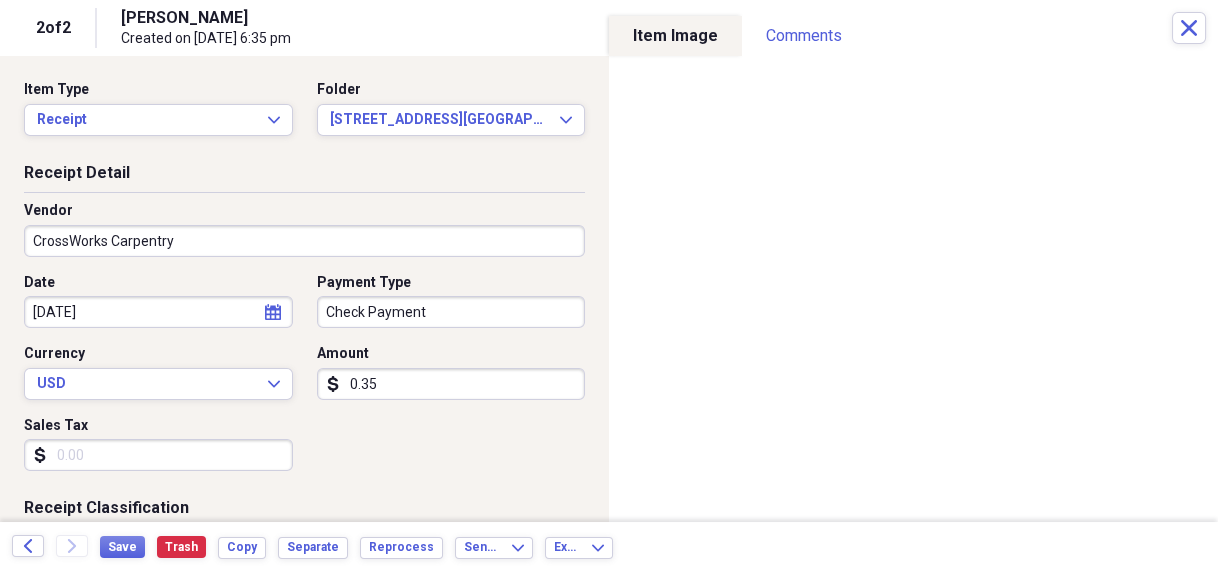 type on "0.03" 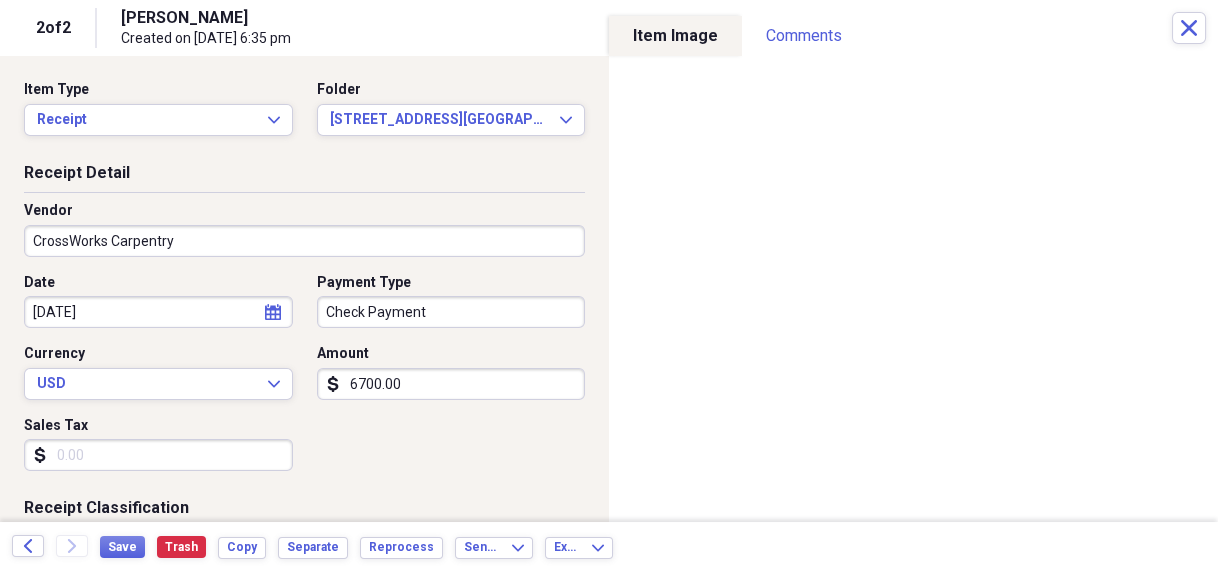 scroll, scrollTop: 160, scrollLeft: 0, axis: vertical 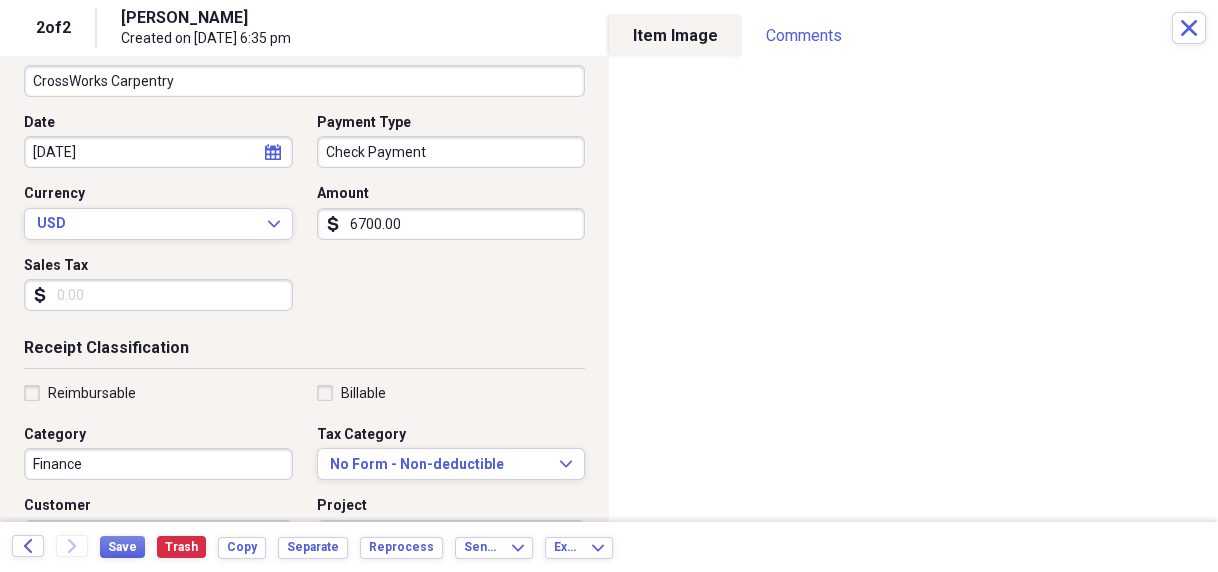 type on "6700.00" 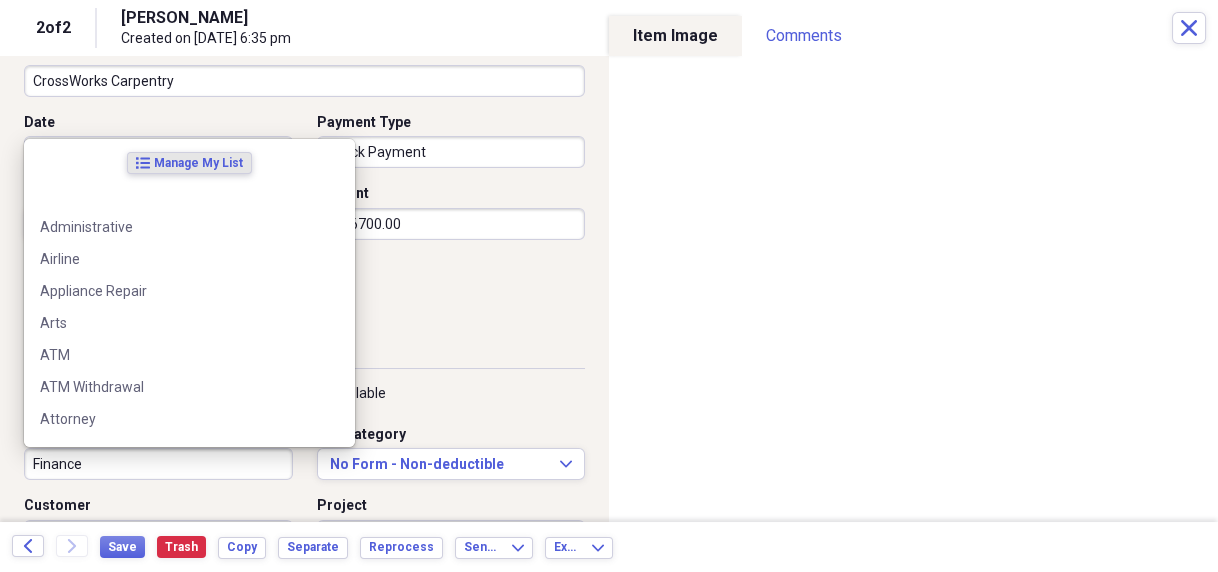 click on "Finance" at bounding box center [158, 464] 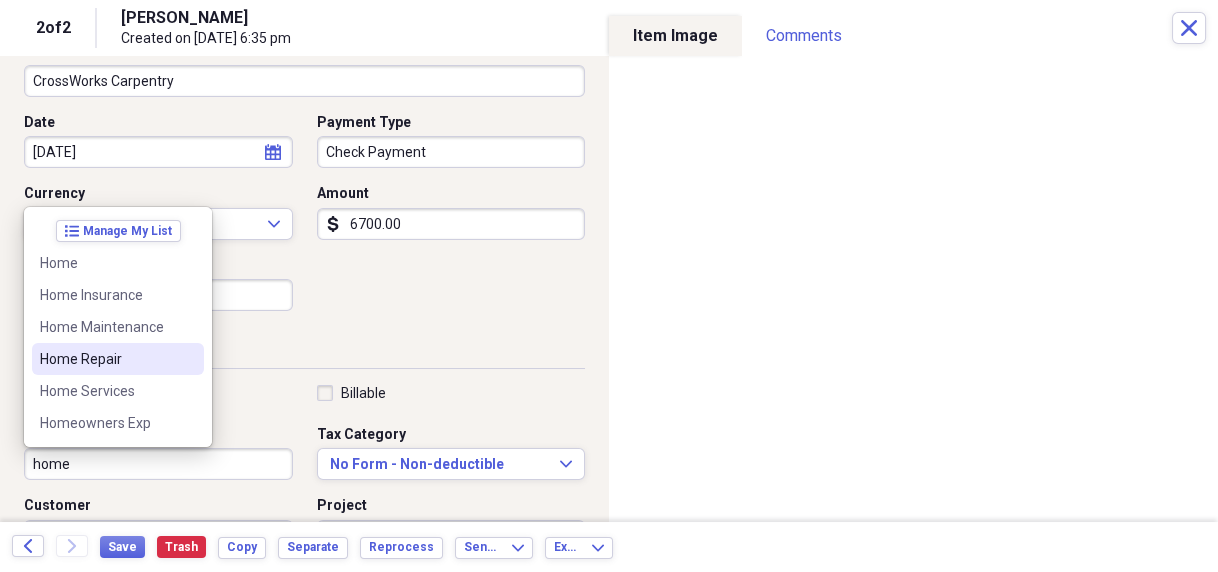 click on "Home Repair" at bounding box center [118, 359] 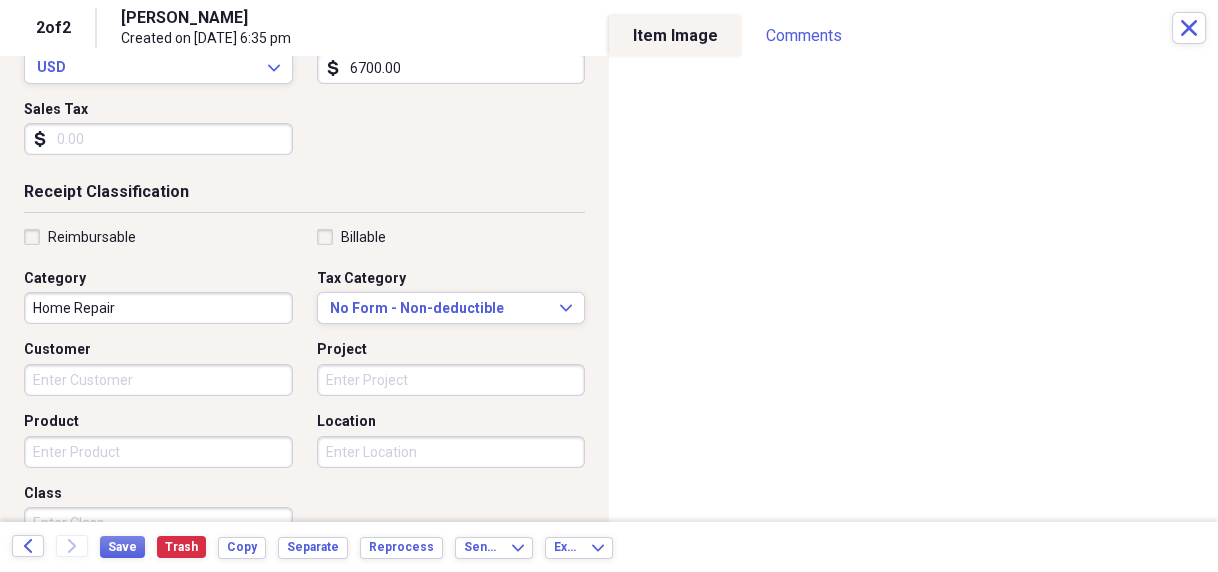 scroll, scrollTop: 320, scrollLeft: 0, axis: vertical 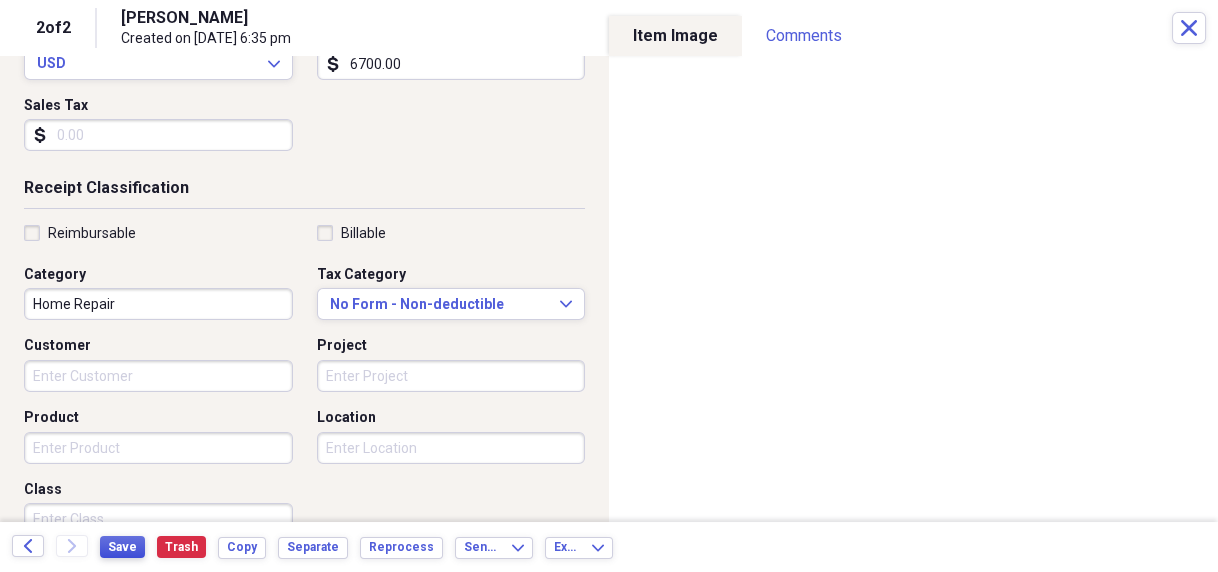 click on "Save" at bounding box center [122, 547] 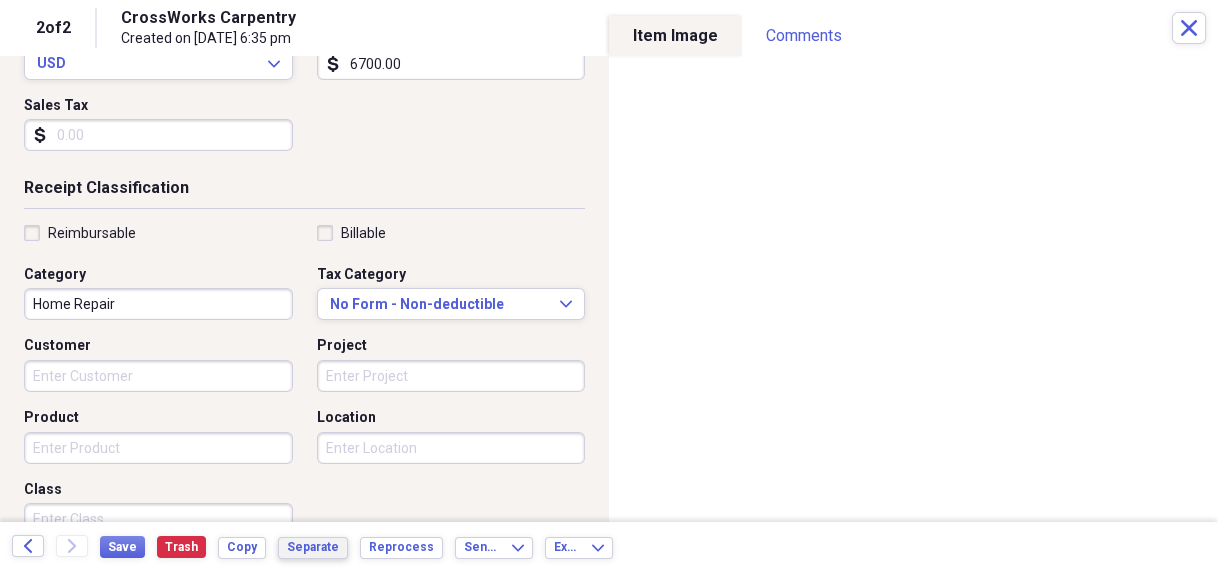 click on "Separate" at bounding box center [313, 547] 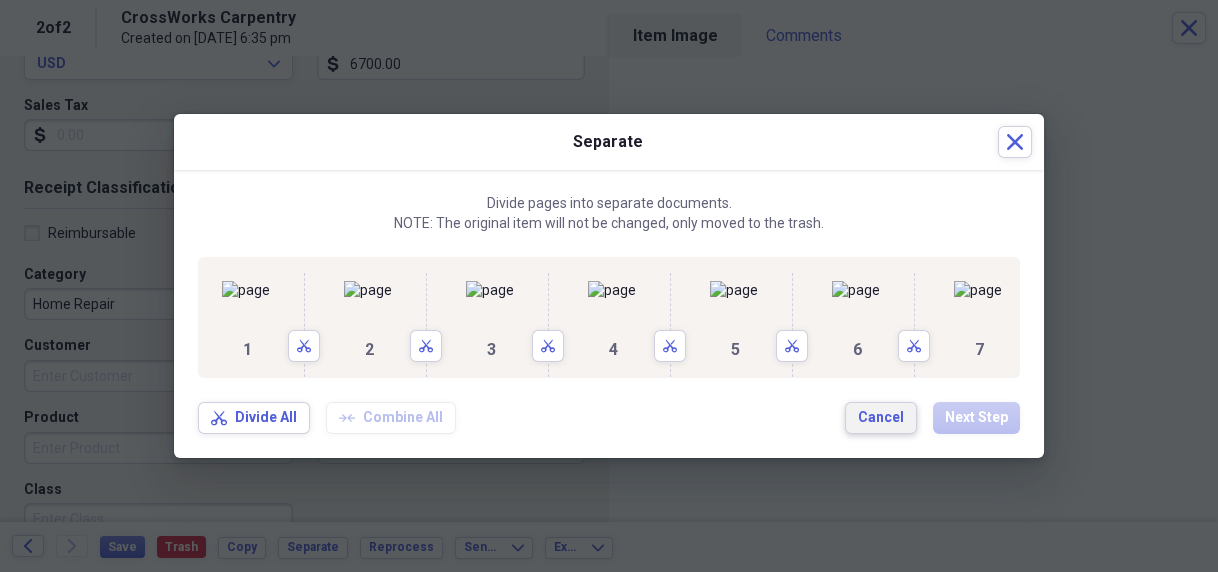 click on "Cancel" at bounding box center (881, 418) 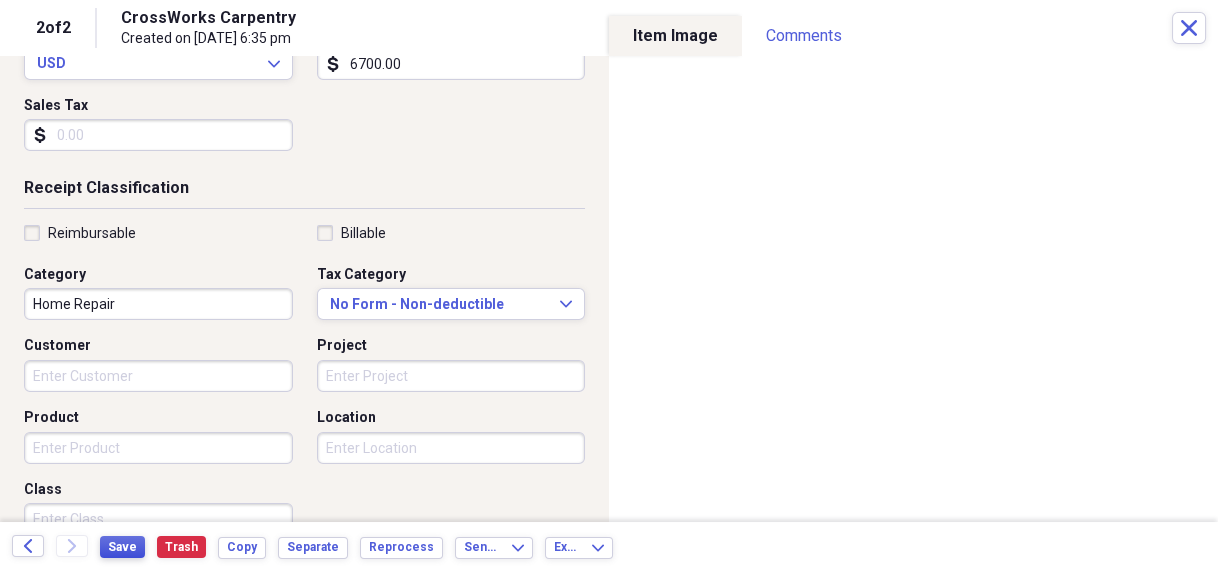 click on "Save" at bounding box center [122, 547] 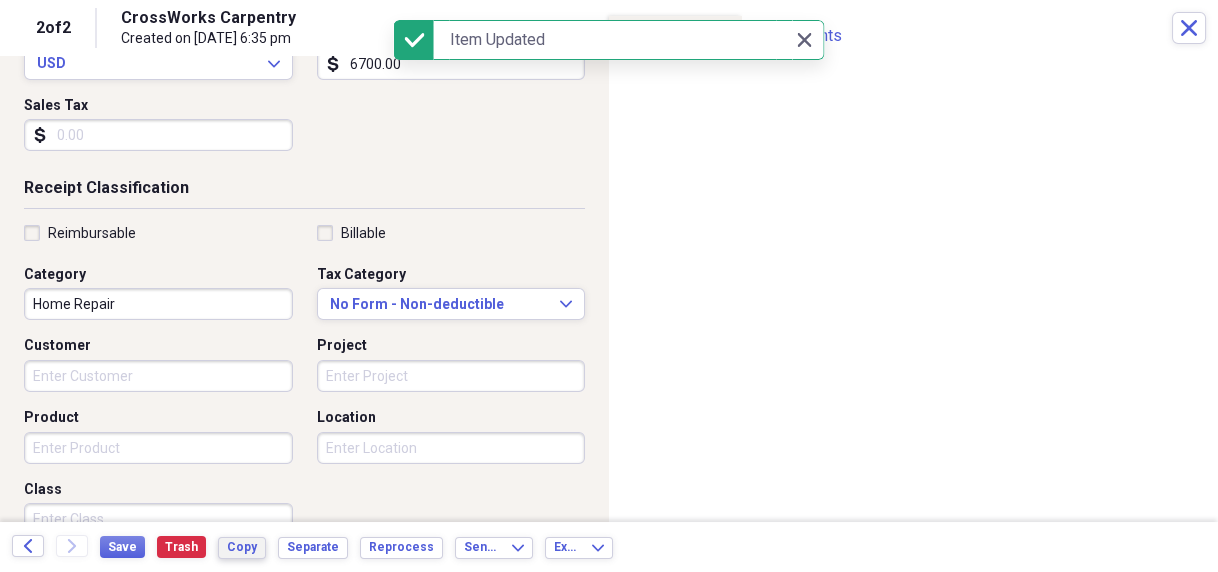 click on "Copy" at bounding box center (242, 547) 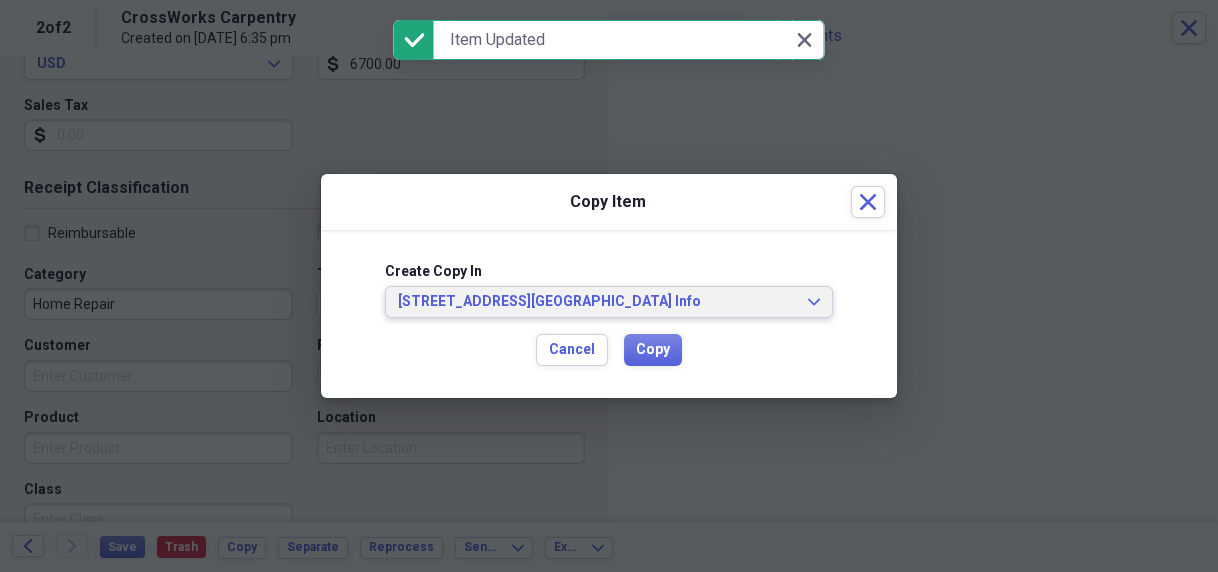 click on "Expand" 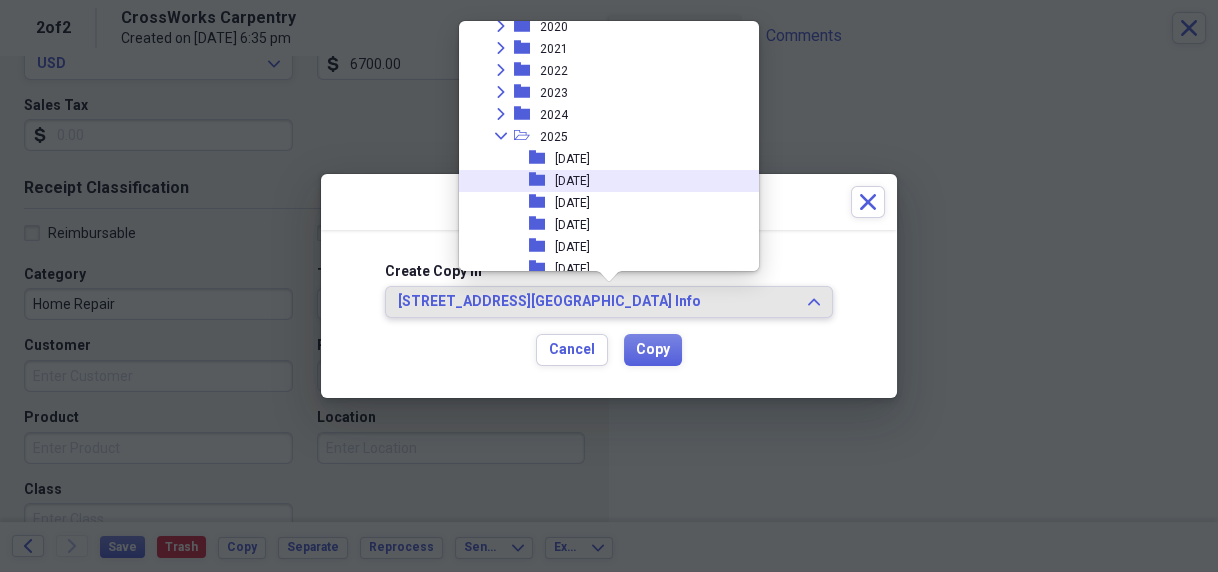 scroll, scrollTop: 2080, scrollLeft: 0, axis: vertical 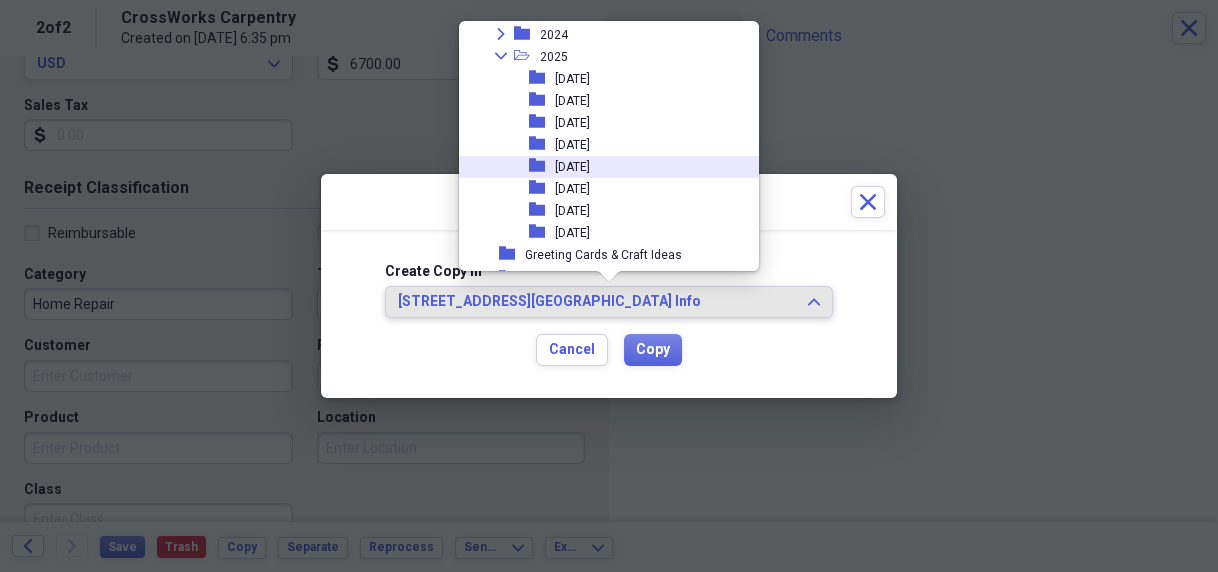 click on "[DATE]" at bounding box center (572, 167) 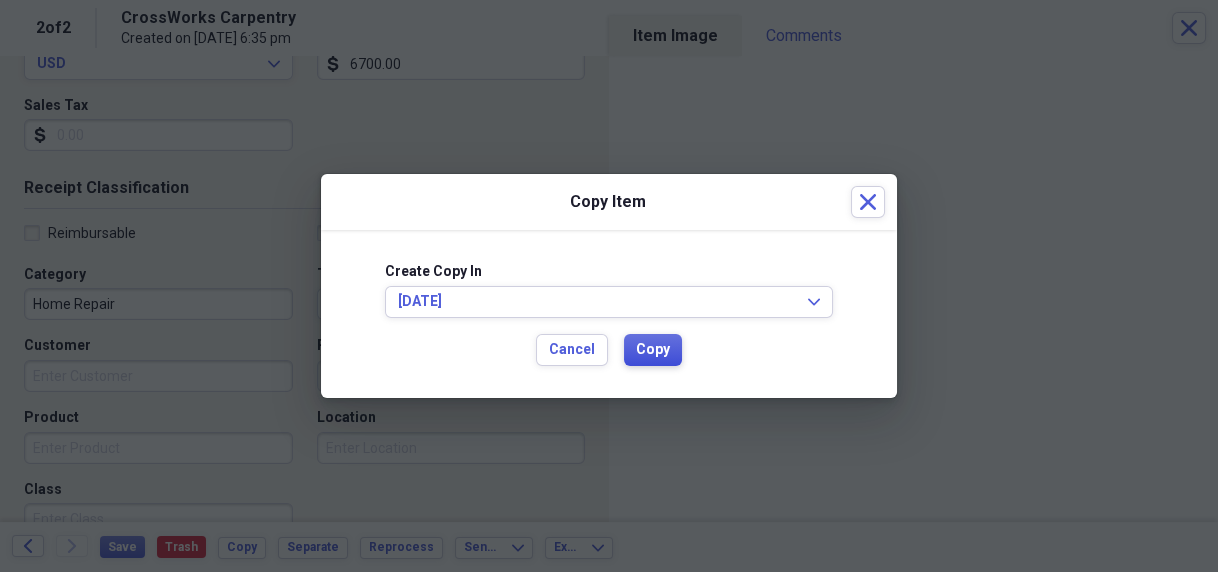 click on "Copy" at bounding box center (653, 350) 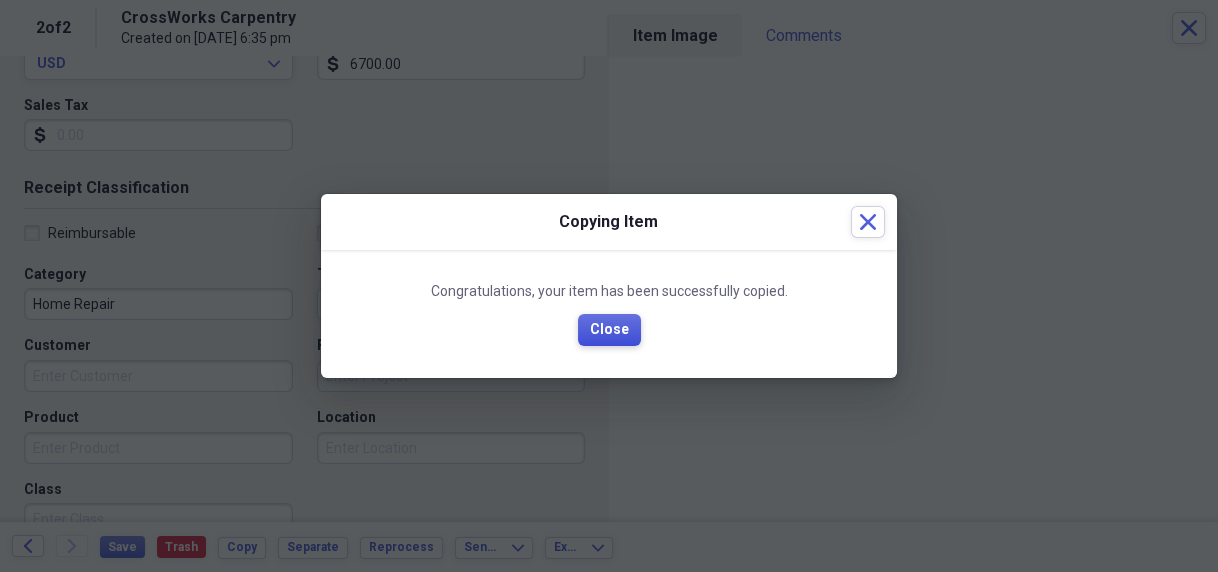 click on "Close" at bounding box center (609, 330) 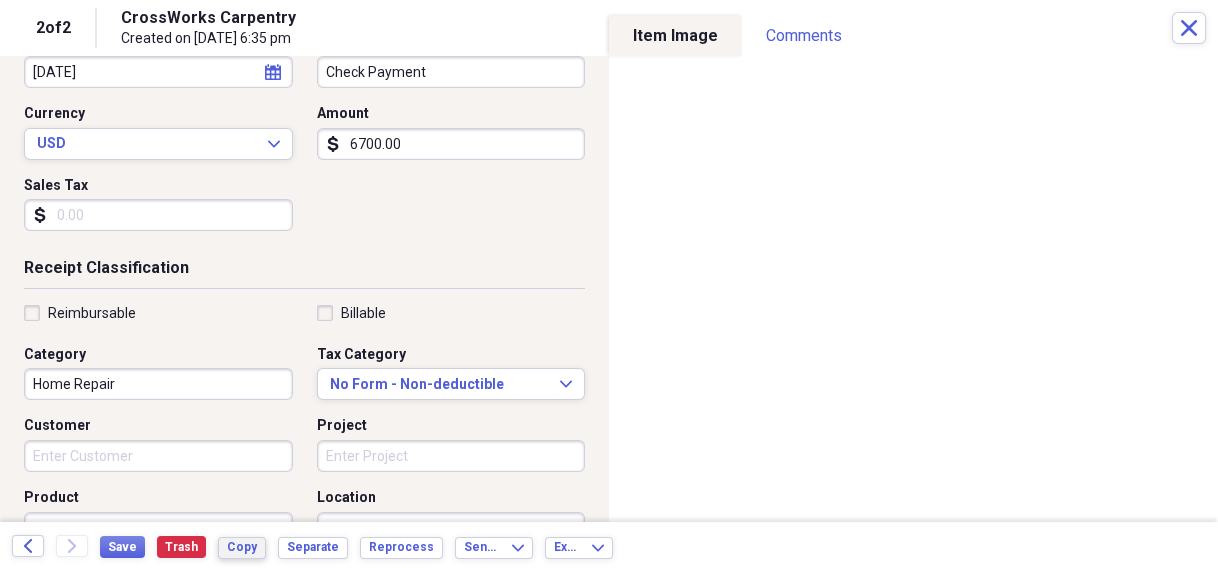 scroll, scrollTop: 480, scrollLeft: 0, axis: vertical 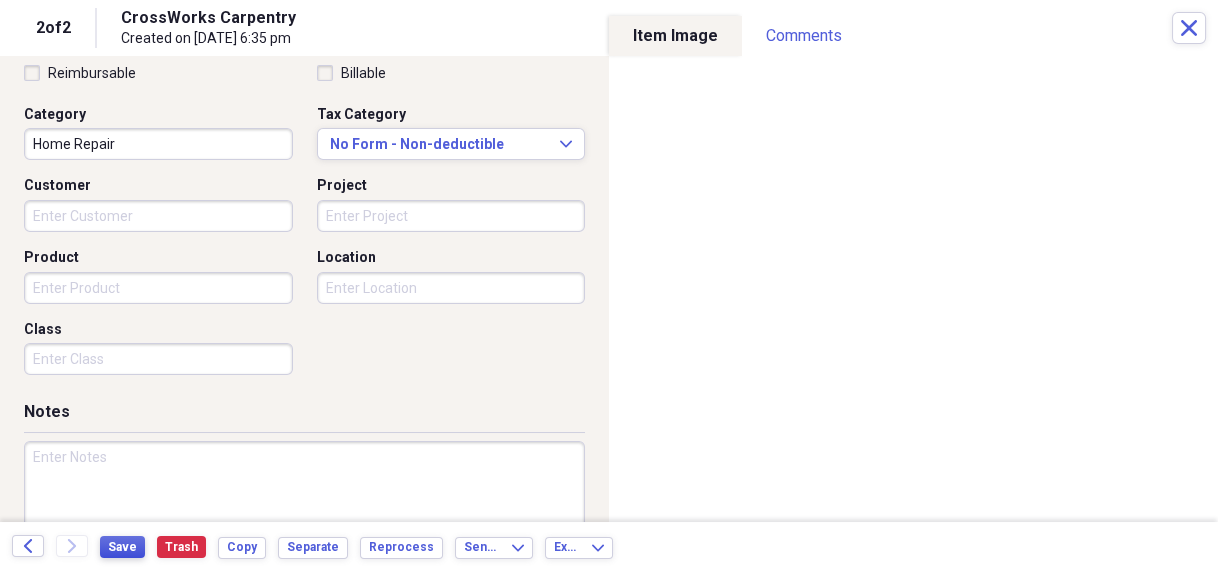 click on "Save" at bounding box center [122, 547] 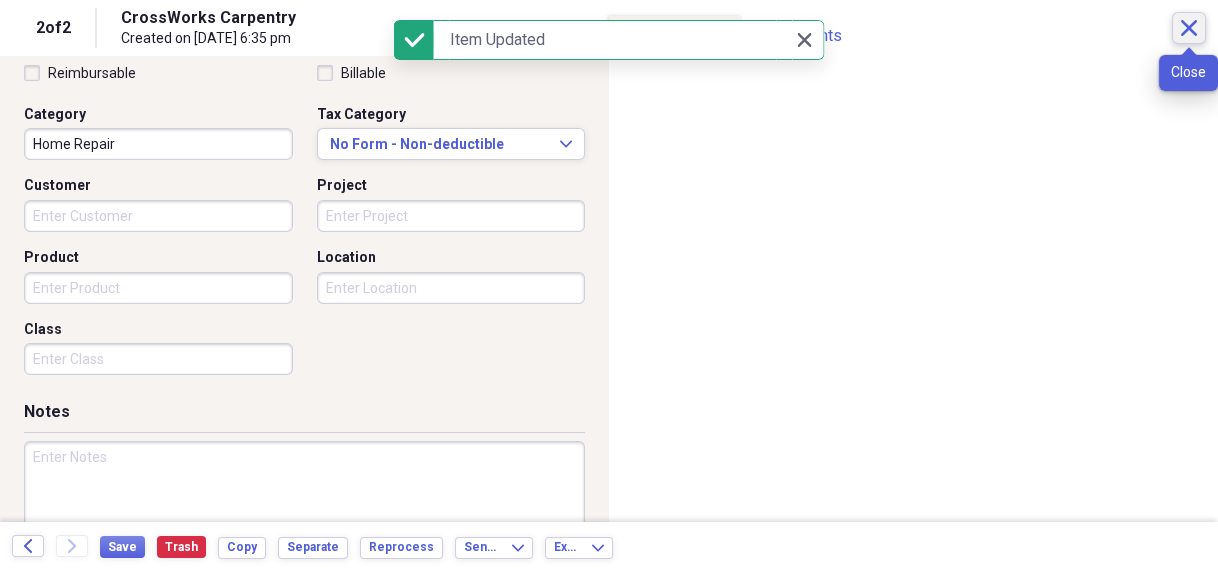 click on "Close" at bounding box center [1189, 28] 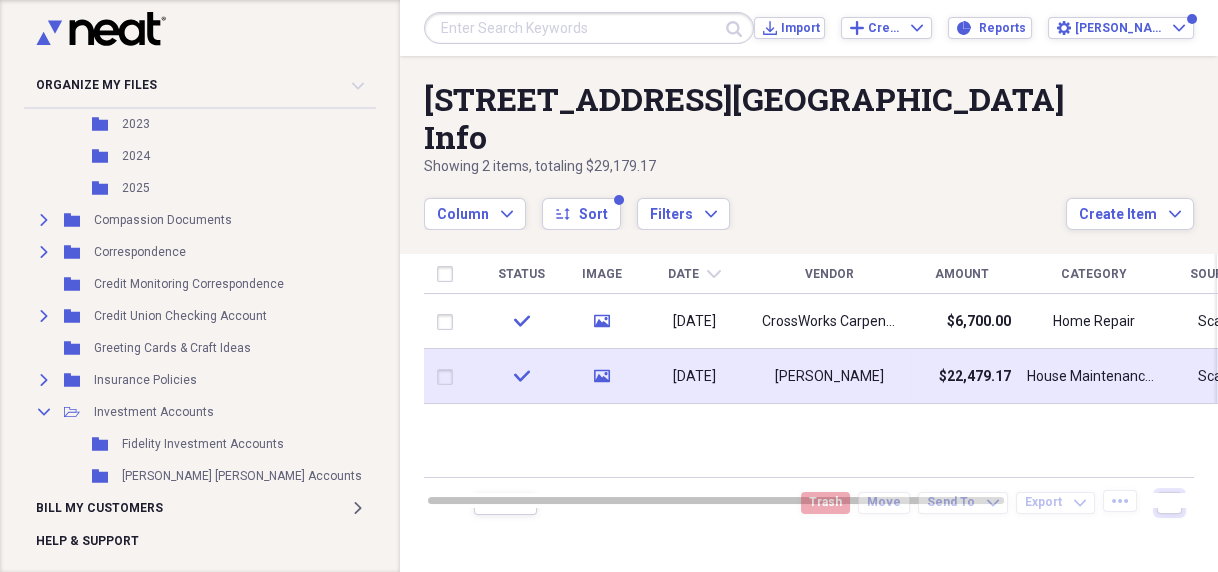 scroll, scrollTop: 2800, scrollLeft: 0, axis: vertical 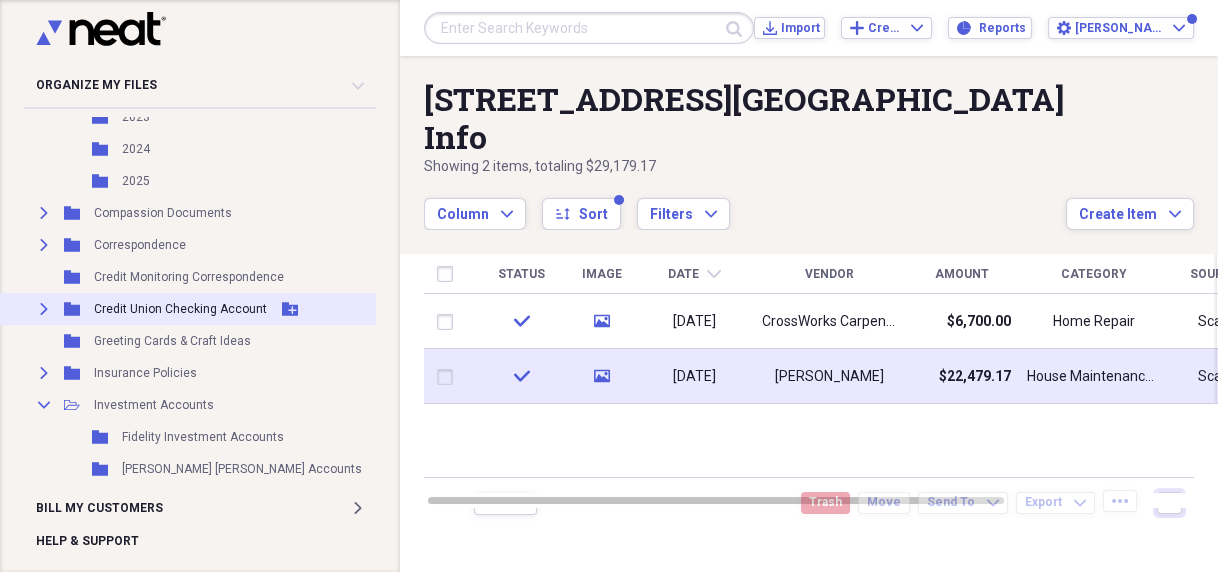 click on "Expand" 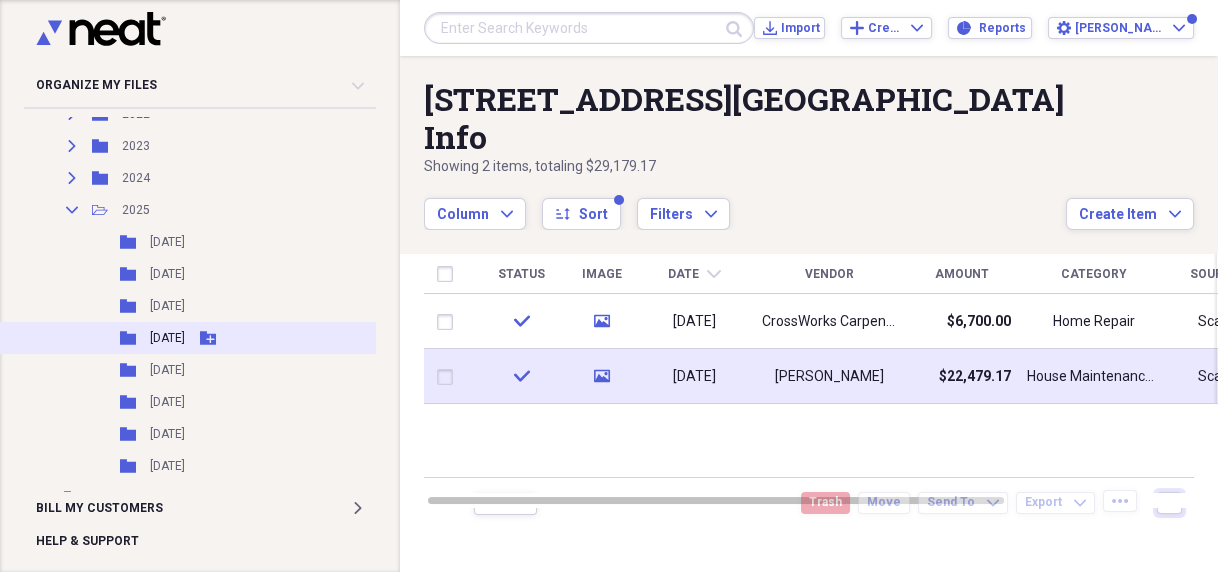 scroll, scrollTop: 3360, scrollLeft: 0, axis: vertical 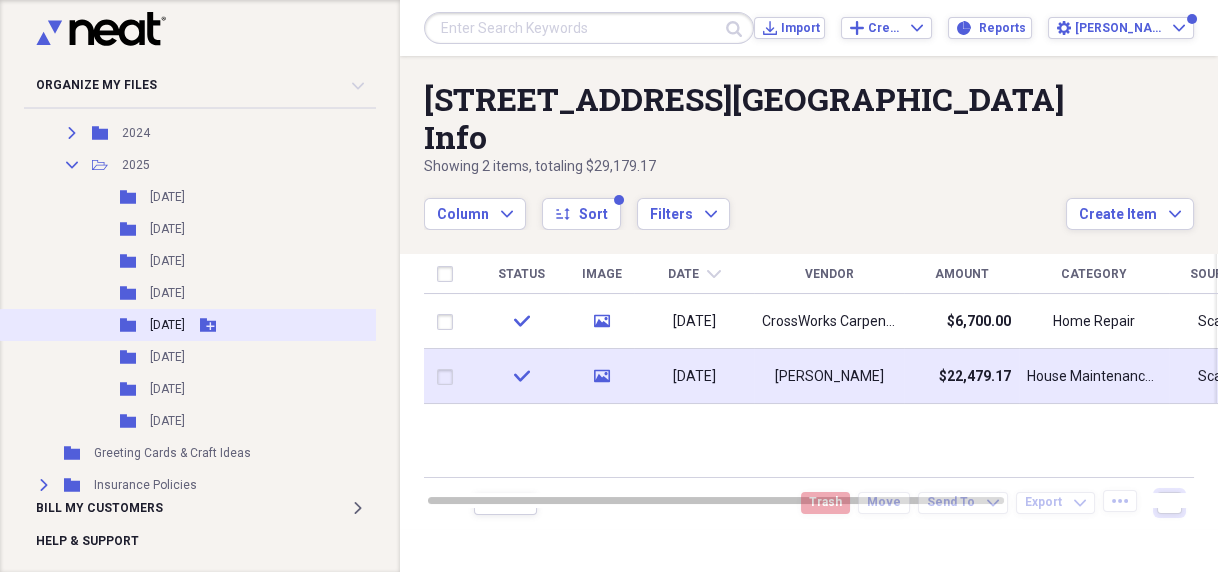 click on "[DATE]" at bounding box center (167, 325) 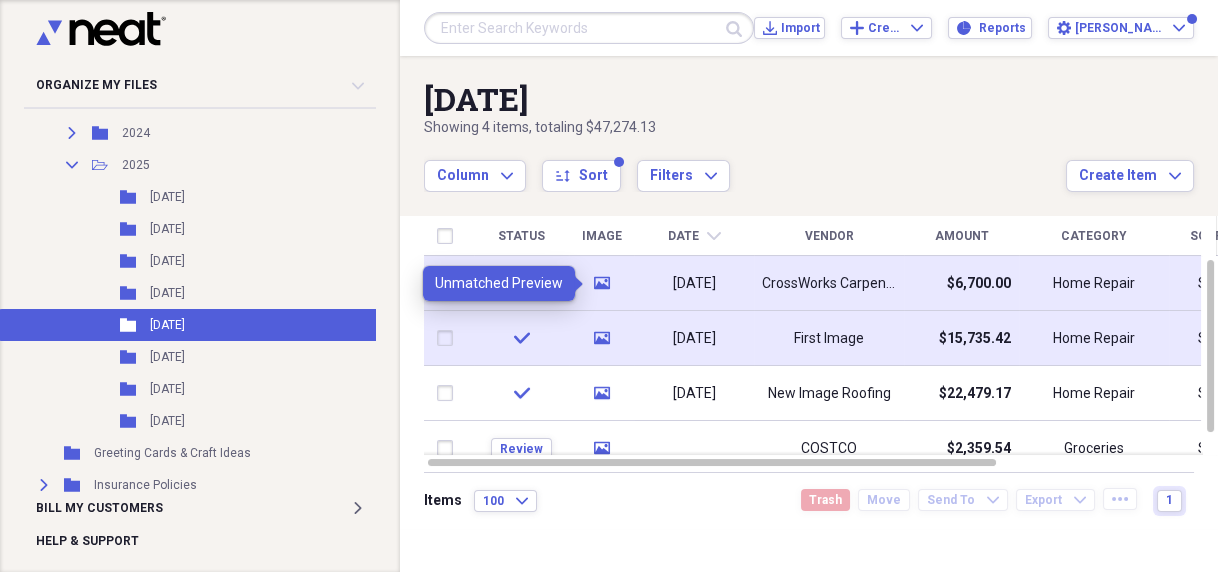 click on "media" 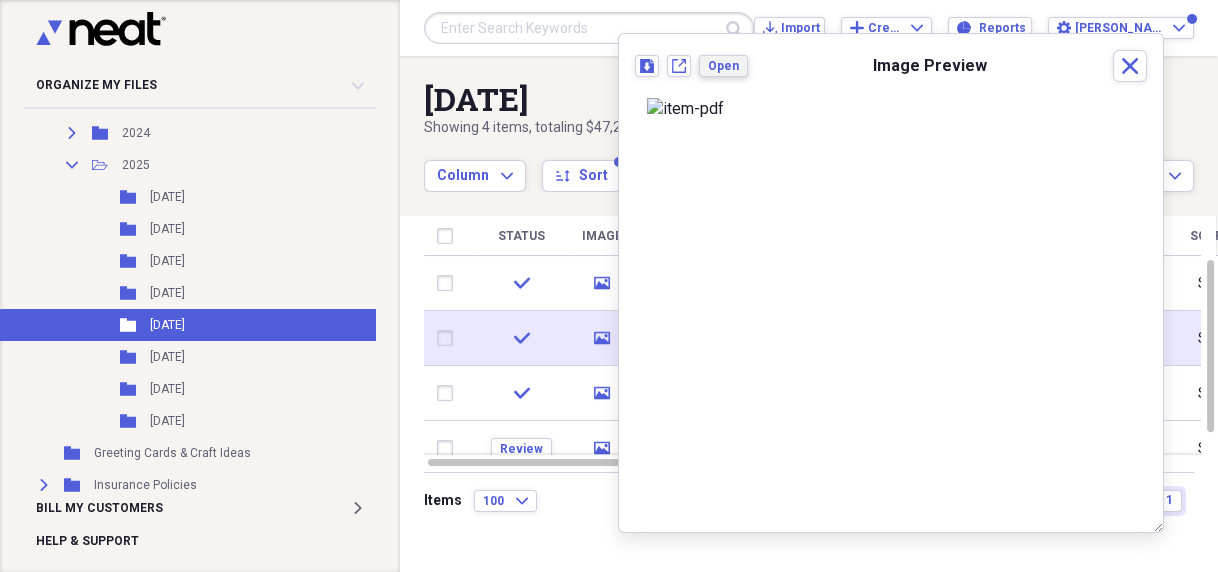 drag, startPoint x: 716, startPoint y: 60, endPoint x: 775, endPoint y: 164, distance: 119.57006 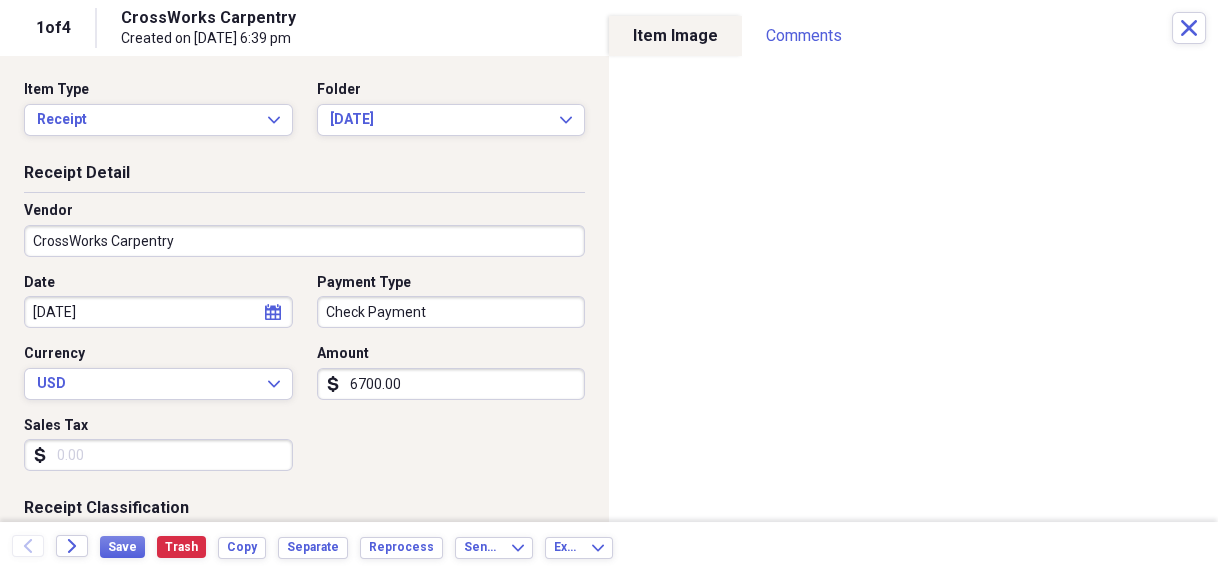click on "6700.00" at bounding box center [451, 384] 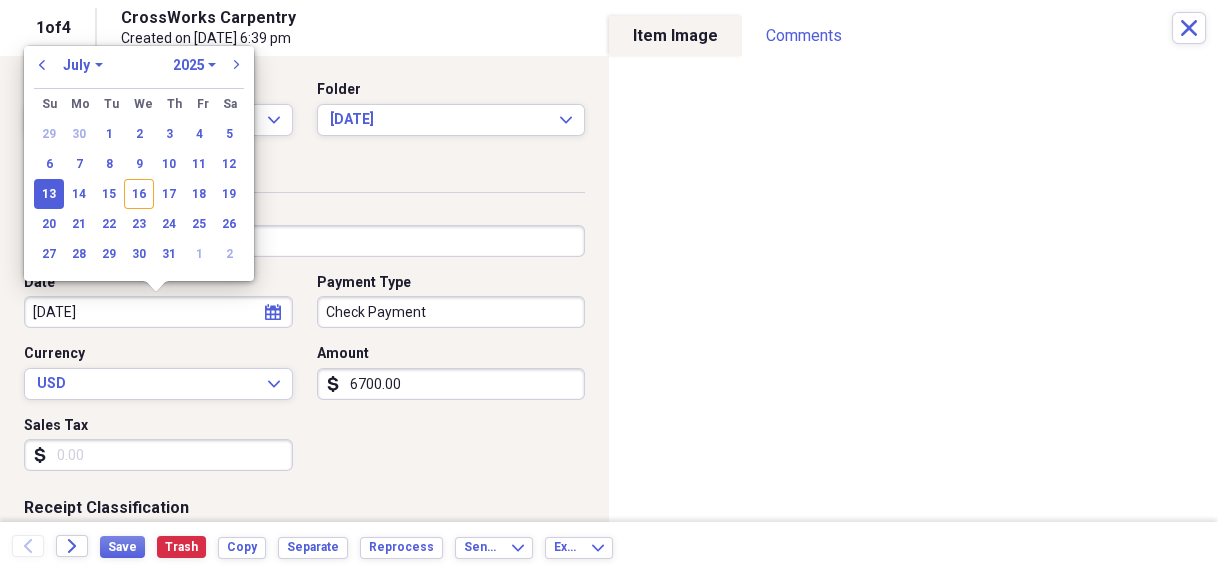 click on "16" at bounding box center [139, 194] 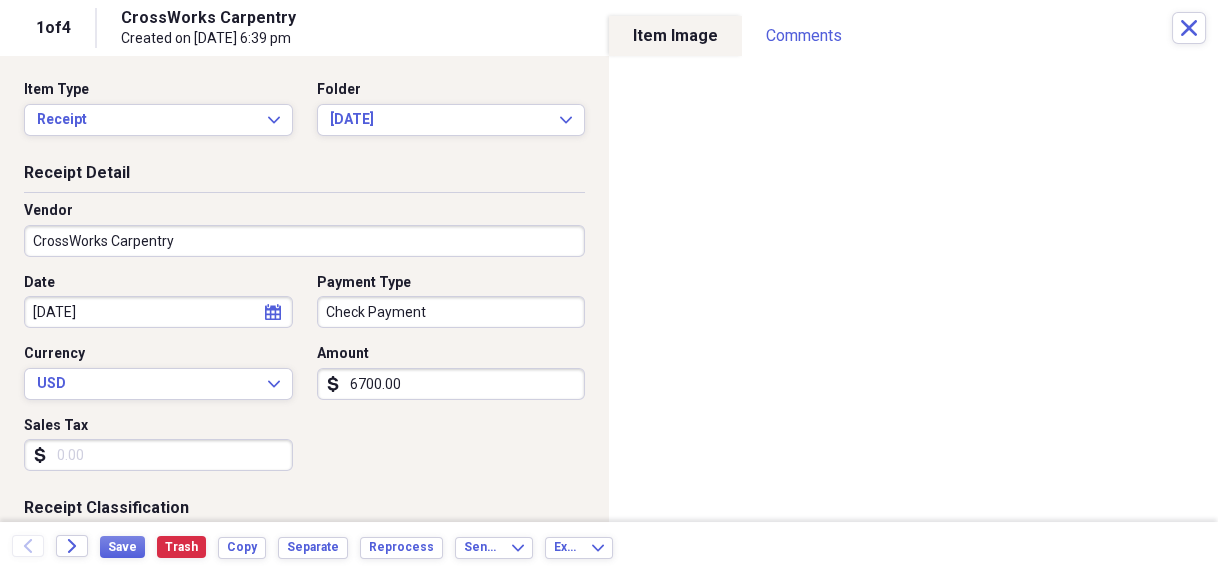 click on "6700.00" at bounding box center [451, 384] 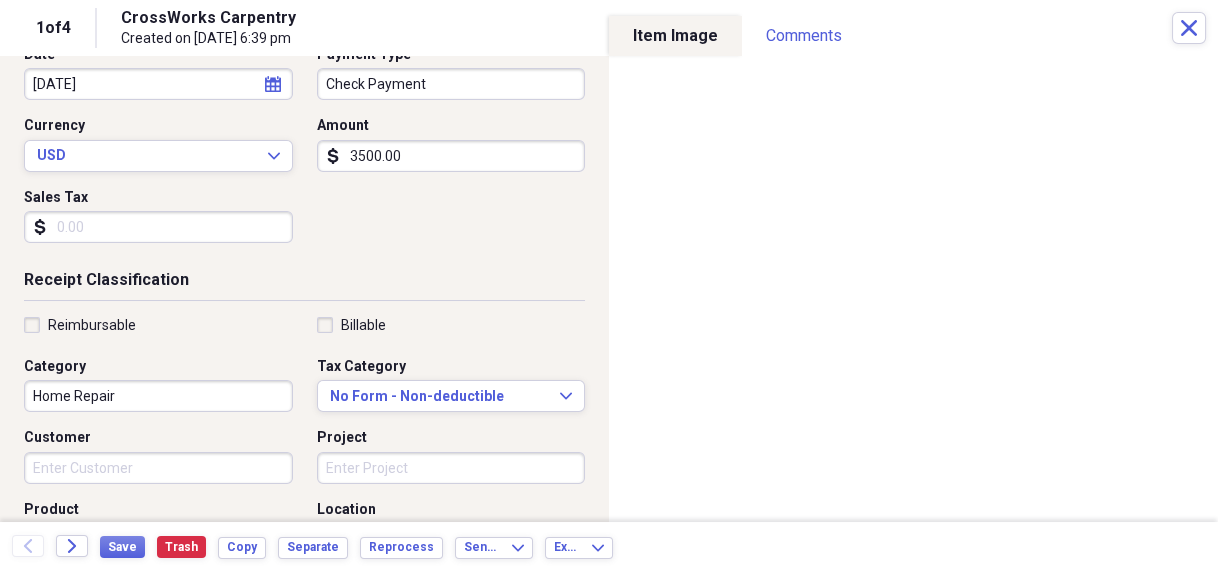 scroll, scrollTop: 240, scrollLeft: 0, axis: vertical 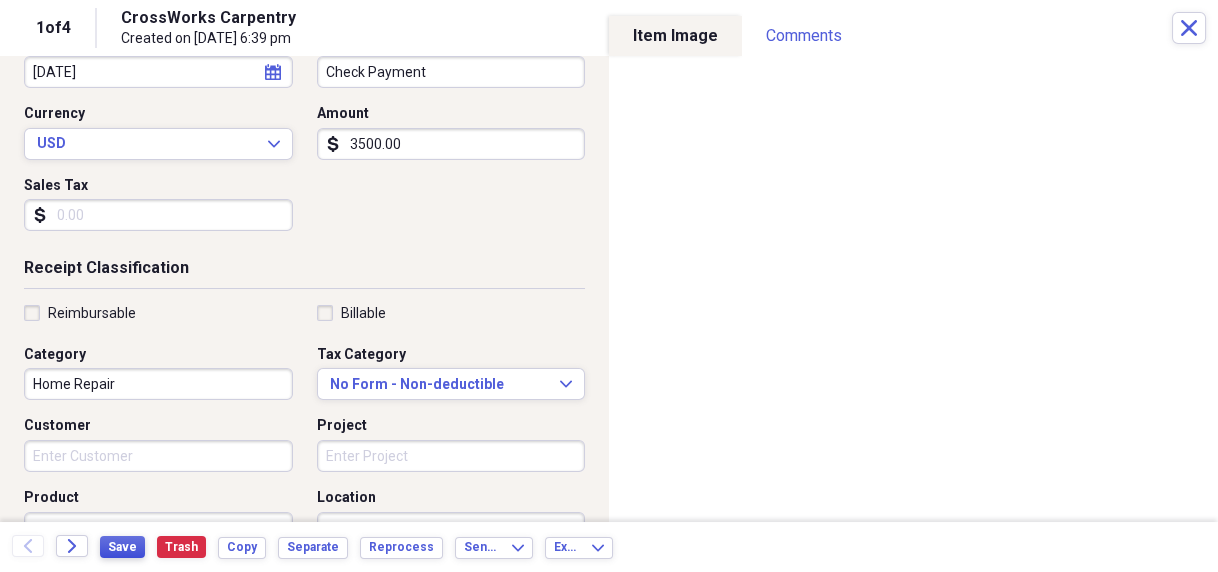 type on "3500.00" 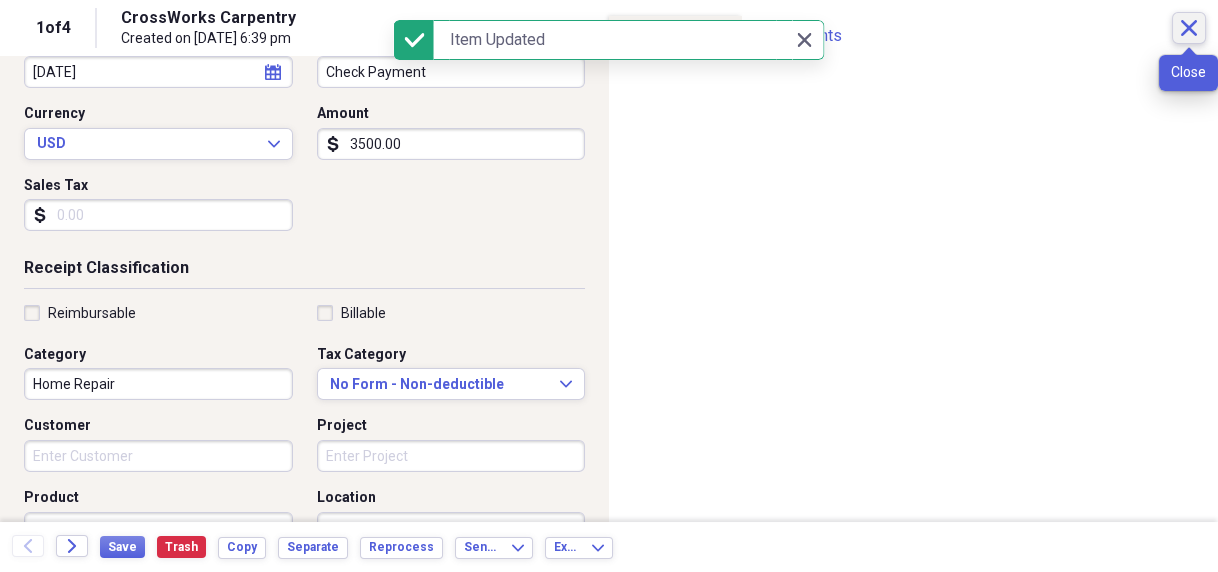 click on "Close" 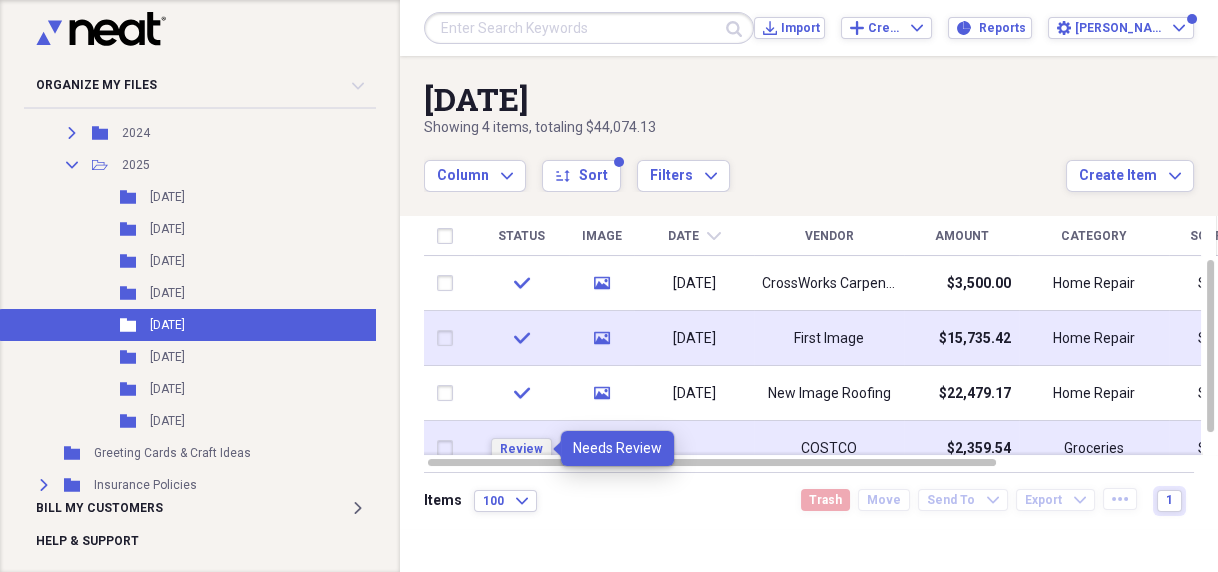 click on "Review" at bounding box center (521, 449) 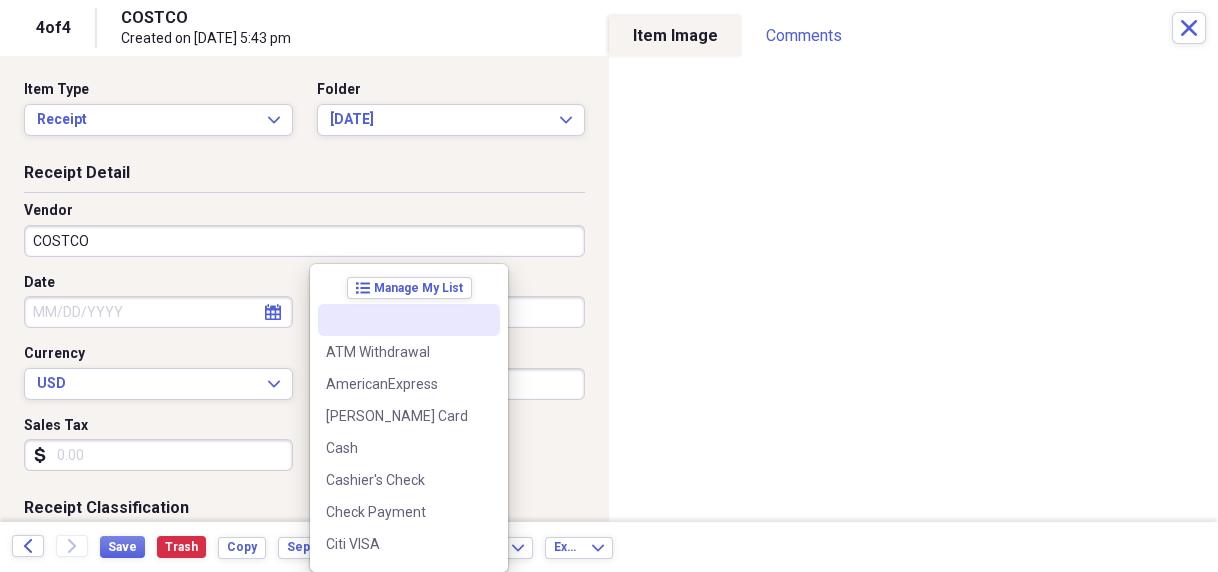 click on "Organize My Files 1 Collapse Unfiled Needs Review 1 Unfiled All Files Unfiled Unfiled Unfiled Saved Reports Collapse My Cabinet [PERSON_NAME]'s Cabinet Add Folder Folder [STREET_ADDRESS] House Info Add Folder Expand Folder Auto Information Add Folder Collapse Open Folder Budget Items Add Folder Expand Folder 2014 Add Folder Expand Folder 2015 Add Folder Expand Folder 2016 Add Folder Expand Folder 2017 Add Folder Expand Folder 2018 Add Folder Expand Folder 2019 Add Folder Expand Folder 2020 Add Folder Expand Folder 2021 Add Folder Expand Folder 2022 Add Folder Expand Folder 2023 Add Folder Expand Folder 2024 Add Folder Collapse Open Folder 2025 Add Folder Collapse Open Folder Medical Add Folder Folder Doctor Add Folder Folder General Add Folder Folder Prescription Add Folder Folder Miscellaneous Add Folder Folder Utilities Add Folder Collapse Open Folder Cash Add Folder Expand Folder 2013 Add Folder Expand Folder 2014 Add Folder Expand Folder 2015 Add Folder Expand Folder 2016 Add Folder Expand Folder 2017 Add Folder LNF" at bounding box center [609, 286] 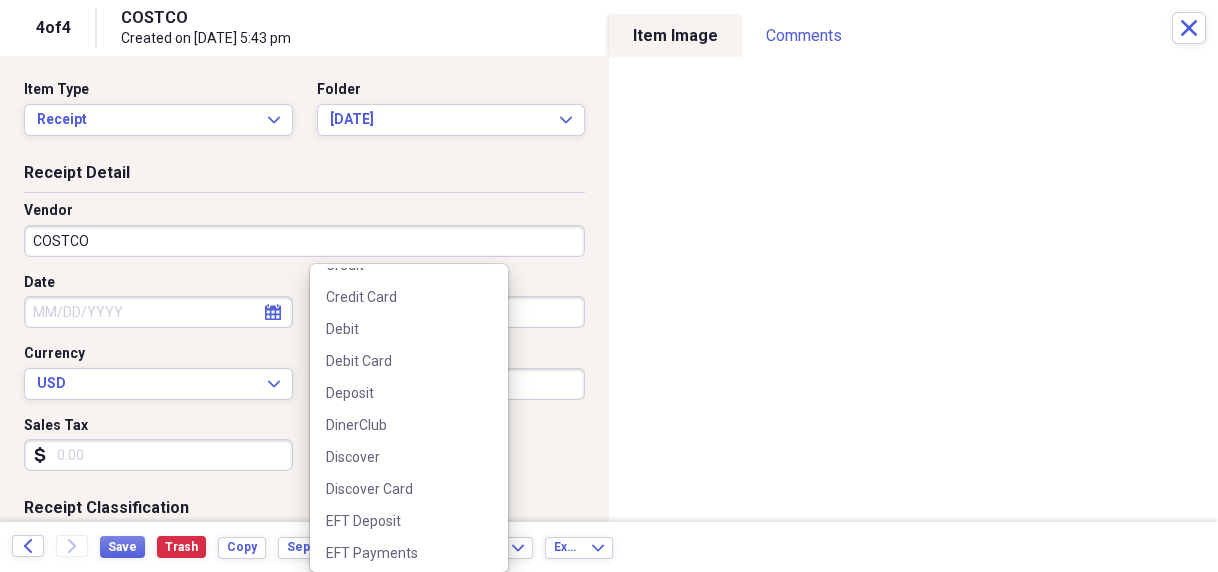 scroll, scrollTop: 320, scrollLeft: 0, axis: vertical 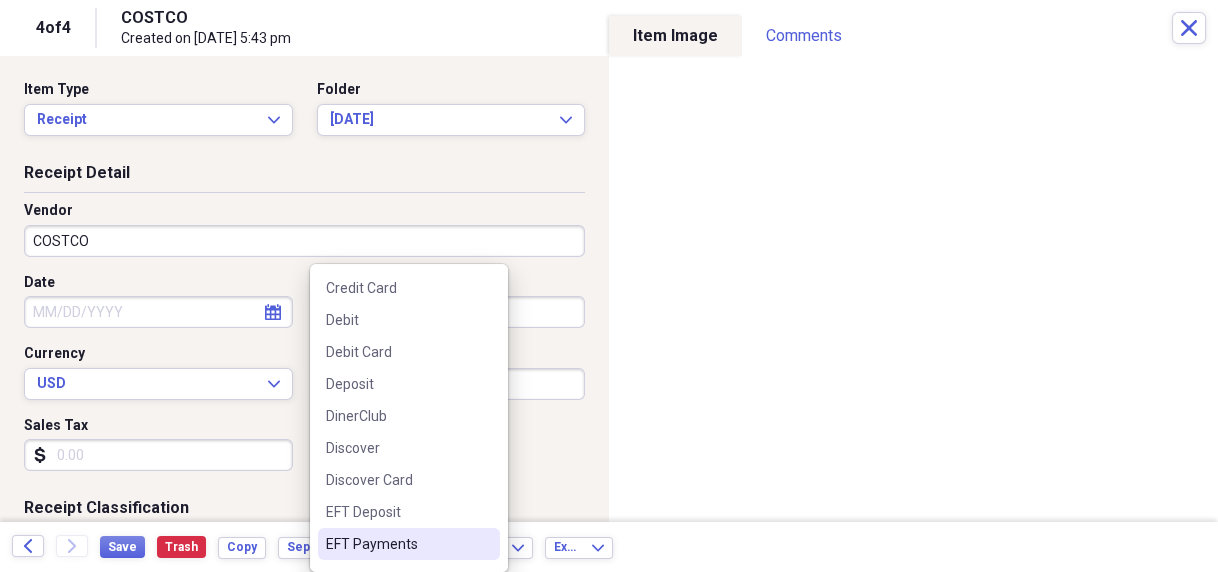 click on "EFT Payments" at bounding box center [397, 544] 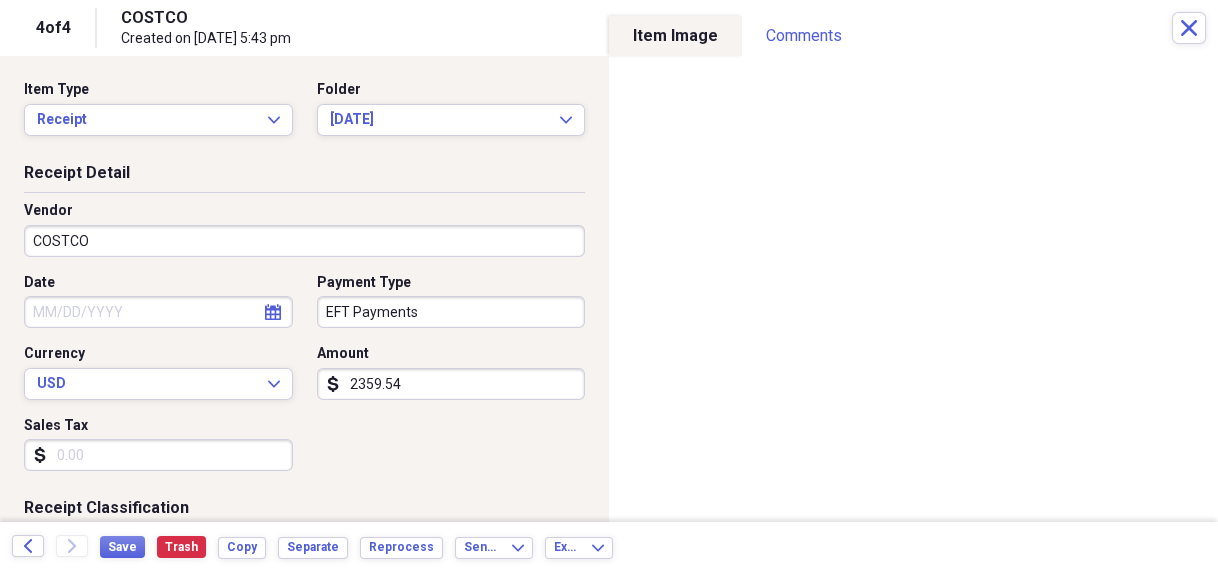 click on "2359.54" at bounding box center (451, 384) 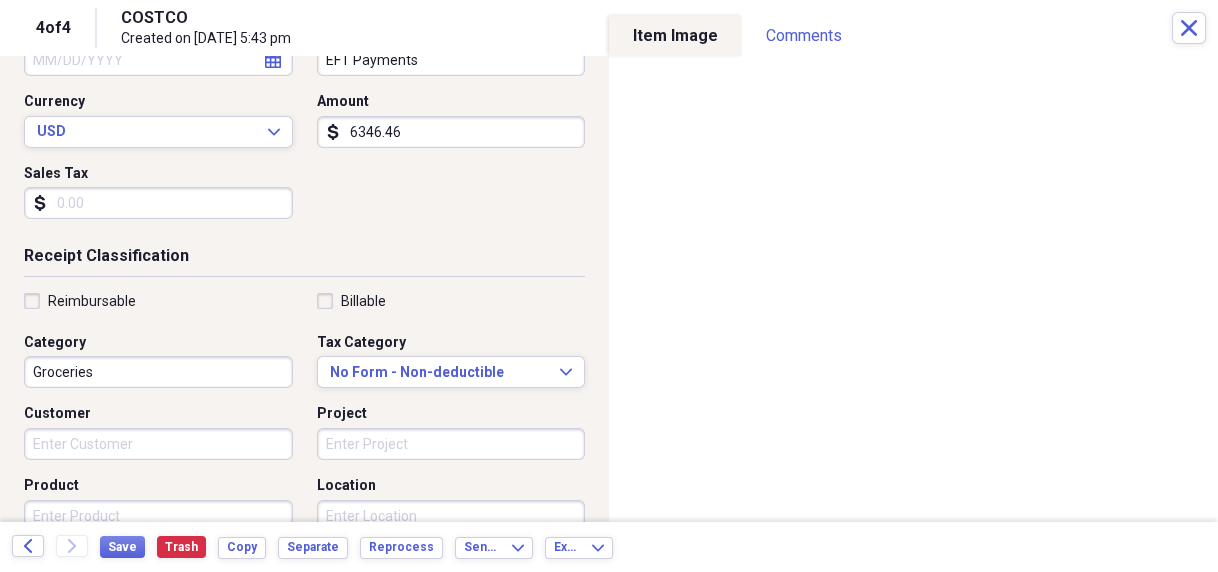 scroll, scrollTop: 320, scrollLeft: 0, axis: vertical 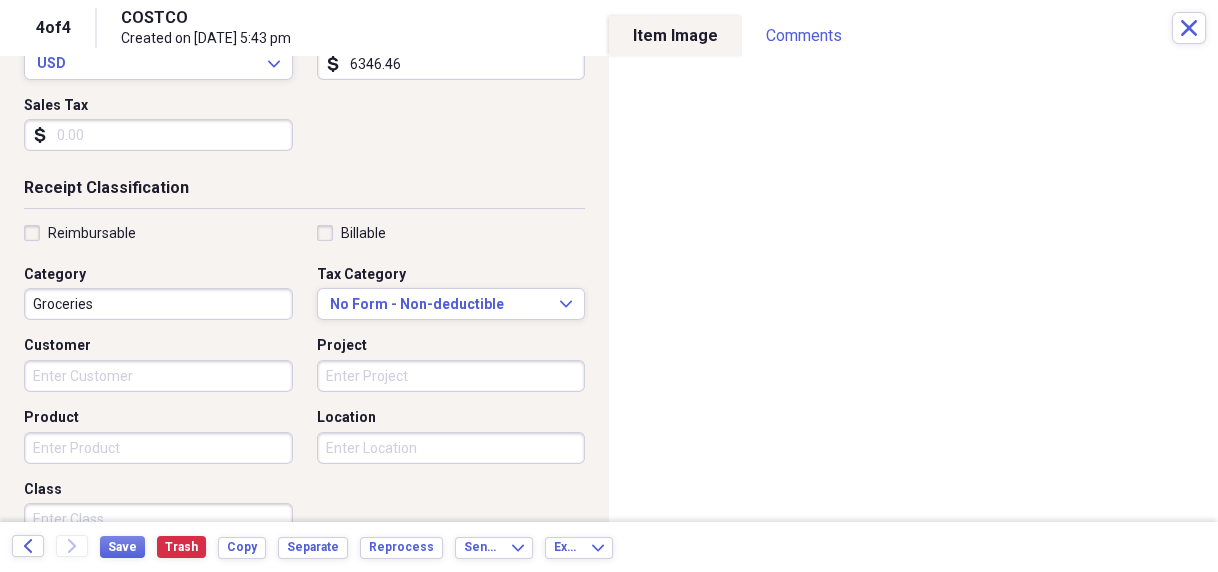 type on "6346.46" 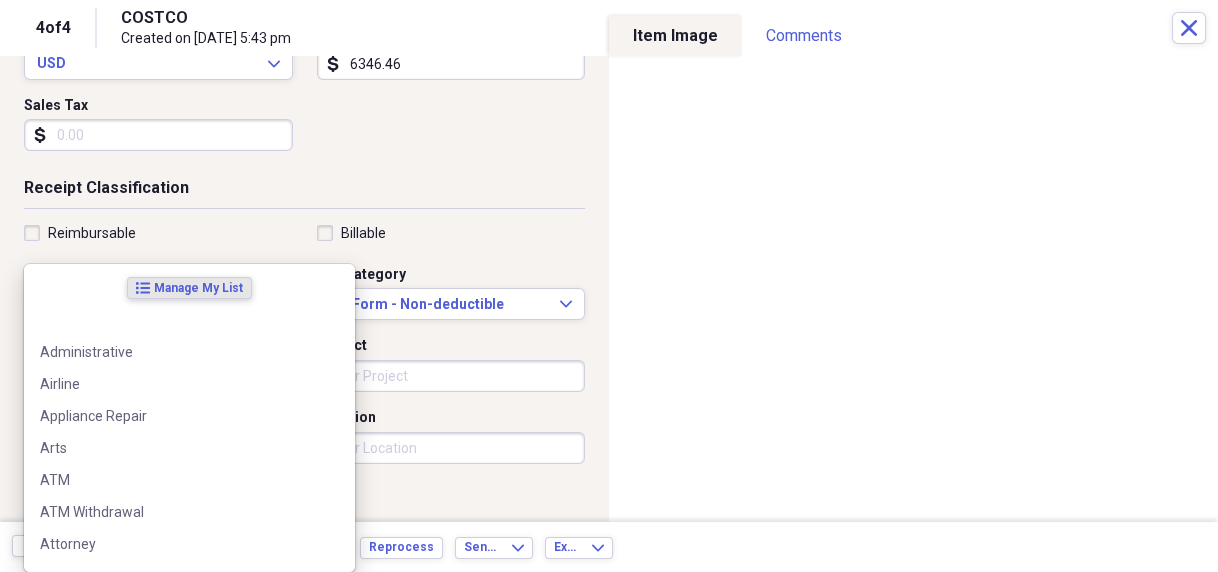 click on "Organize My Files 1 Collapse Unfiled Needs Review 1 Unfiled All Files Unfiled Unfiled Unfiled Saved Reports Collapse My Cabinet [PERSON_NAME]'s Cabinet Add Folder Folder [STREET_ADDRESS] House Info Add Folder Expand Folder Auto Information Add Folder Collapse Open Folder Budget Items Add Folder Expand Folder 2014 Add Folder Expand Folder 2015 Add Folder Expand Folder 2016 Add Folder Expand Folder 2017 Add Folder Expand Folder 2018 Add Folder Expand Folder 2019 Add Folder Expand Folder 2020 Add Folder Expand Folder 2021 Add Folder Expand Folder 2022 Add Folder Expand Folder 2023 Add Folder Expand Folder 2024 Add Folder Collapse Open Folder 2025 Add Folder Collapse Open Folder Medical Add Folder Folder Doctor Add Folder Folder General Add Folder Folder Prescription Add Folder Folder Miscellaneous Add Folder Folder Utilities Add Folder Collapse Open Folder Cash Add Folder Expand Folder 2013 Add Folder Expand Folder 2014 Add Folder Expand Folder 2015 Add Folder Expand Folder 2016 Add Folder Expand Folder 2017 Add Folder LNF" at bounding box center (609, 286) 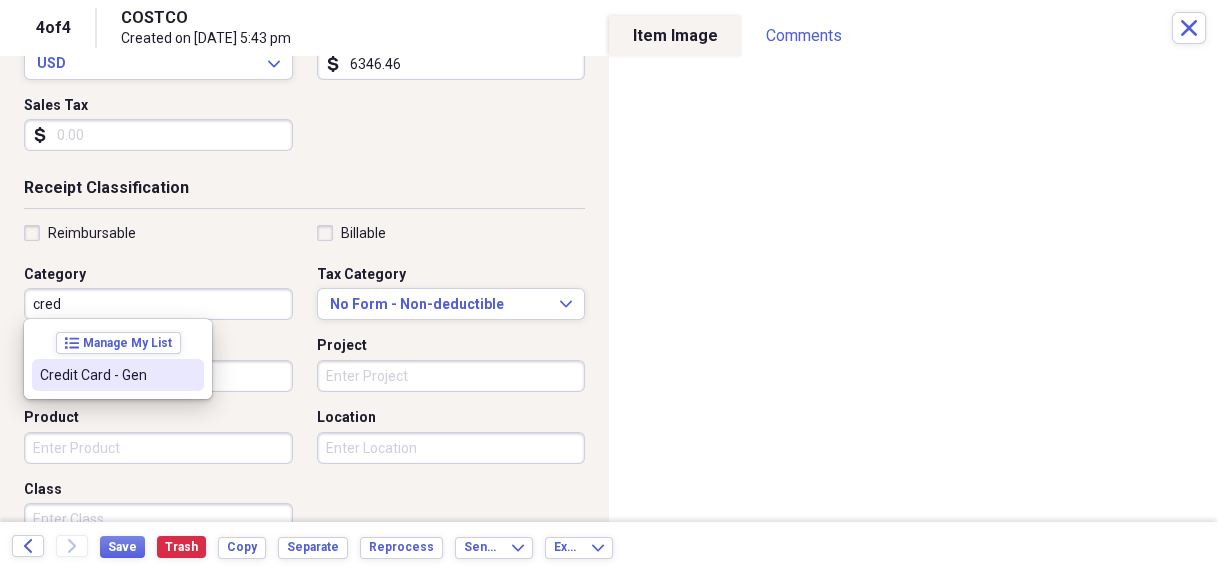click on "Credit Card - Gen" at bounding box center (106, 375) 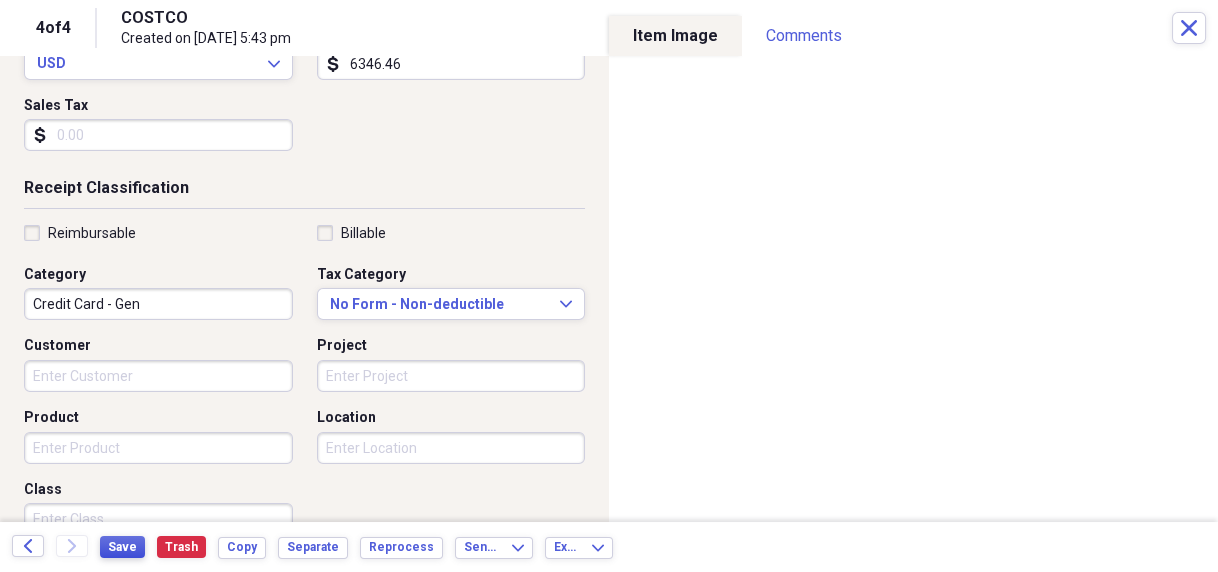 click on "Save" at bounding box center [122, 547] 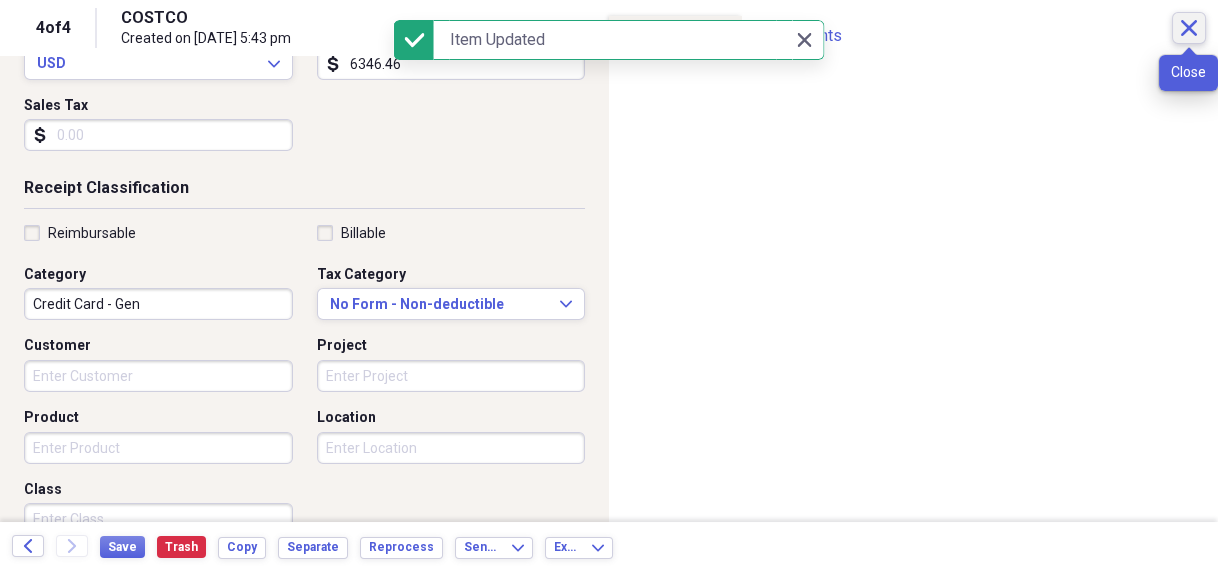 click on "Close" 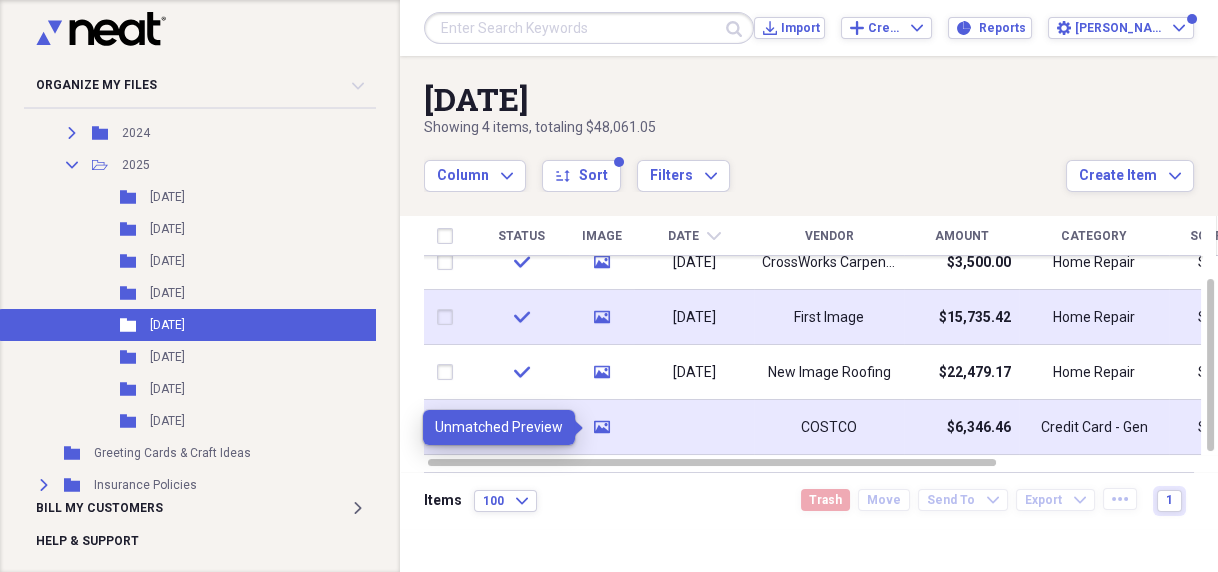 click 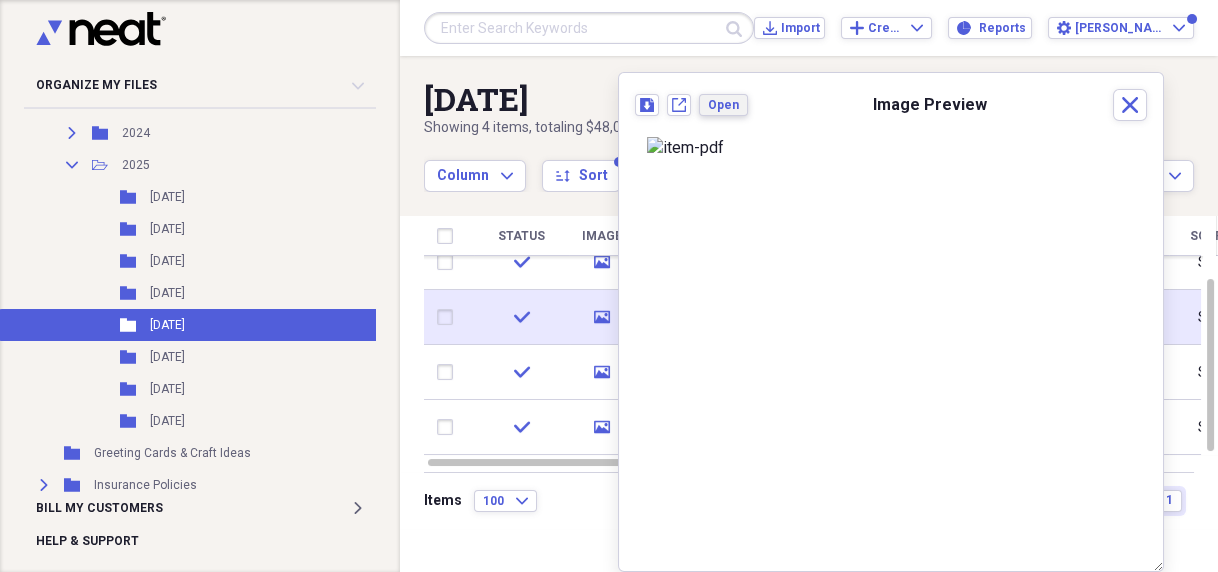 click on "Open" at bounding box center (723, 105) 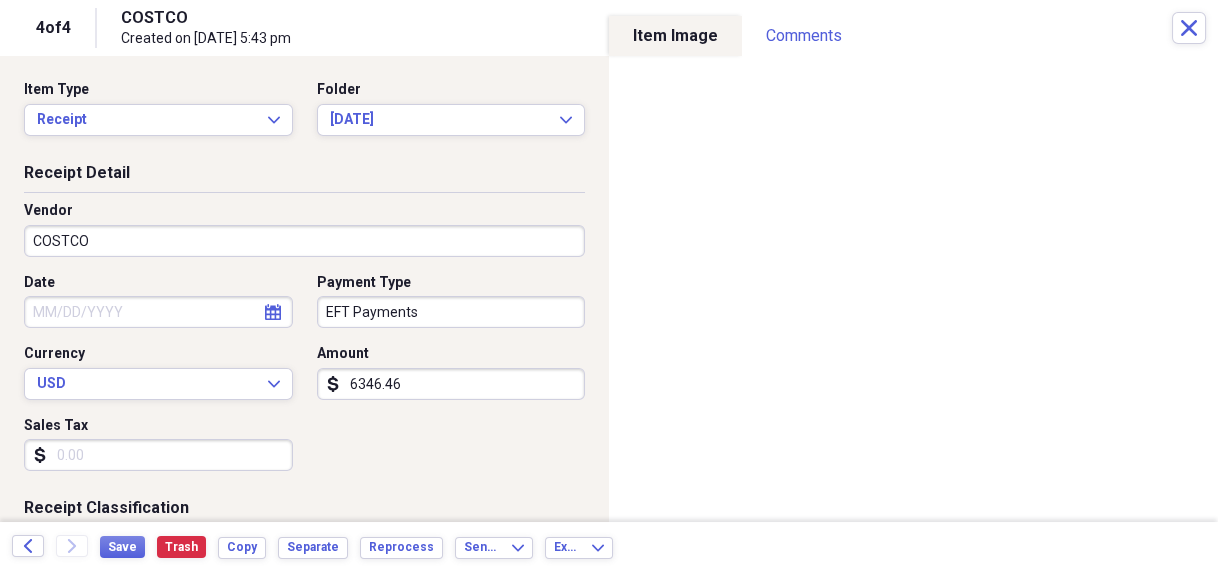 click 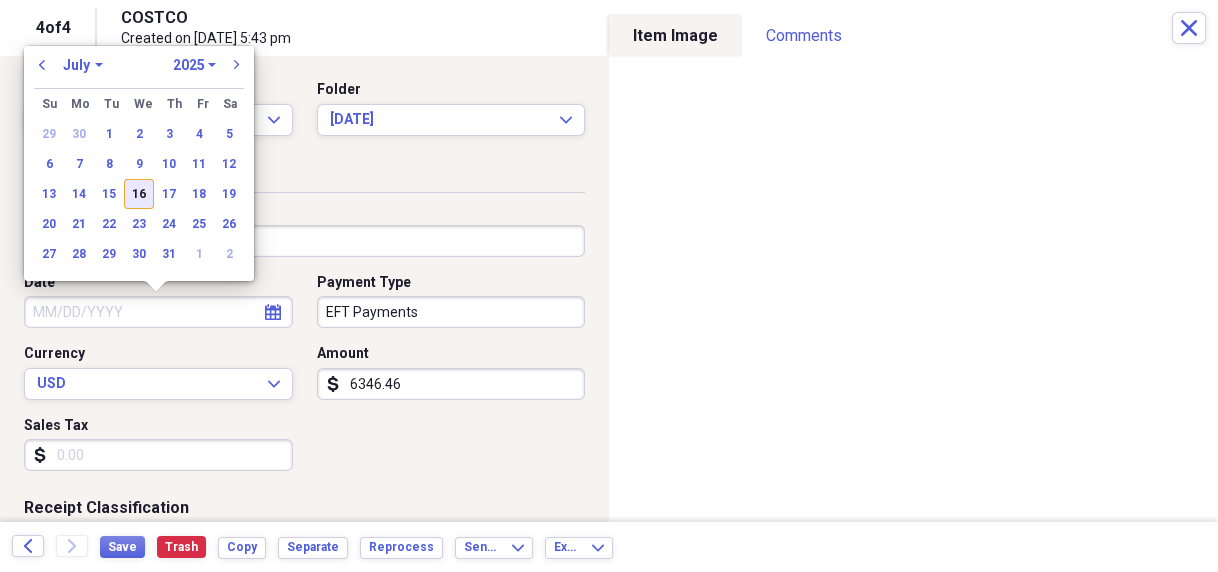 click on "16" at bounding box center [139, 194] 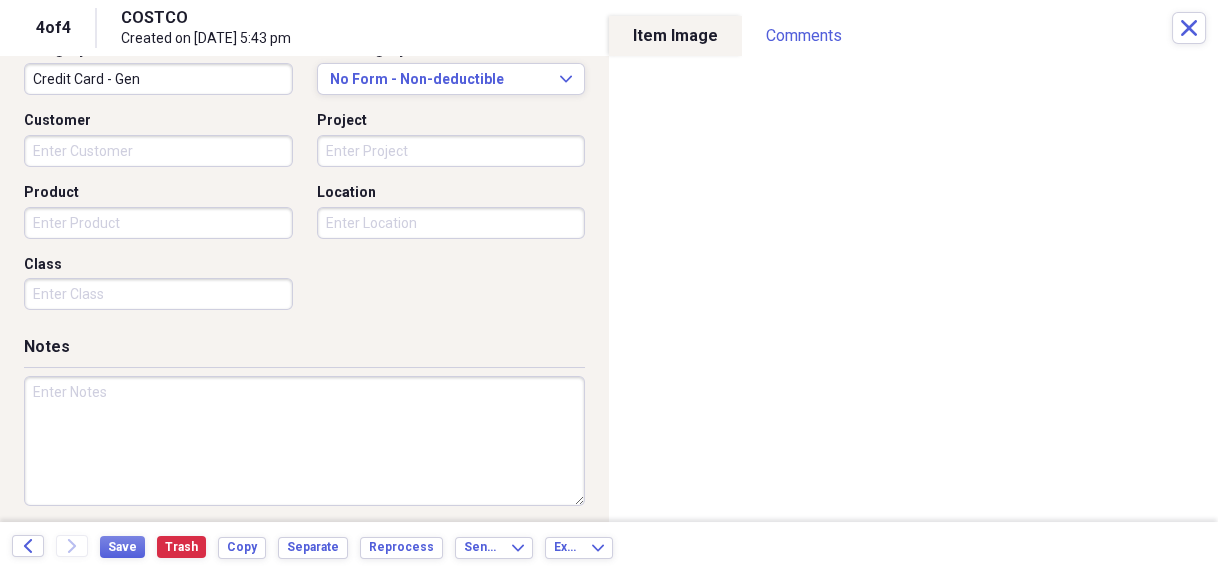 scroll, scrollTop: 552, scrollLeft: 0, axis: vertical 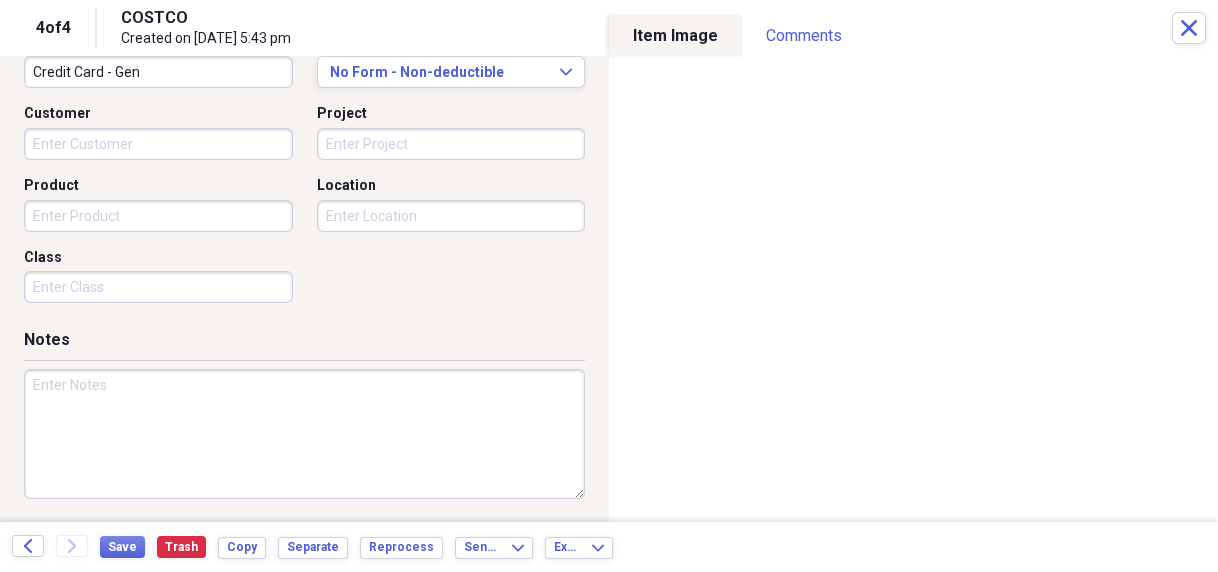 click at bounding box center [304, 434] 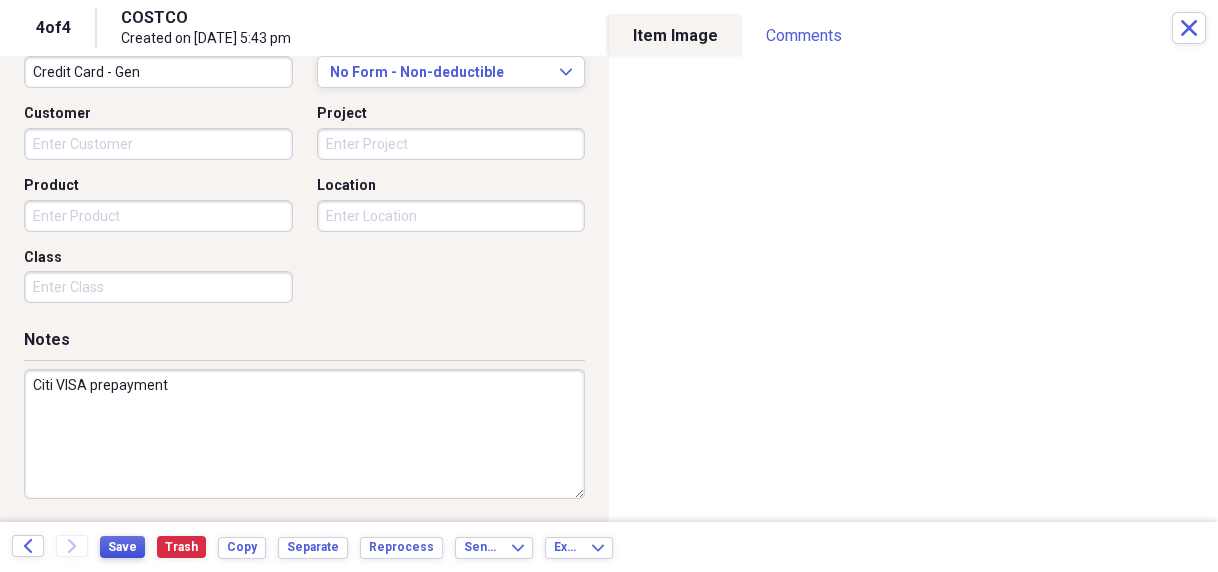 type on "Citi VISA prepayment" 